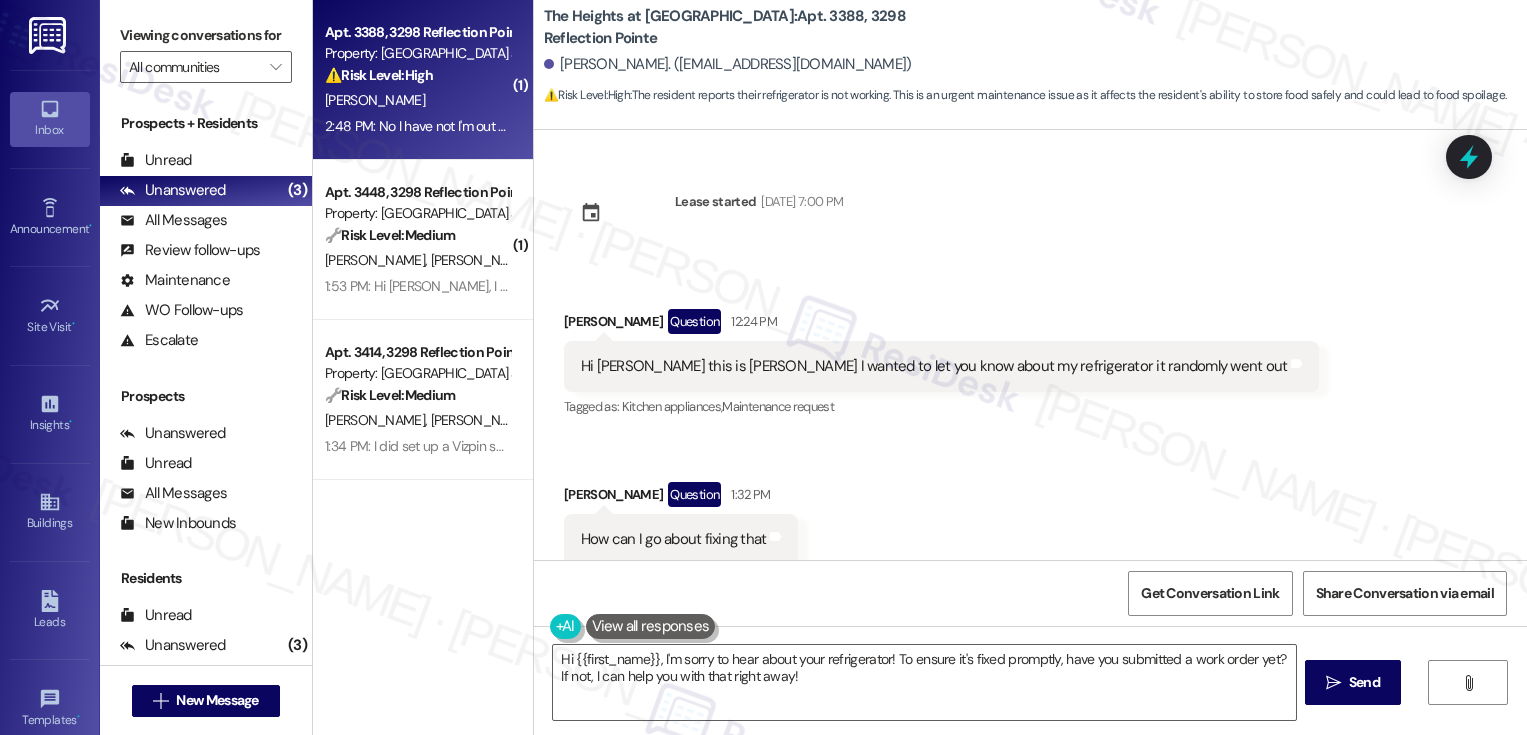 scroll, scrollTop: 0, scrollLeft: 0, axis: both 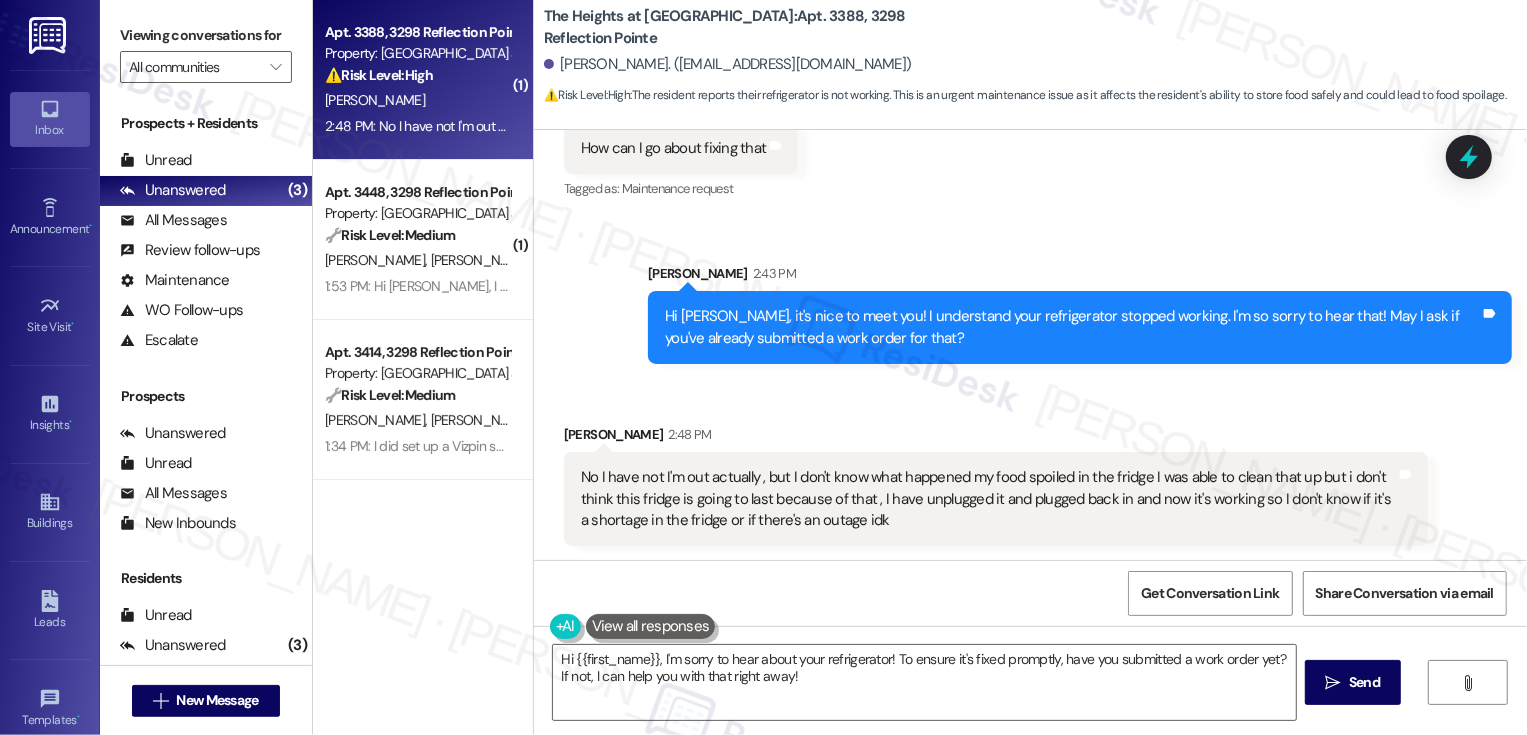 click on "2:48 PM: No I have not I'm out actually , but I don't know what happened my food spoiled in the fridge I was able to clean that up but i don't think this fridge is going to last because of that , I have unplugged it and plugged back in and now it's working so I don't know if it's a shortage in the fridge or if there's an outage idk  2:48 PM: No I have not I'm out actually , but I don't know what happened my food spoiled in the fridge I was able to clean that up but i don't think this fridge is going to last because of that , I have unplugged it and plugged back in and now it's working so I don't know if it's a shortage in the fridge or if there's an outage idk" at bounding box center [1243, 126] 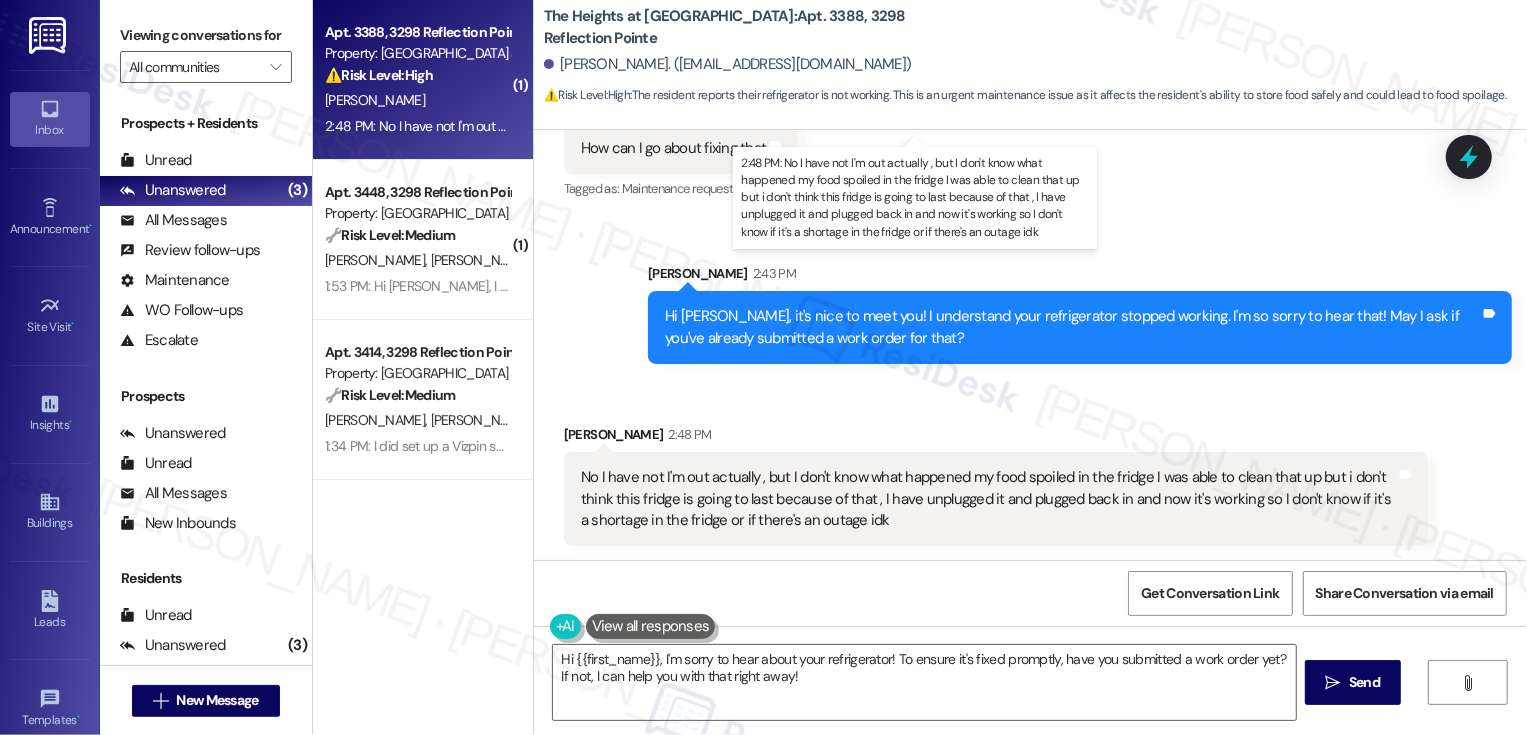 click on "2:48 PM: No I have not I'm out actually , but I don't know what happened my food spoiled in the fridge I was able to clean that up but i don't think this fridge is going to last because of that , I have unplugged it and plugged back in and now it's working so I don't know if it's a shortage in the fridge or if there's an outage idk  2:48 PM: No I have not I'm out actually , but I don't know what happened my food spoiled in the fridge I was able to clean that up but i don't think this fridge is going to last because of that , I have unplugged it and plugged back in and now it's working so I don't know if it's a shortage in the fridge or if there's an outage idk" at bounding box center [1243, 126] 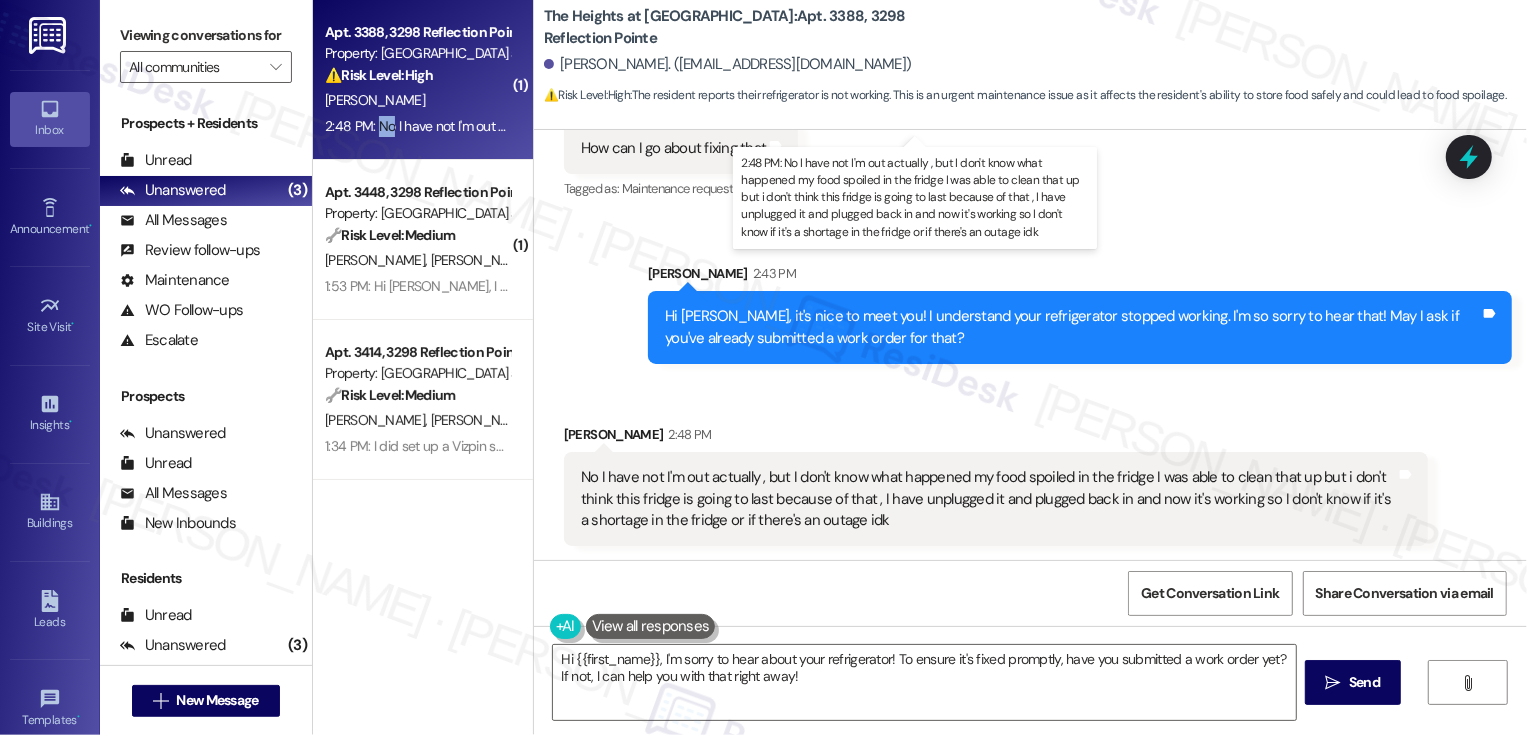 click on "2:48 PM: No I have not I'm out actually , but I don't know what happened my food spoiled in the fridge I was able to clean that up but i don't think this fridge is going to last because of that , I have unplugged it and plugged back in and now it's working so I don't know if it's a shortage in the fridge or if there's an outage idk  2:48 PM: No I have not I'm out actually , but I don't know what happened my food spoiled in the fridge I was able to clean that up but i don't think this fridge is going to last because of that , I have unplugged it and plugged back in and now it's working so I don't know if it's a shortage in the fridge or if there's an outage idk" at bounding box center [1243, 126] 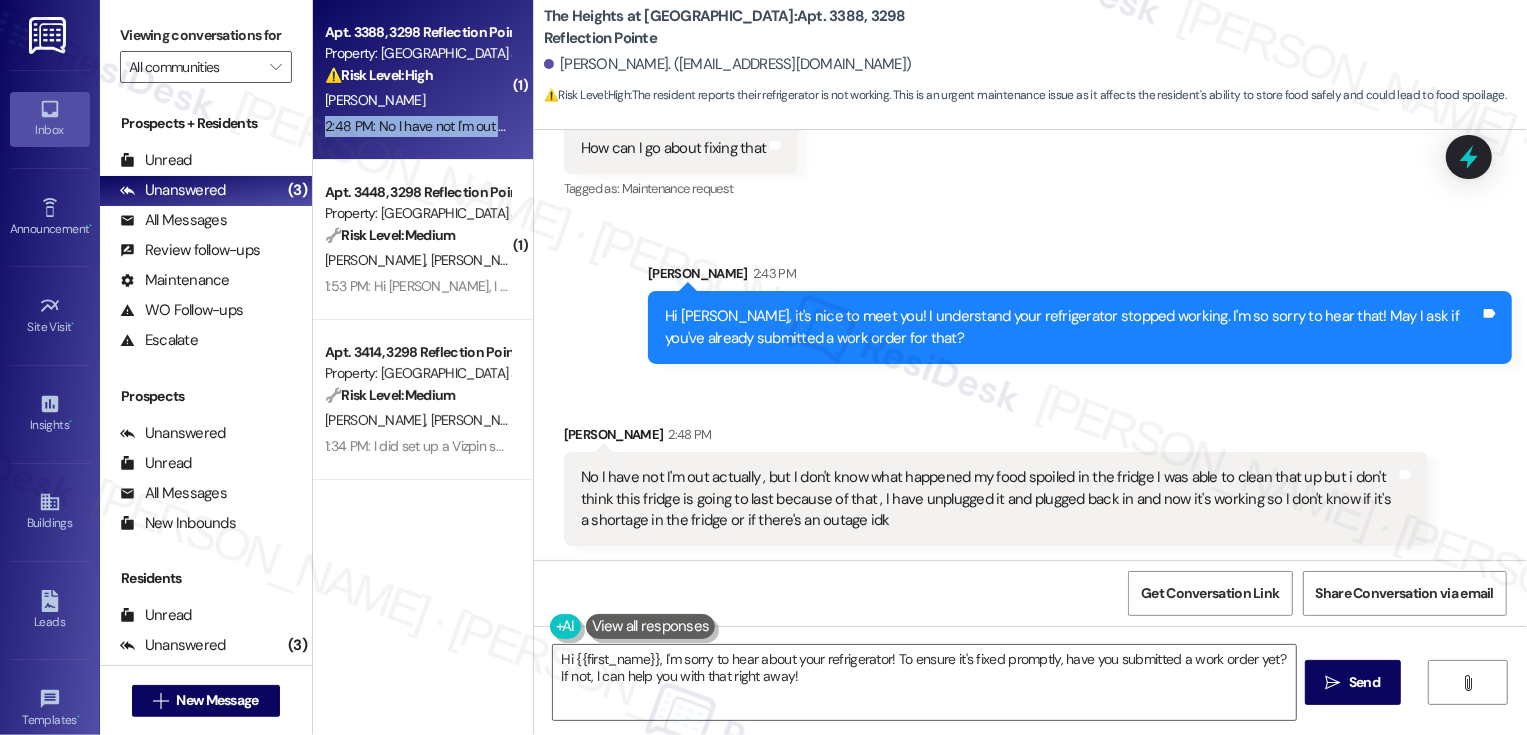 scroll, scrollTop: 393, scrollLeft: 0, axis: vertical 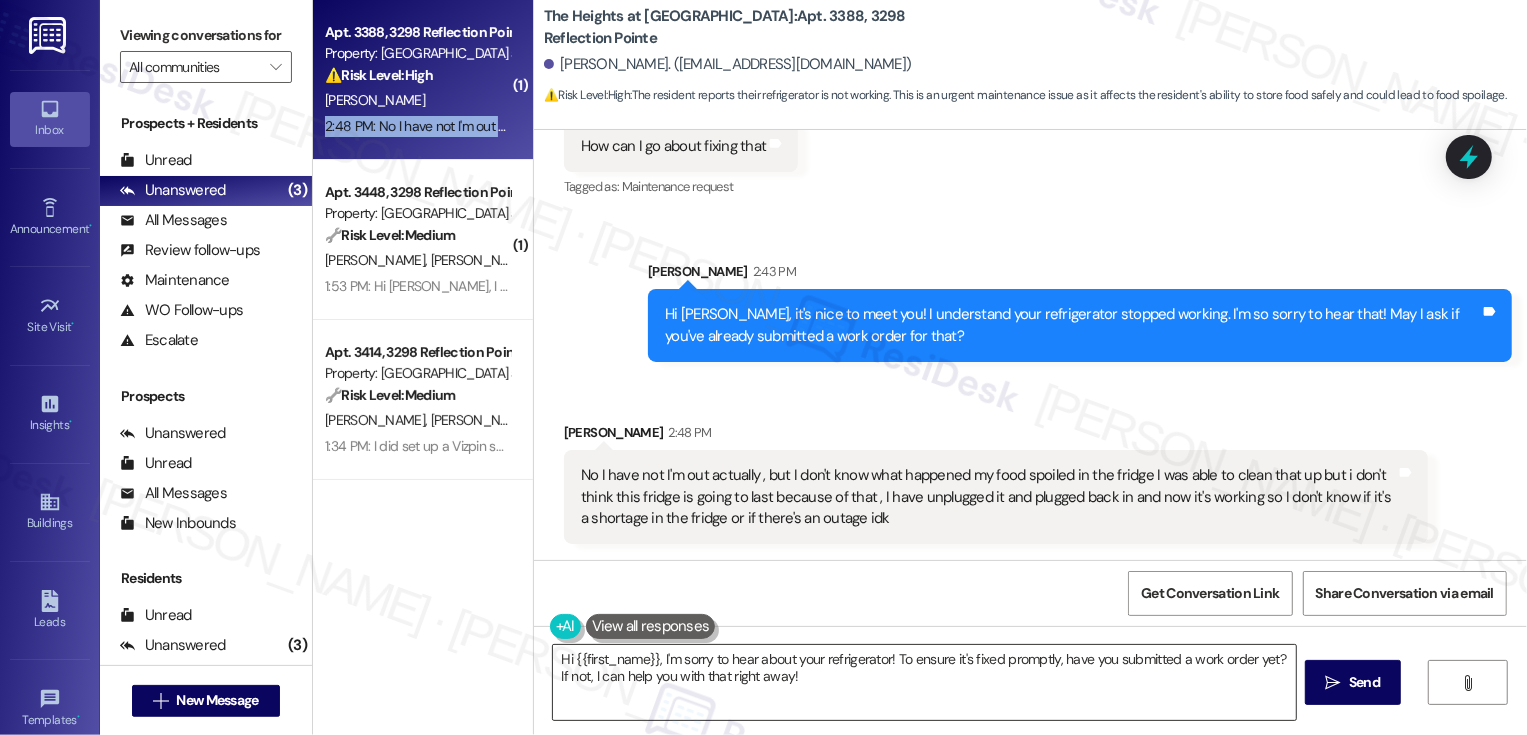 click on "Hi {{first_name}}, I'm sorry to hear about your refrigerator! To ensure it's fixed promptly, have you submitted a work order yet? If not, I can help you with that right away!" at bounding box center (924, 682) 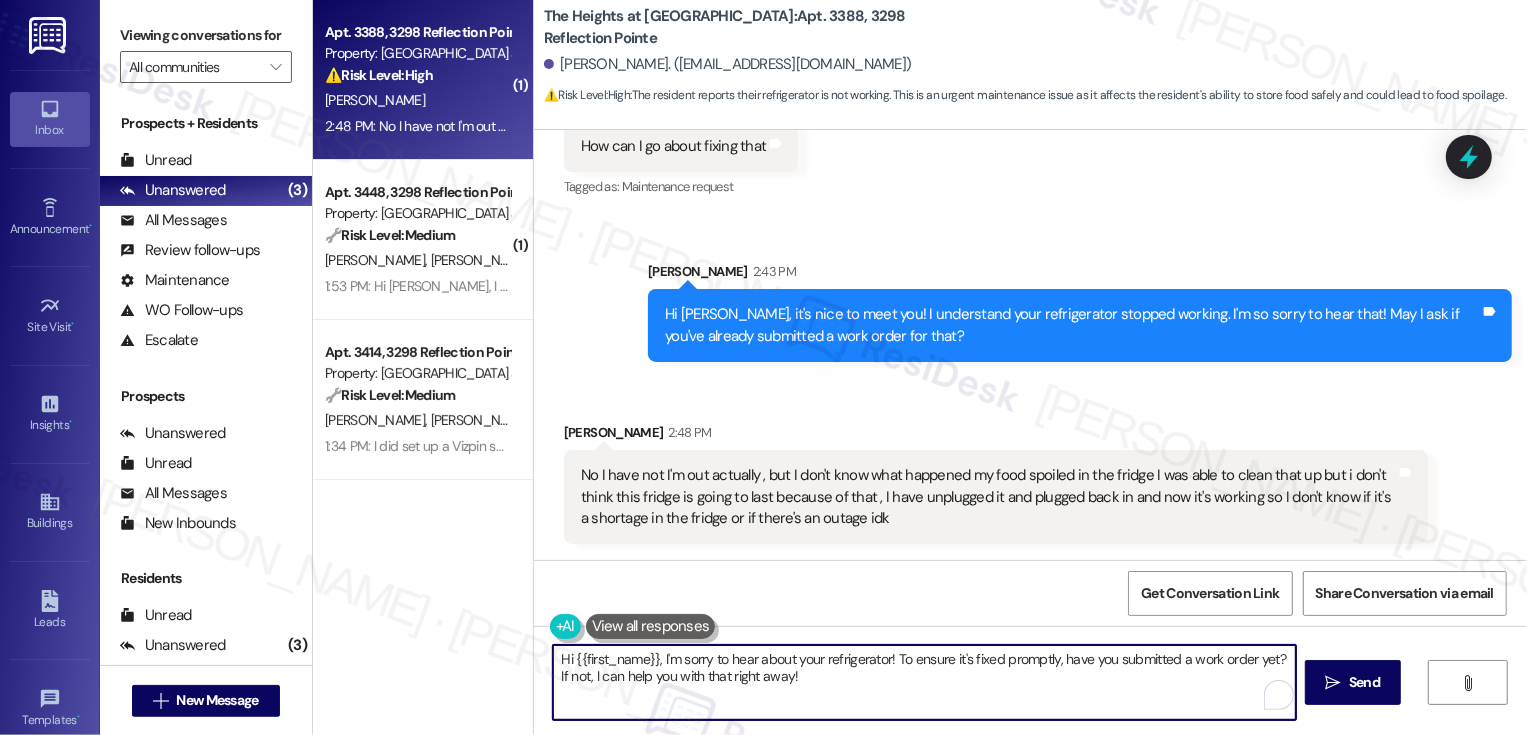 click on "Hi {{first_name}}, I'm sorry to hear about your refrigerator! To ensure it's fixed promptly, have you submitted a work order yet? If not, I can help you with that right away!" at bounding box center (924, 682) 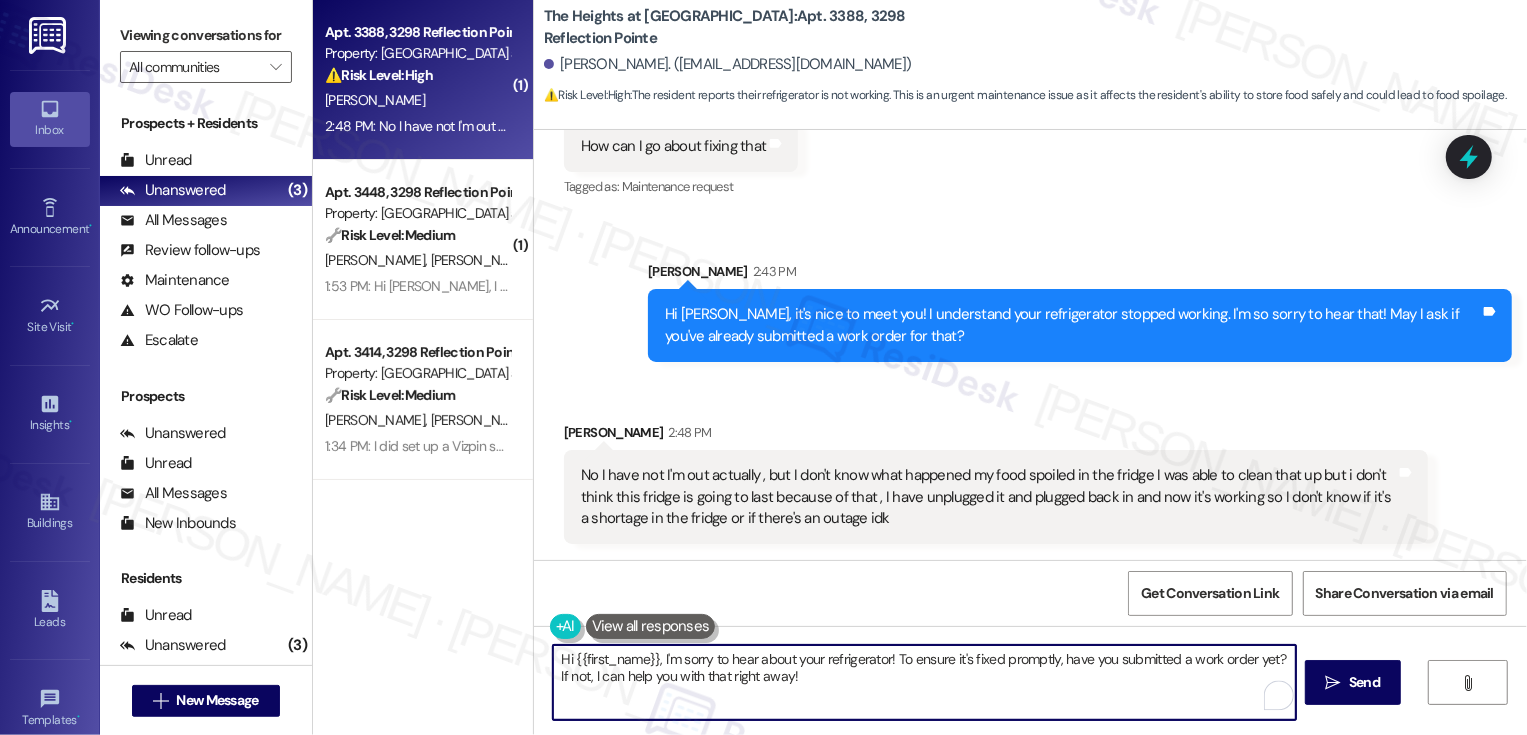 click on "Hi {{first_name}}, I'm sorry to hear about your refrigerator! To ensure it's fixed promptly, have you submitted a work order yet? If not, I can help you with that right away!" at bounding box center [924, 682] 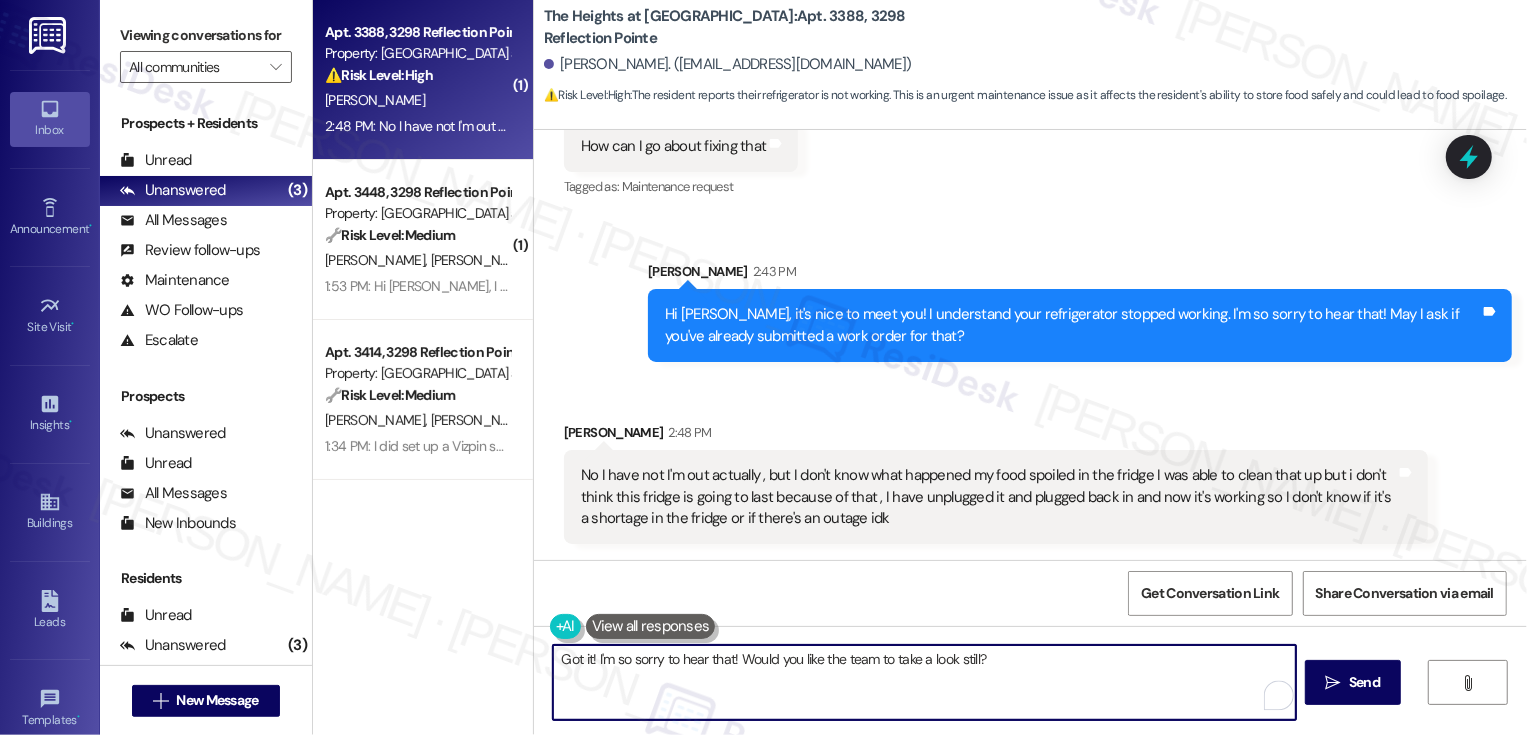 click on "Got it! I'm so sorry to hear that! Would you like the team to take a look still?" at bounding box center [924, 682] 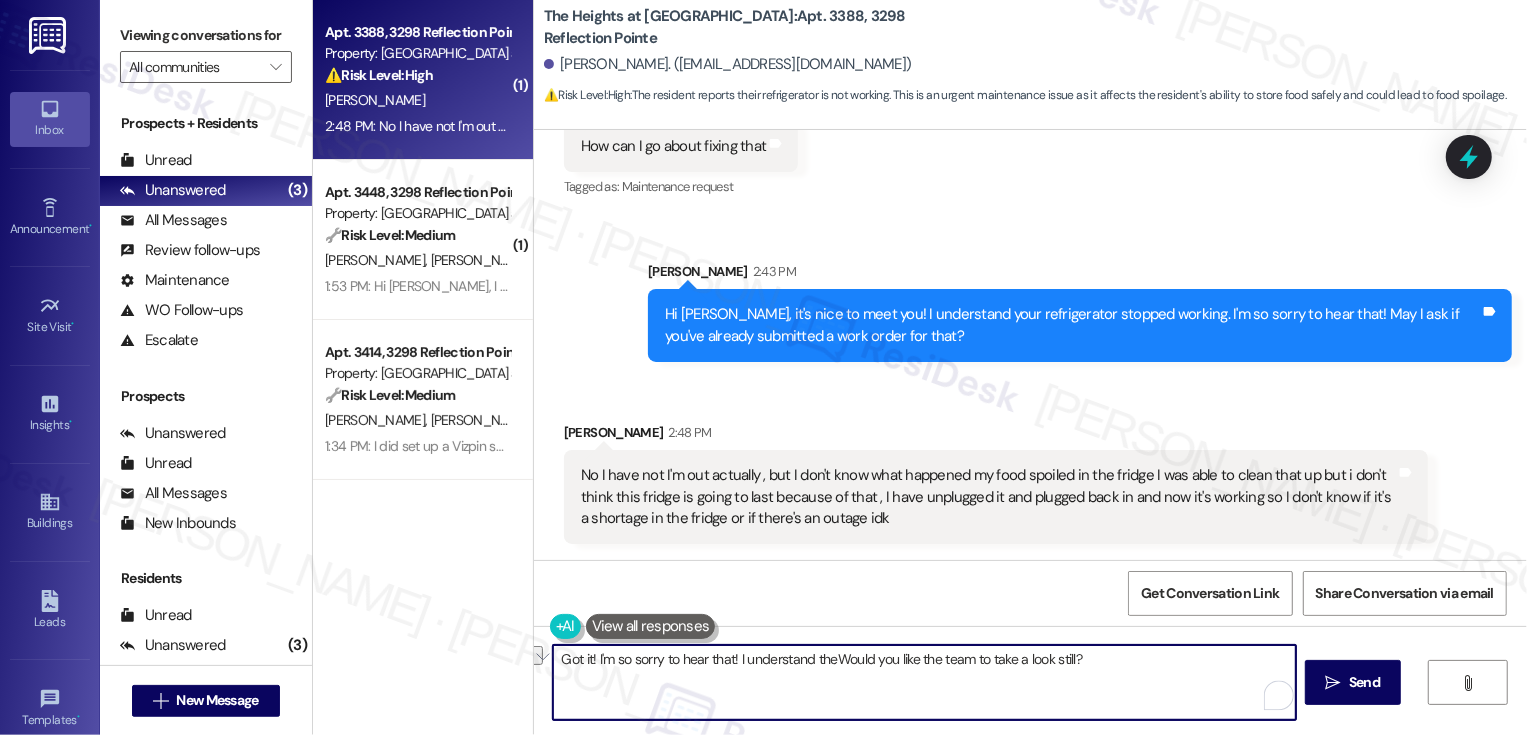 drag, startPoint x: 727, startPoint y: 659, endPoint x: 537, endPoint y: 658, distance: 190.00262 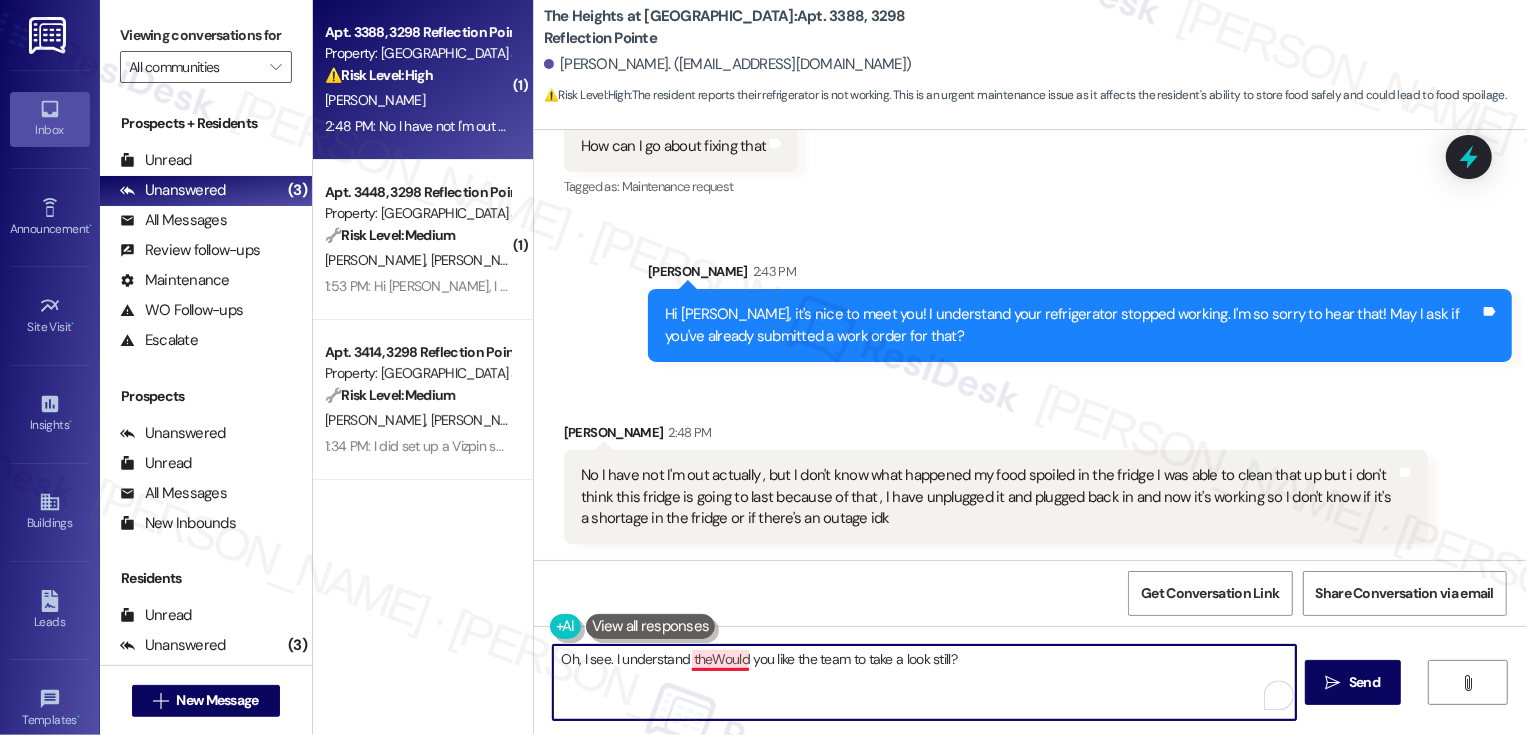click on "Oh, I see. I understand theWould you like the team to take a look still?" at bounding box center [924, 682] 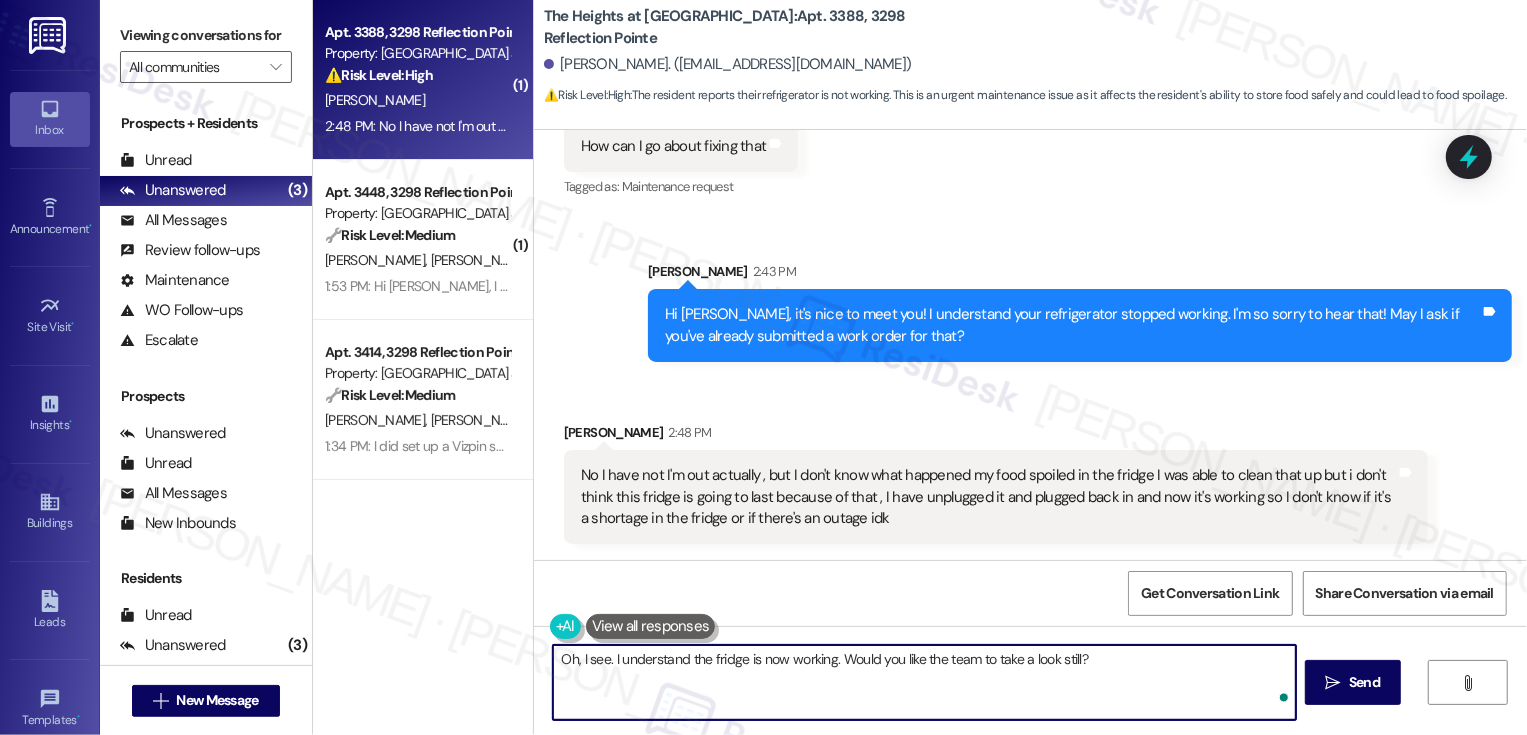 click on "Oh, I see. I understand the fridge is now working. Would you like the team to take a look still?" at bounding box center (924, 682) 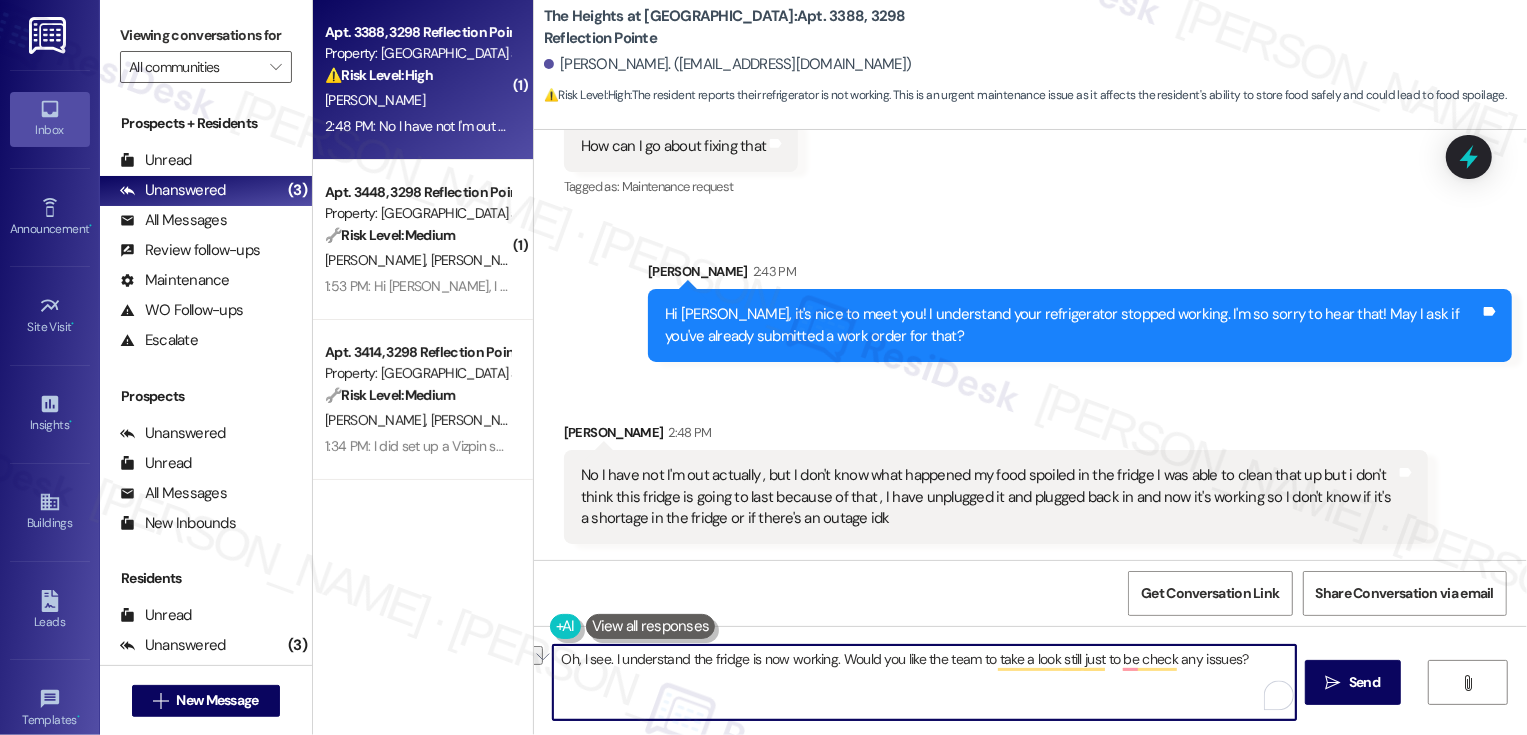 click on "Oh, I see. I understand the fridge is now working. Would you like the team to take a look still just to be check any issues?" at bounding box center (924, 682) 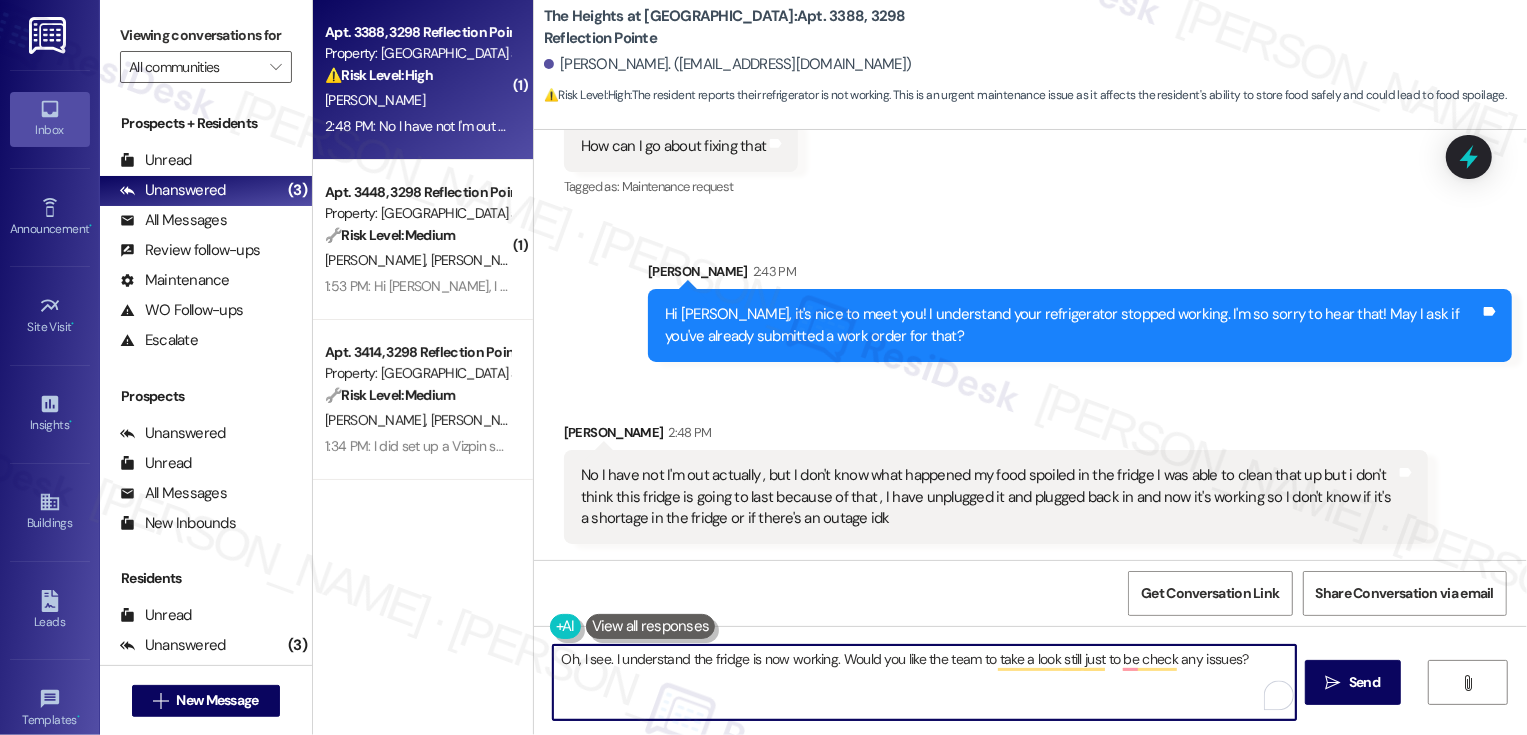 click on "Oh, I see. I understand the fridge is now working. Would you like the team to take a look still just to be check any issues?" at bounding box center [924, 682] 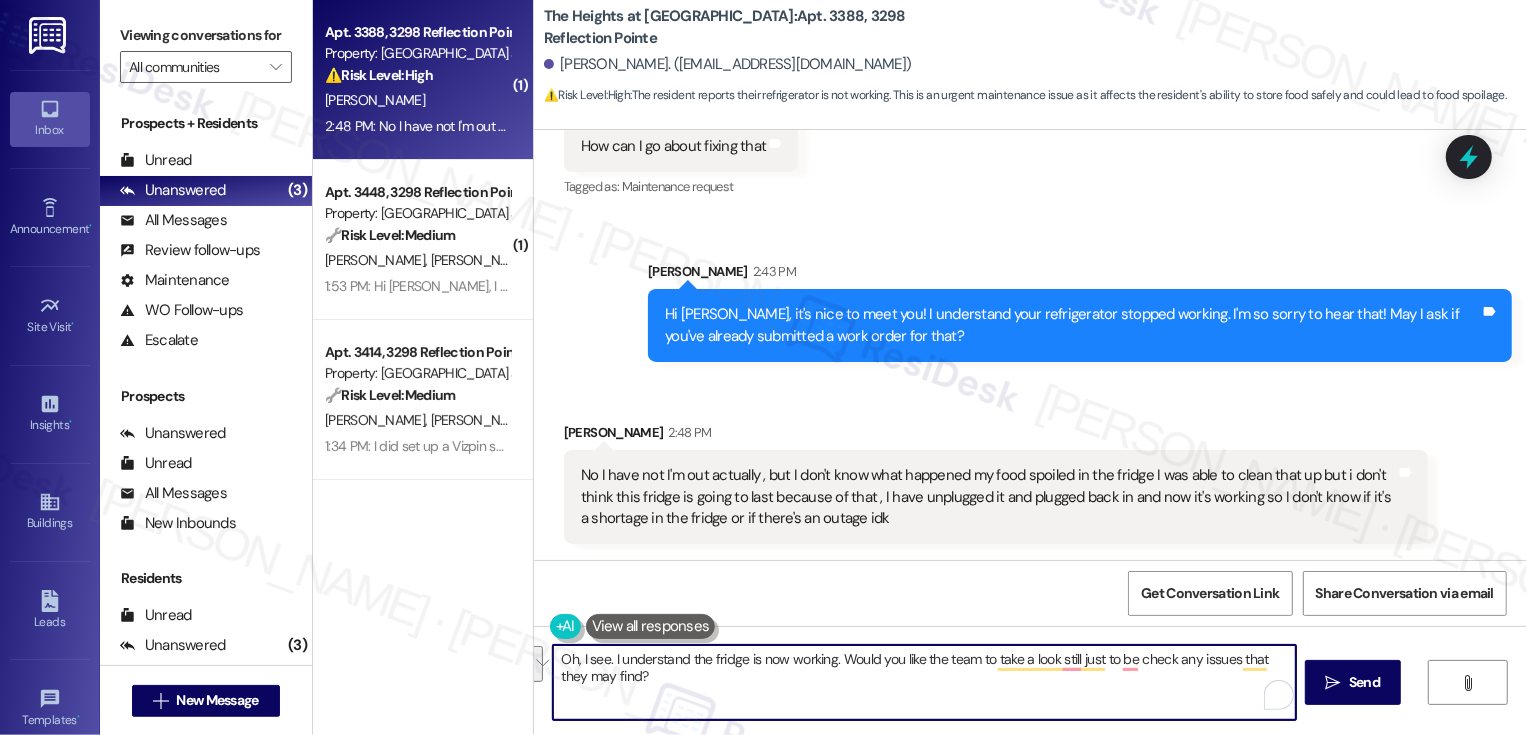 click on "Oh, I see. I understand the fridge is now working. Would you like the team to take a look still just to be check any issues that they may find?" at bounding box center (924, 682) 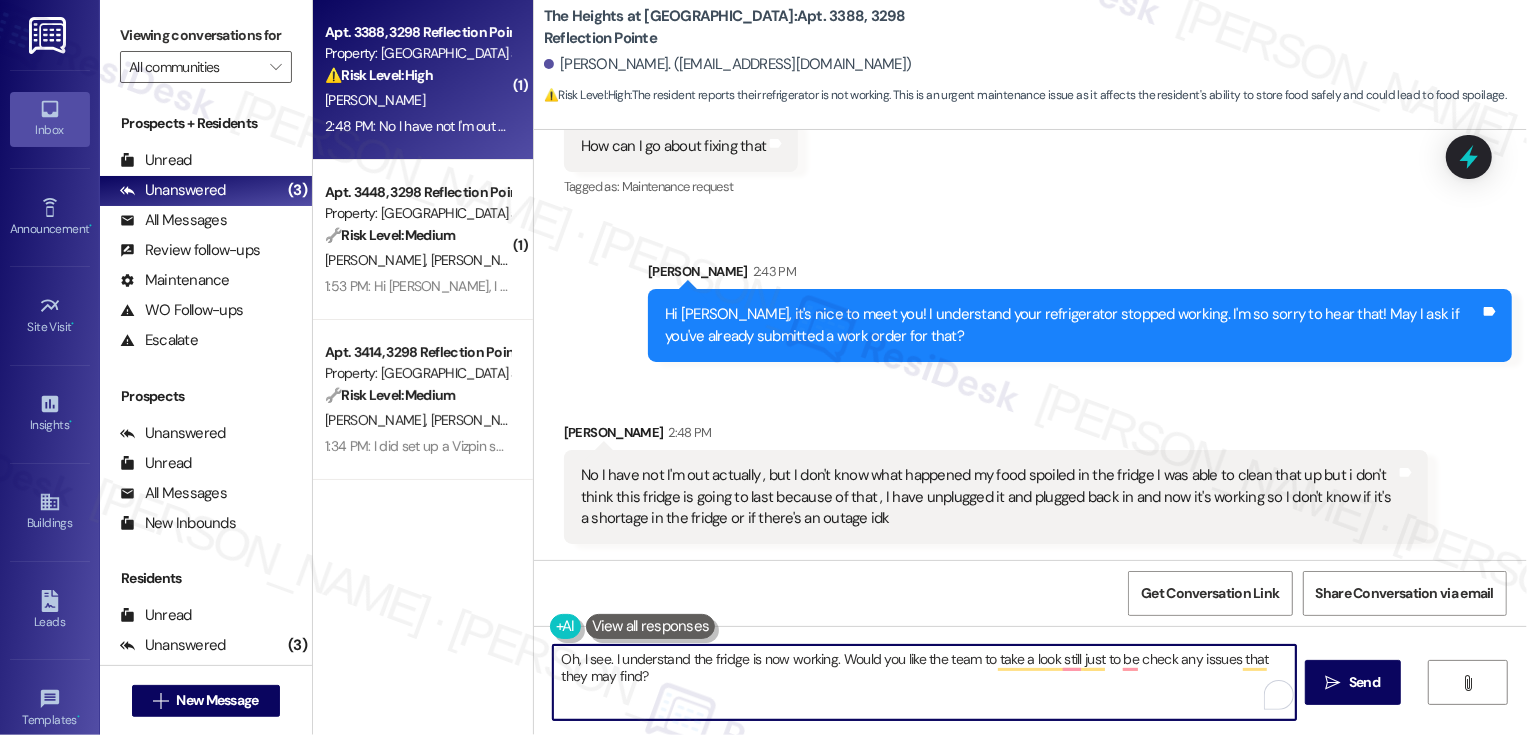 drag, startPoint x: 829, startPoint y: 656, endPoint x: 858, endPoint y: 690, distance: 44.687805 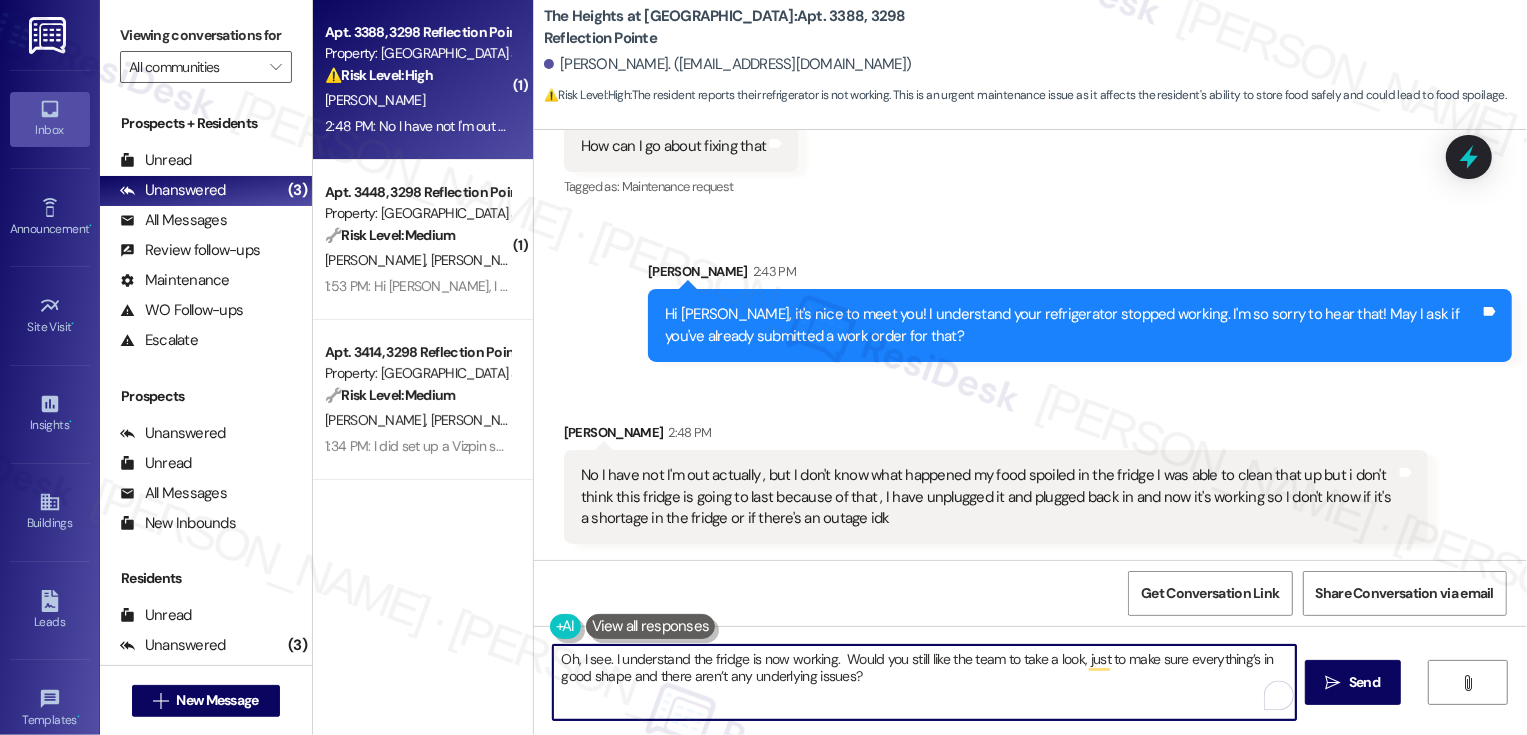 click on "Oh, I see. I understand the fridge is now working.  Would you still like the team to take a look, just to make sure everything’s in good shape and there aren’t any underlying issues?" at bounding box center [924, 682] 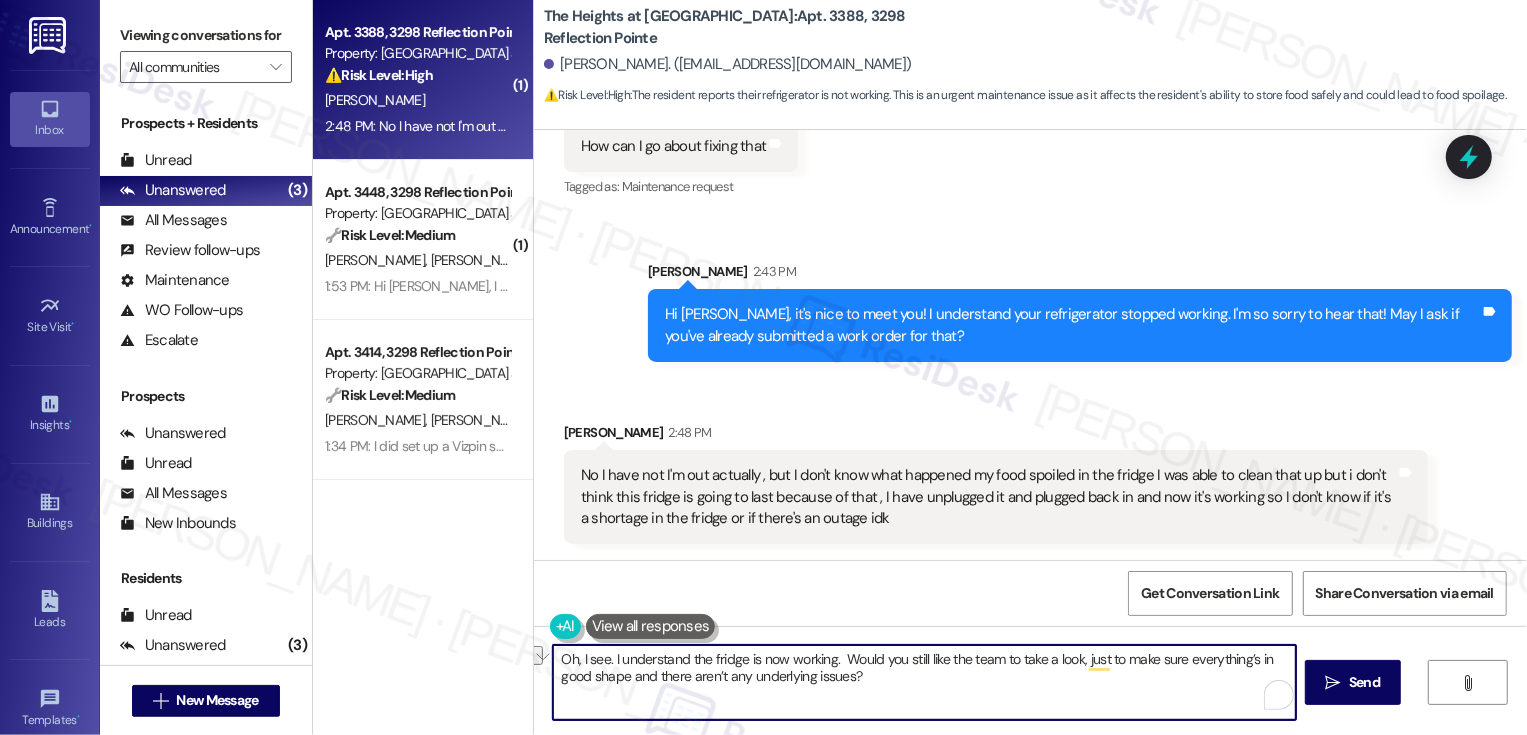 drag, startPoint x: 614, startPoint y: 680, endPoint x: 1112, endPoint y: 674, distance: 498.03613 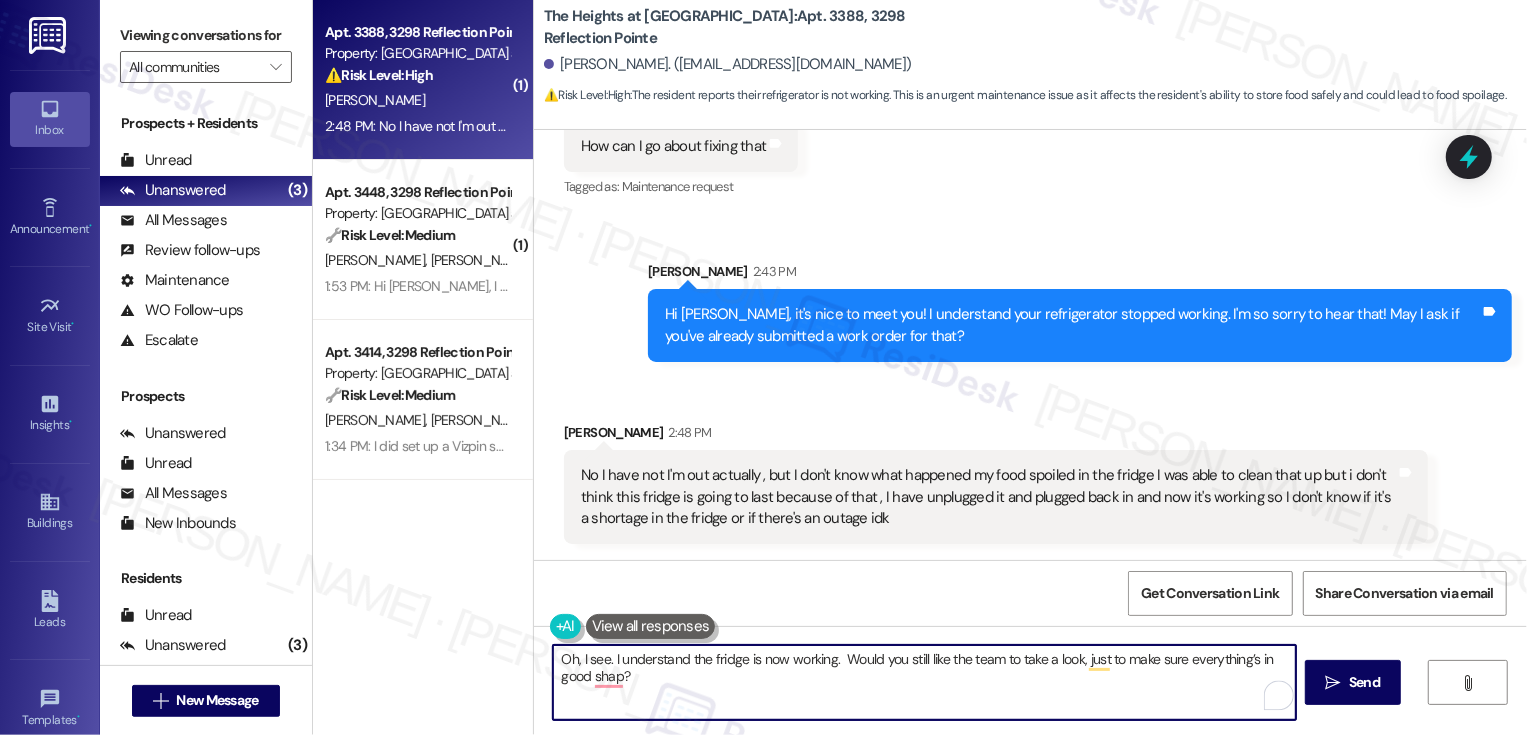 drag, startPoint x: 1074, startPoint y: 659, endPoint x: 1080, endPoint y: 672, distance: 14.3178215 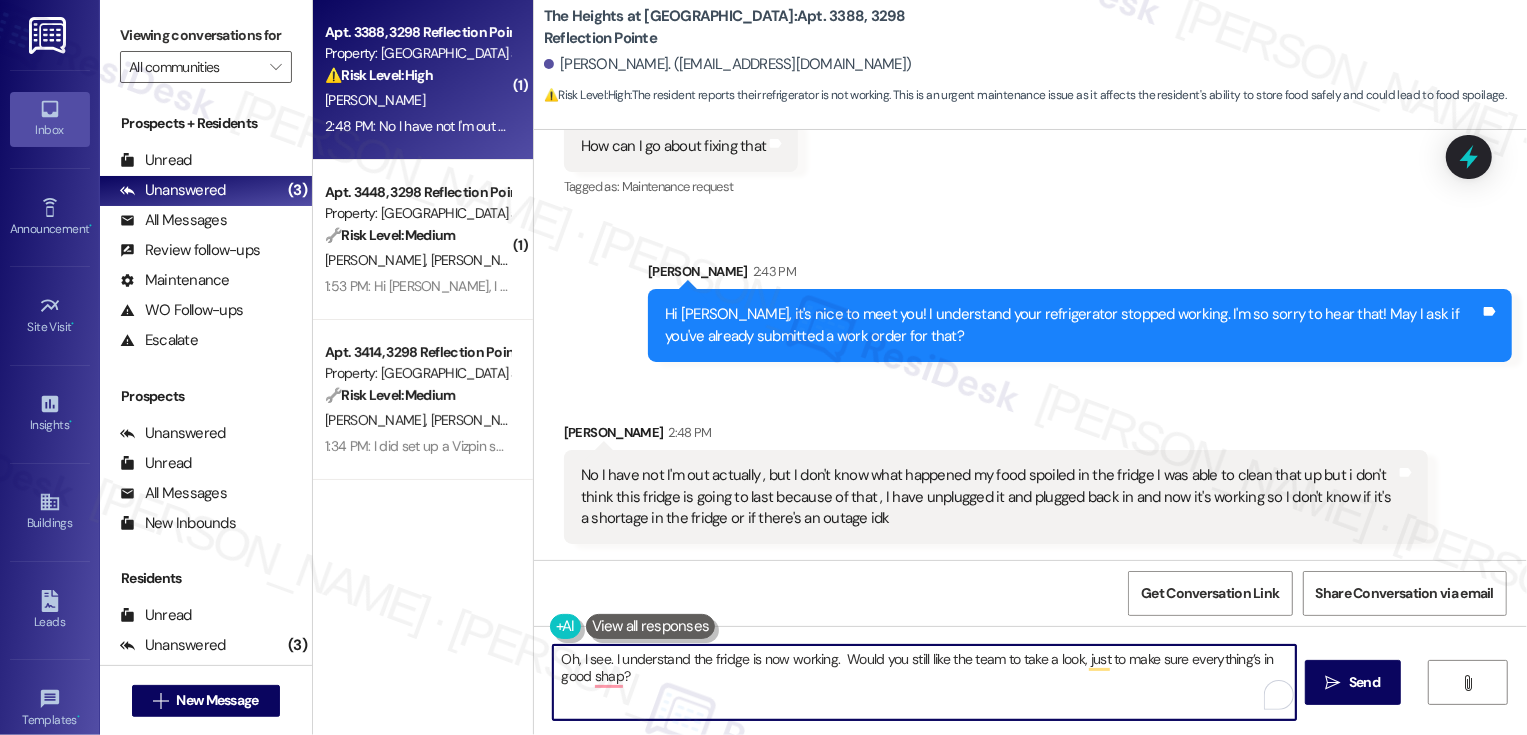drag, startPoint x: 1070, startPoint y: 661, endPoint x: 1123, endPoint y: 707, distance: 70.178345 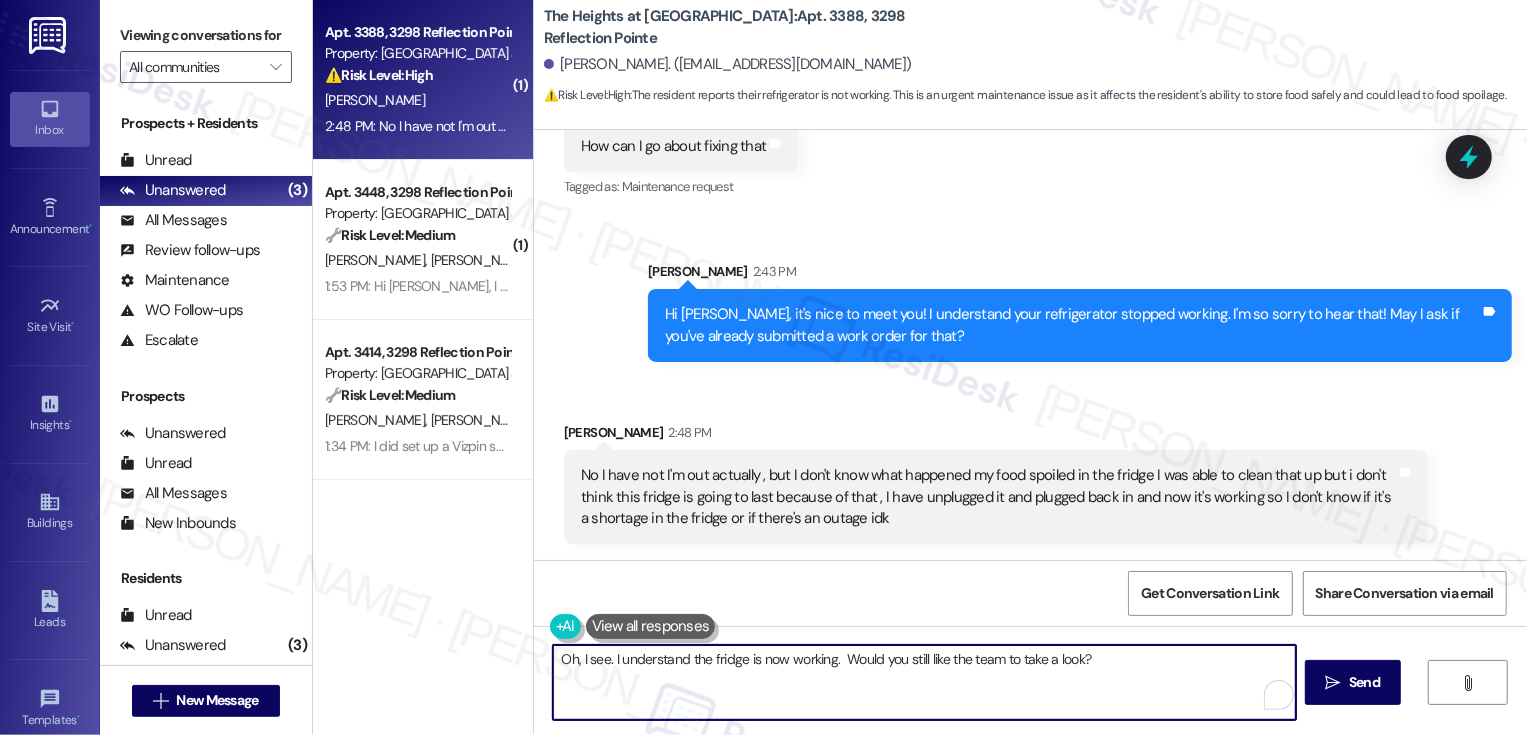 click on "Oh, I see. I understand the fridge is now working.  Would you still like the team to take a look?" at bounding box center (924, 682) 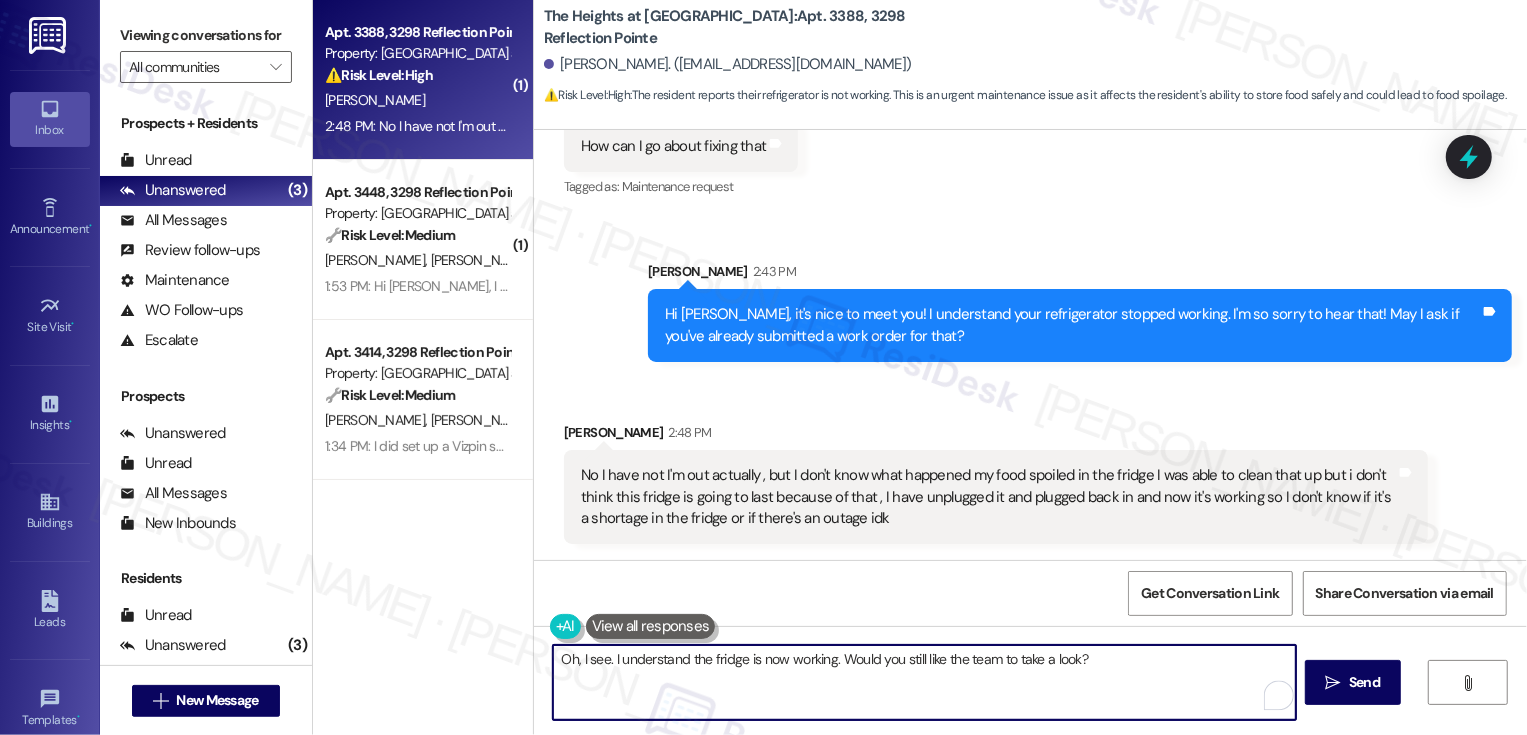 click on "Oh, I see. I understand the fridge is now working. Would you still like the team to take a look?" at bounding box center (924, 682) 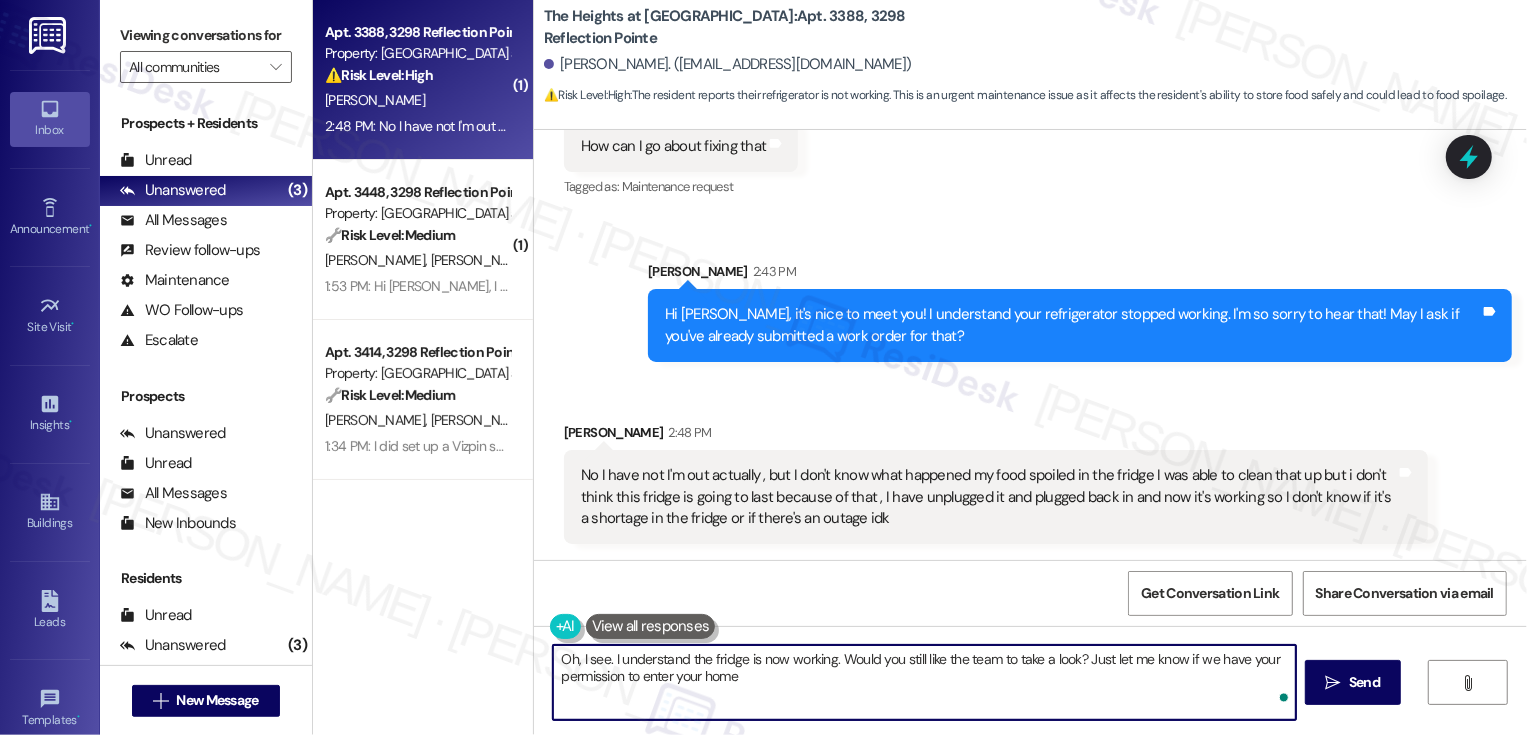 type on "Oh, I see. I understand the fridge is now working. Would you still like the team to take a look? Just let me know if we have your permission to enter your home!" 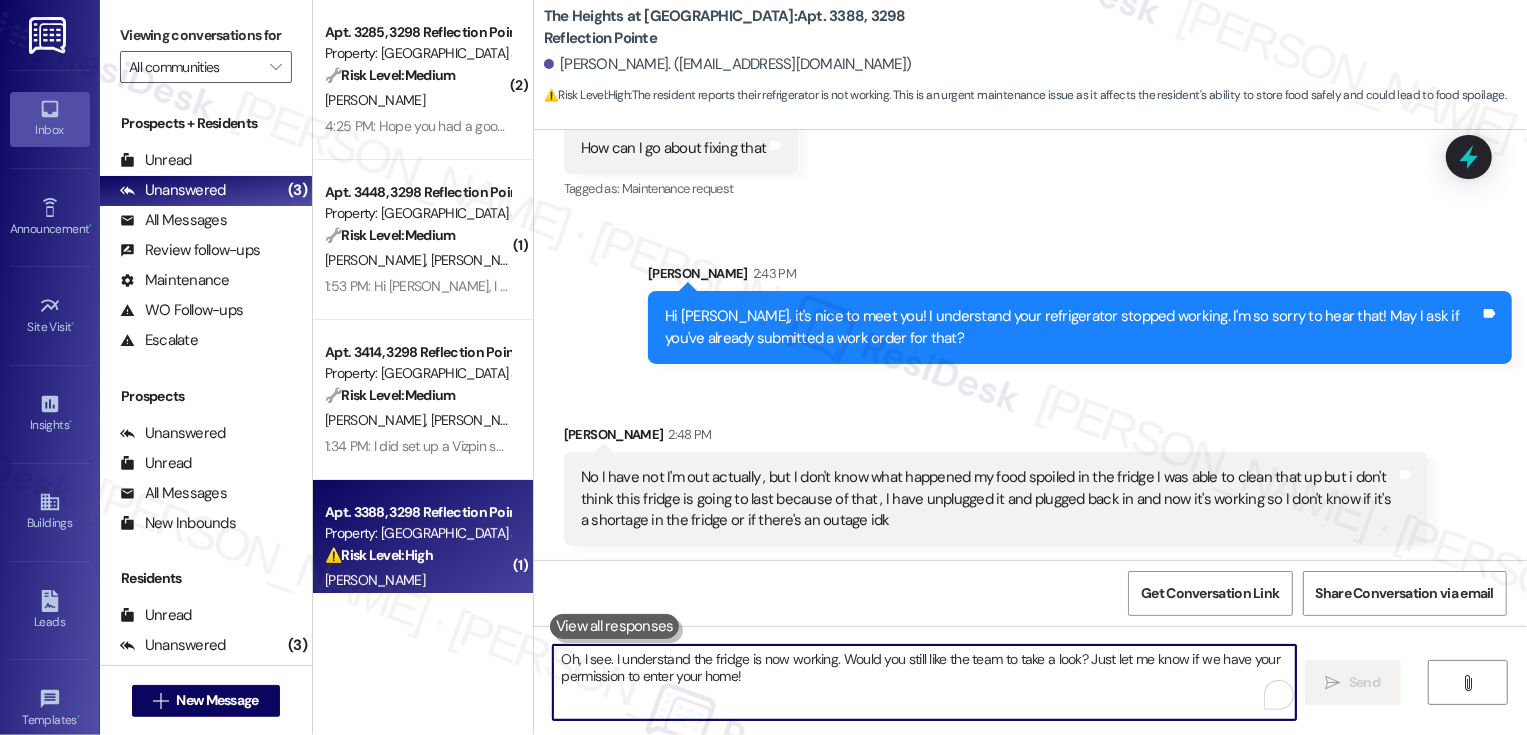 scroll, scrollTop: 553, scrollLeft: 0, axis: vertical 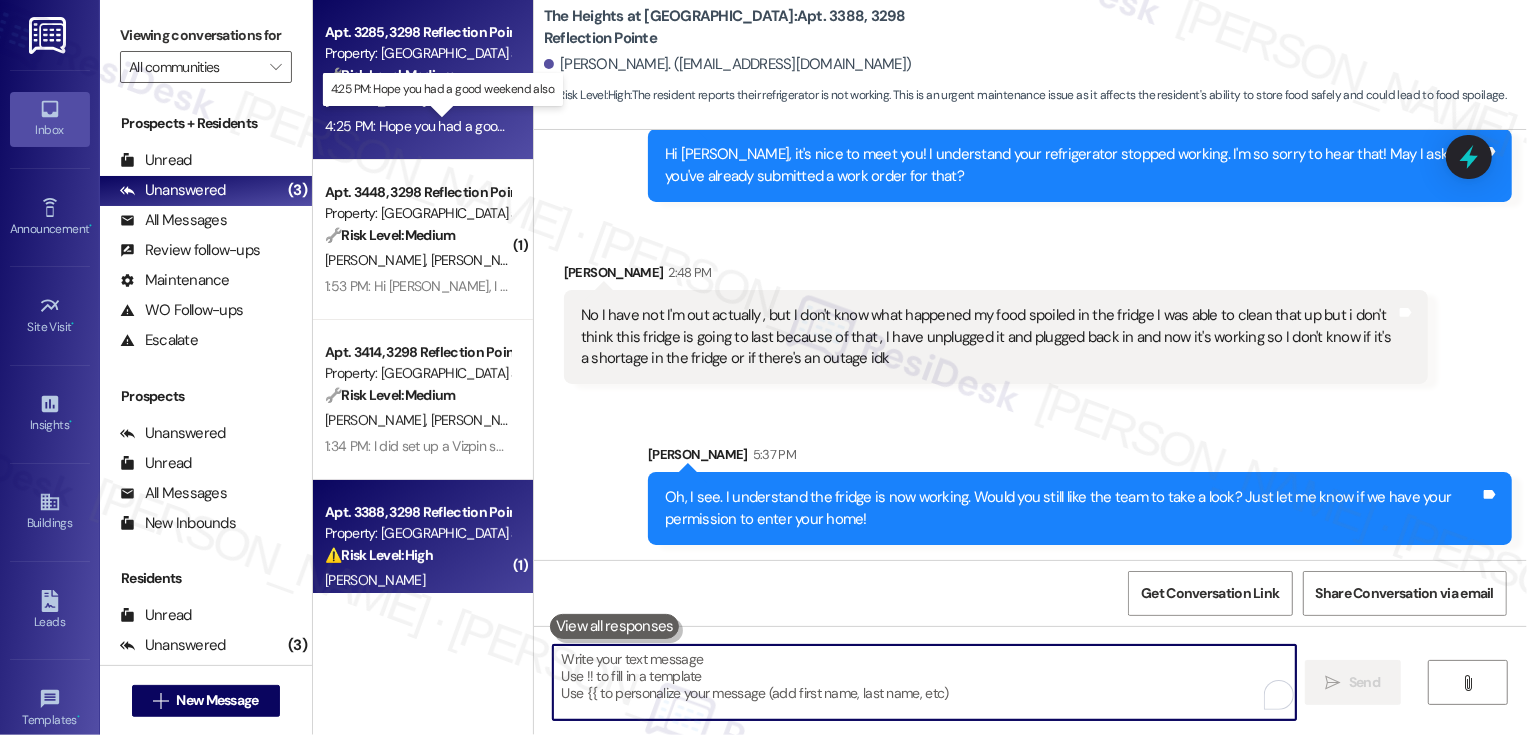 click on "4:25 PM: Hope you had a good weekend also. 4:25 PM: Hope you had a good weekend also." at bounding box center (458, 126) 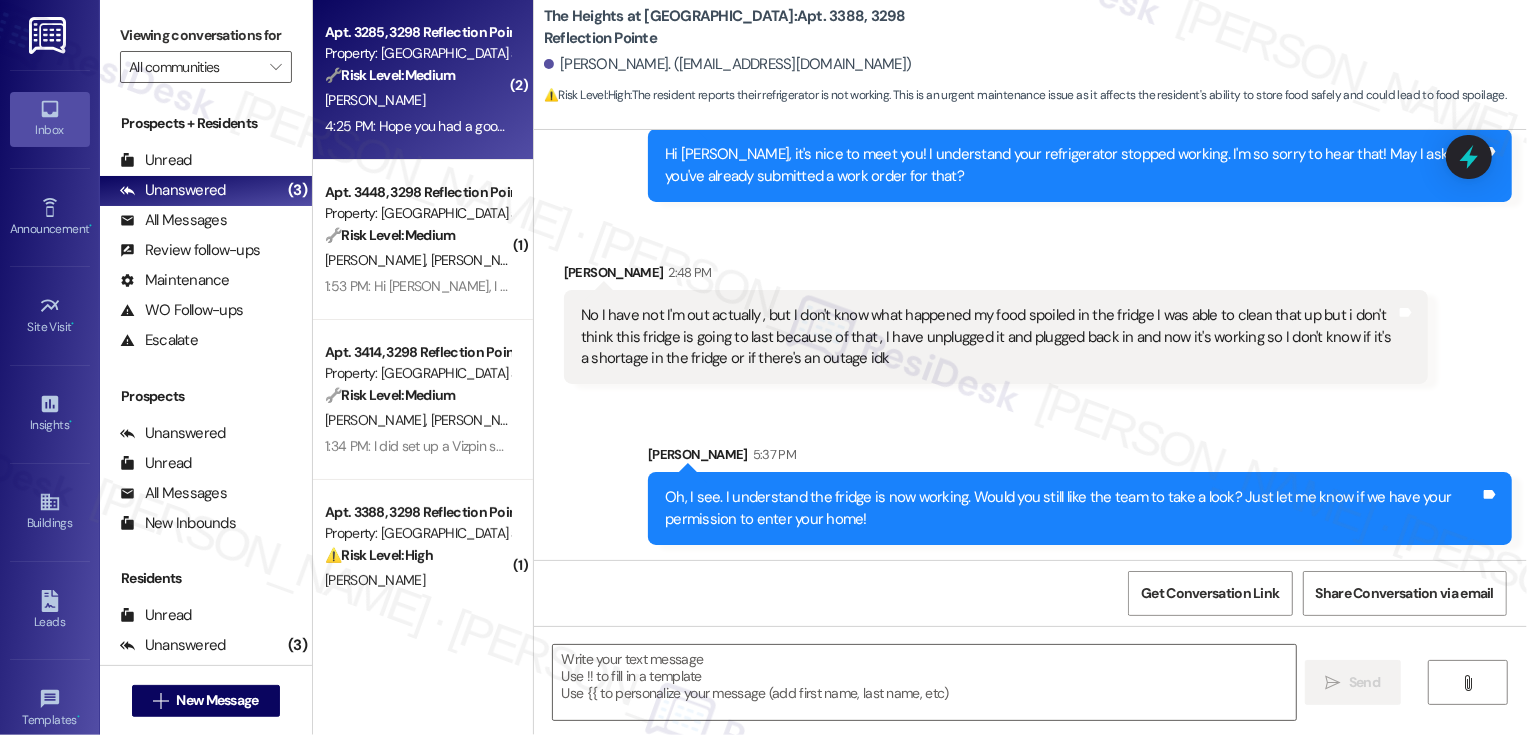 type on "Fetching suggested responses. Please feel free to read through the conversation in the meantime." 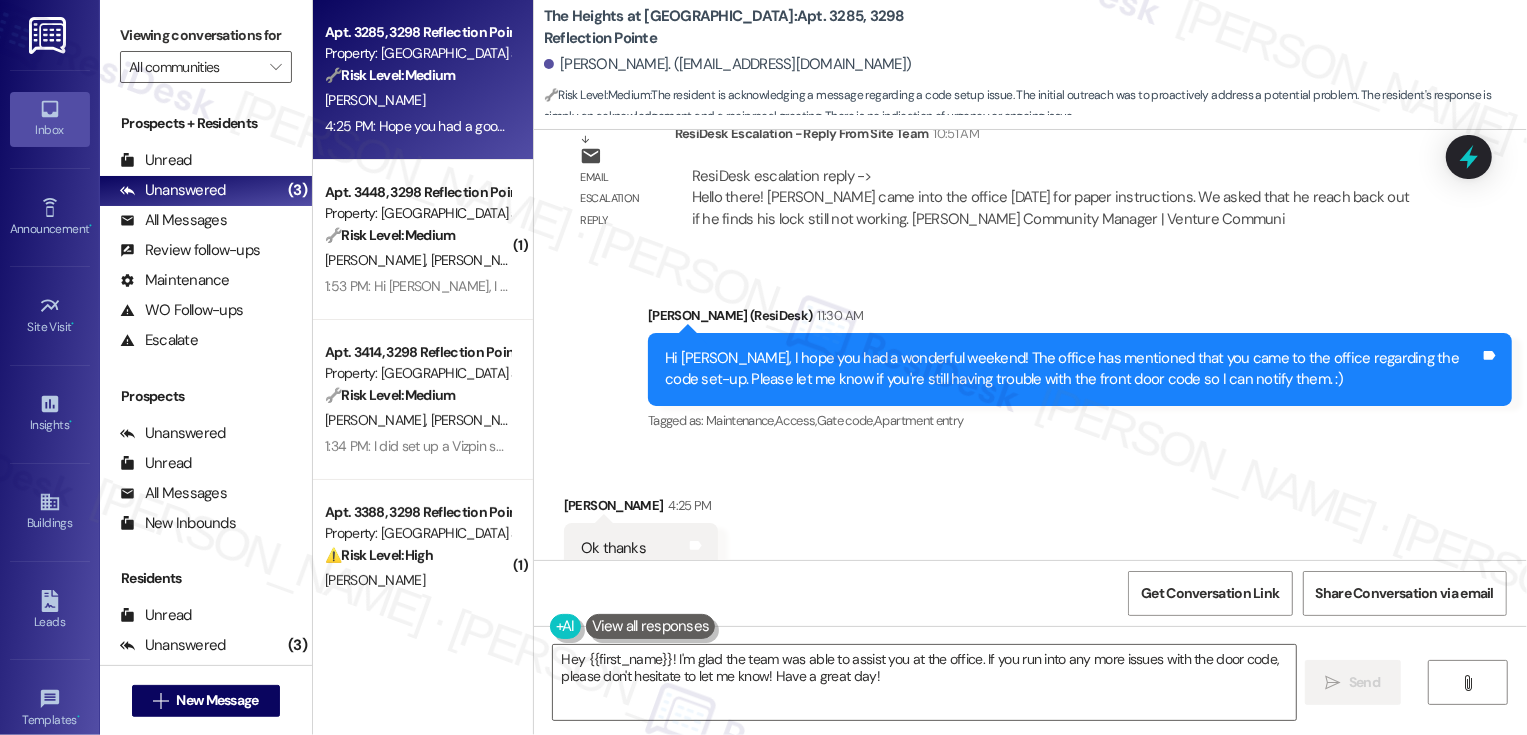 scroll, scrollTop: 3721, scrollLeft: 0, axis: vertical 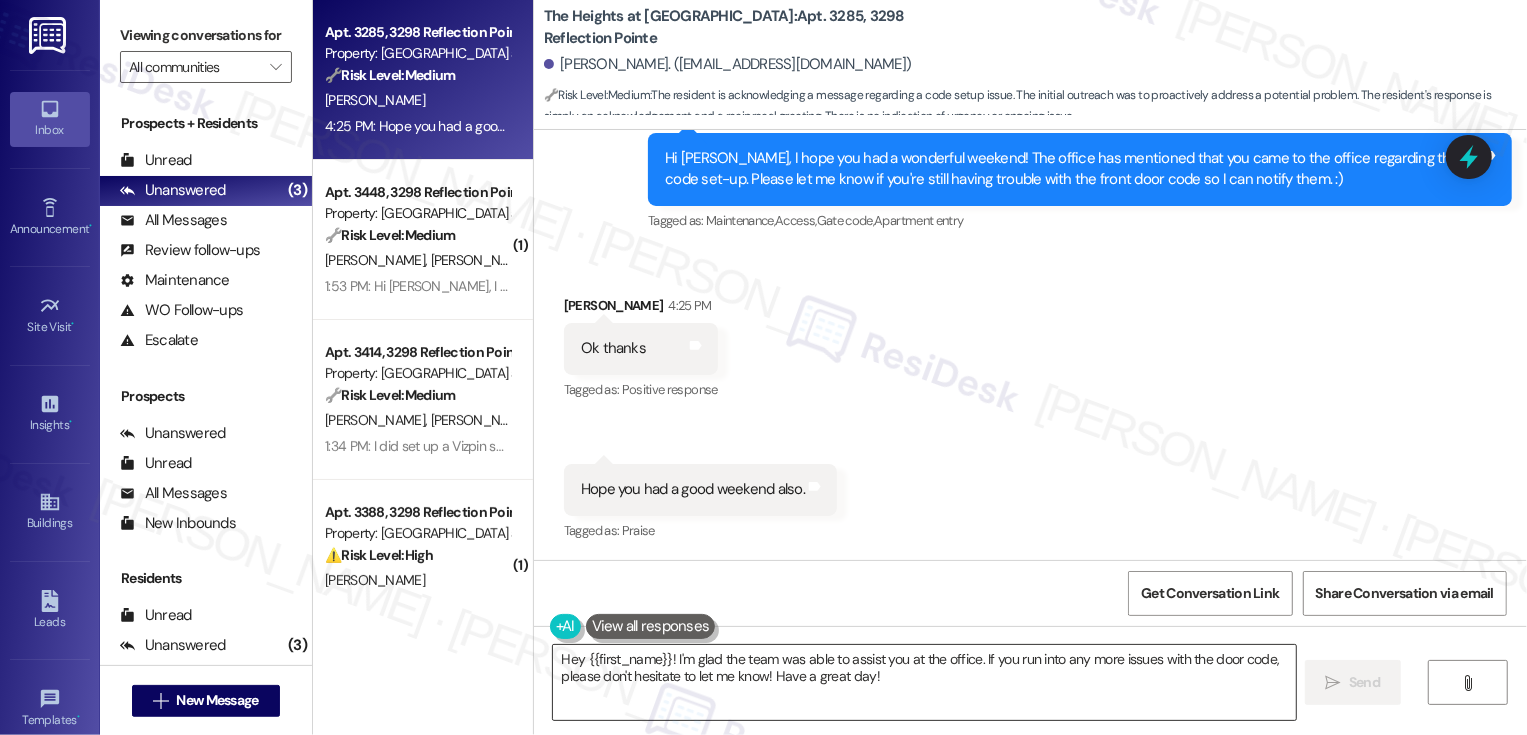 click on "Hey {{first_name}}! I'm glad the team was able to assist you at the office. If you run into any more issues with the door code, please don't hesitate to let me know! Have a great day!" at bounding box center (924, 682) 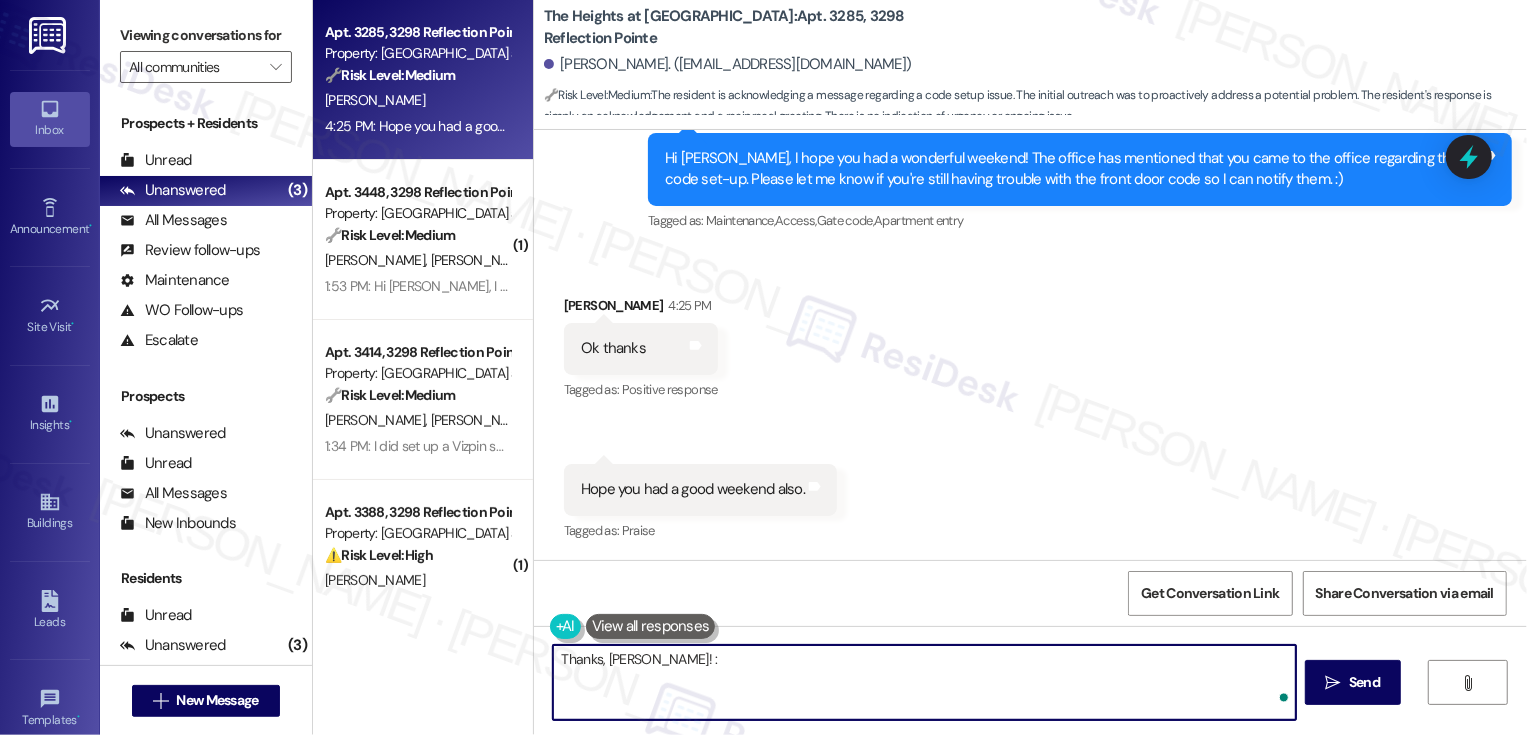 type on "Thanks, [PERSON_NAME]! :)" 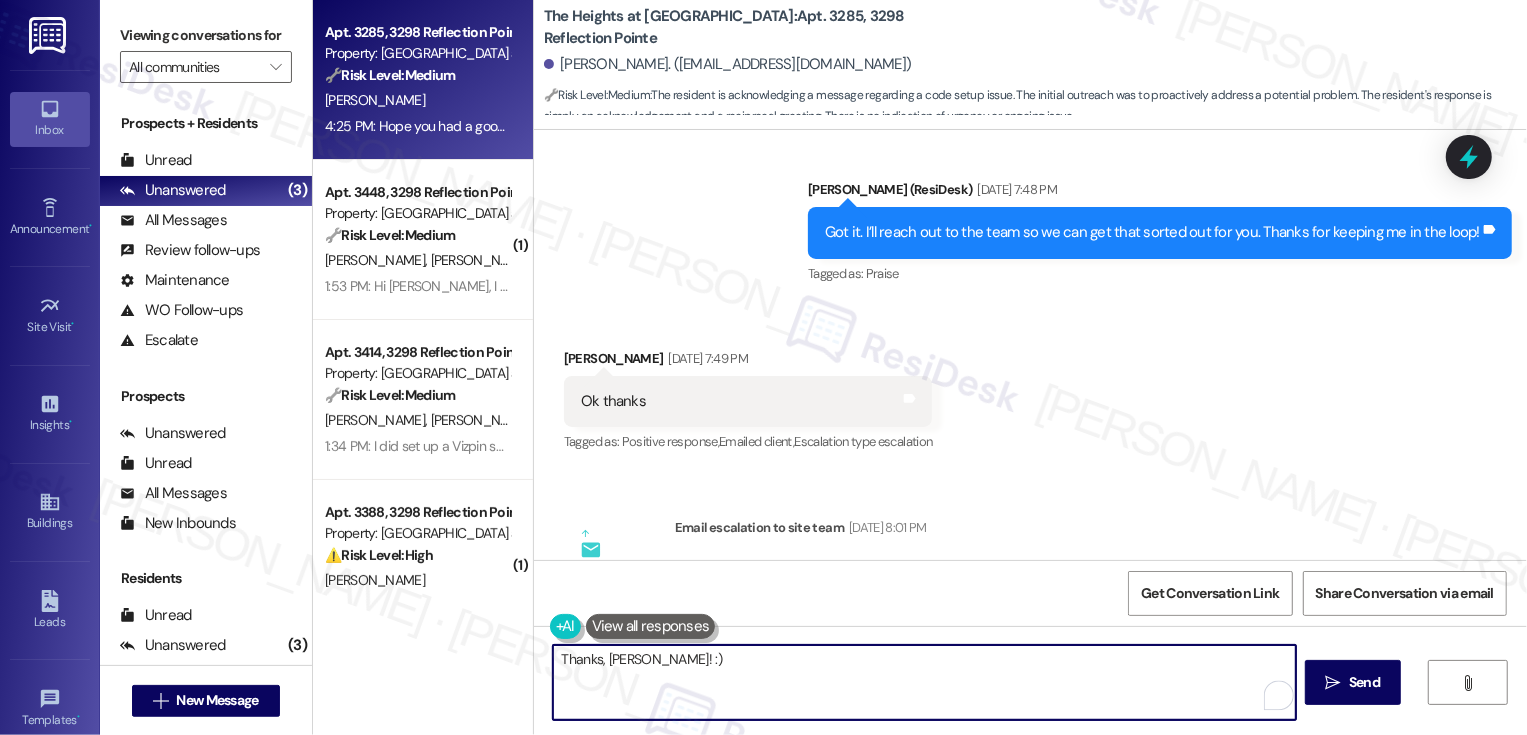 scroll, scrollTop: 3721, scrollLeft: 0, axis: vertical 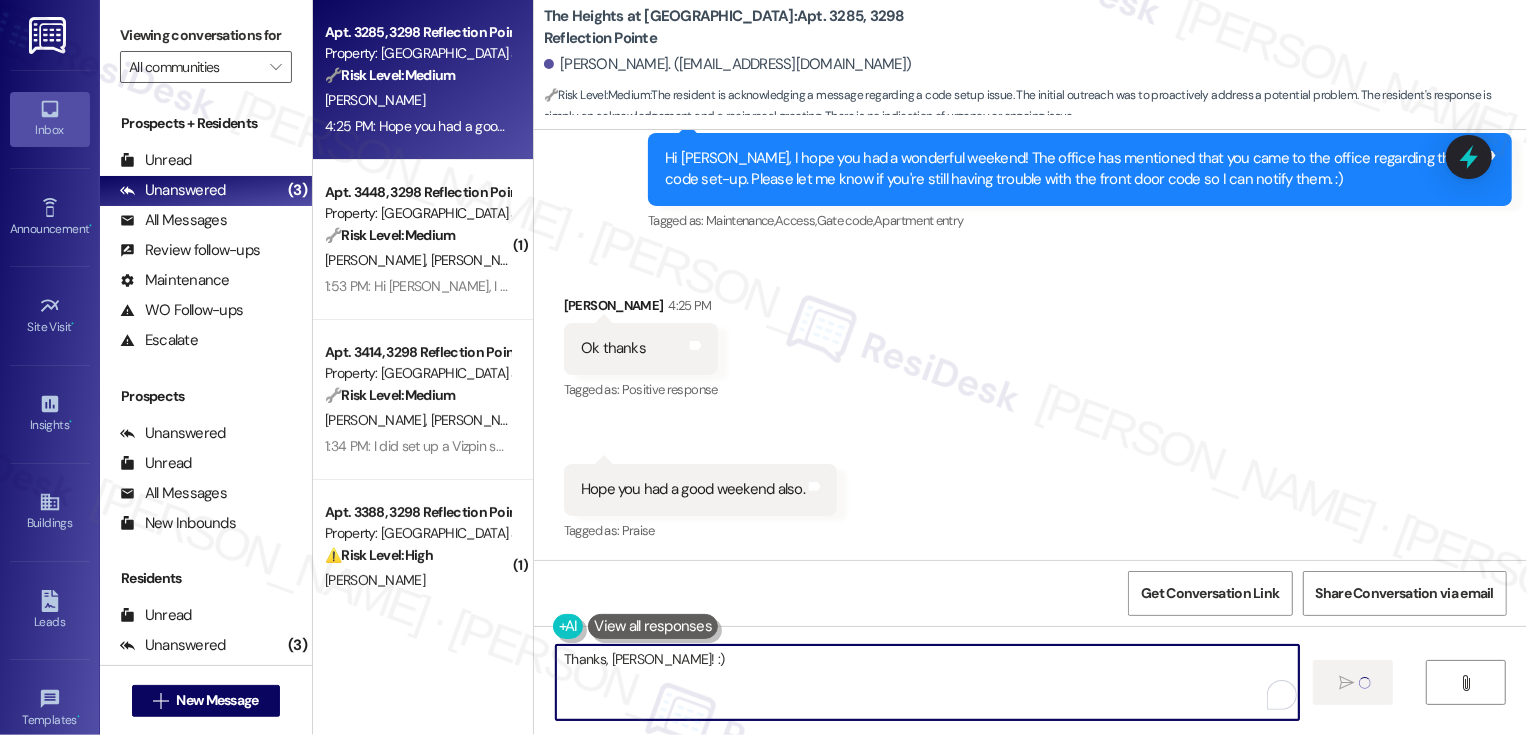 type 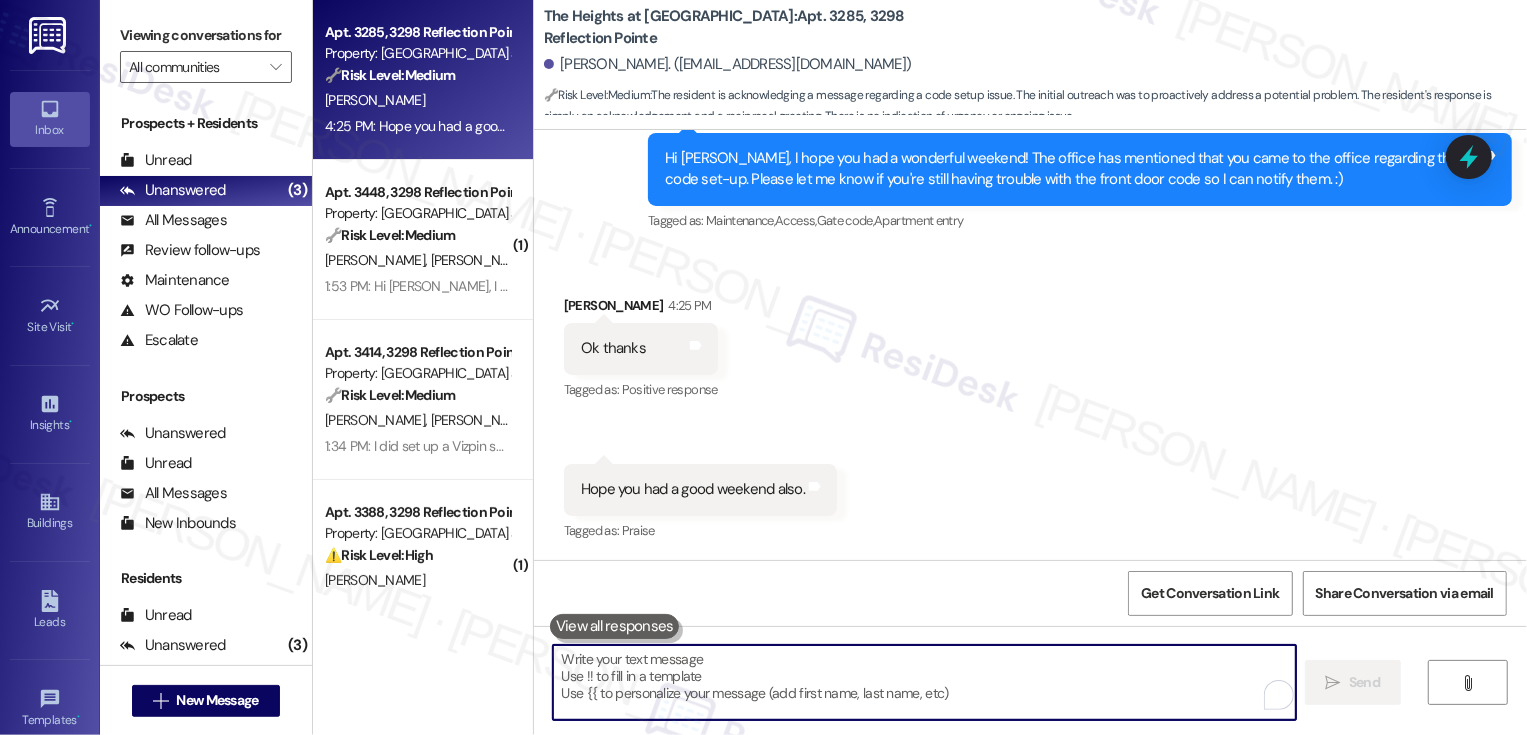 scroll, scrollTop: 3720, scrollLeft: 0, axis: vertical 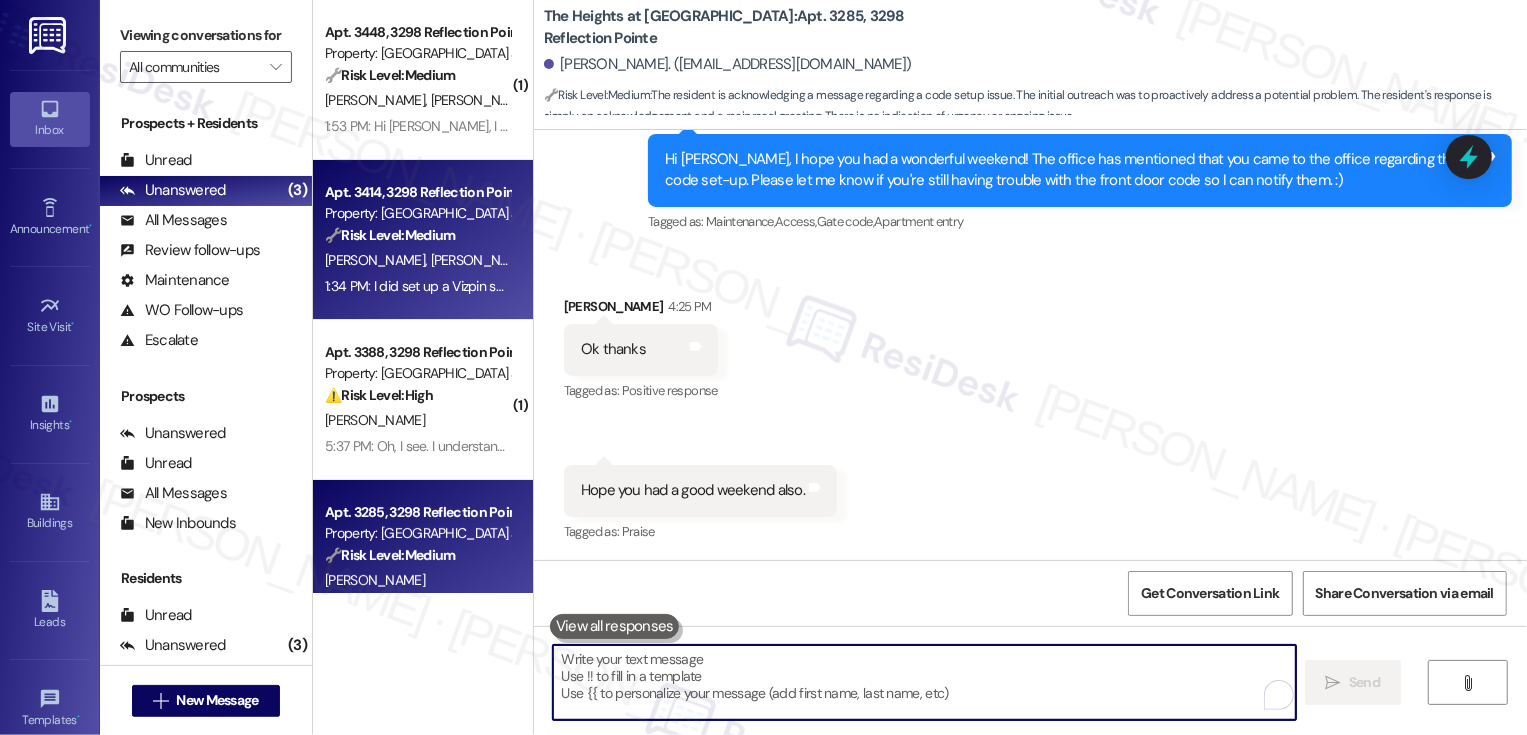 click on "[PERSON_NAME]" at bounding box center [480, 260] 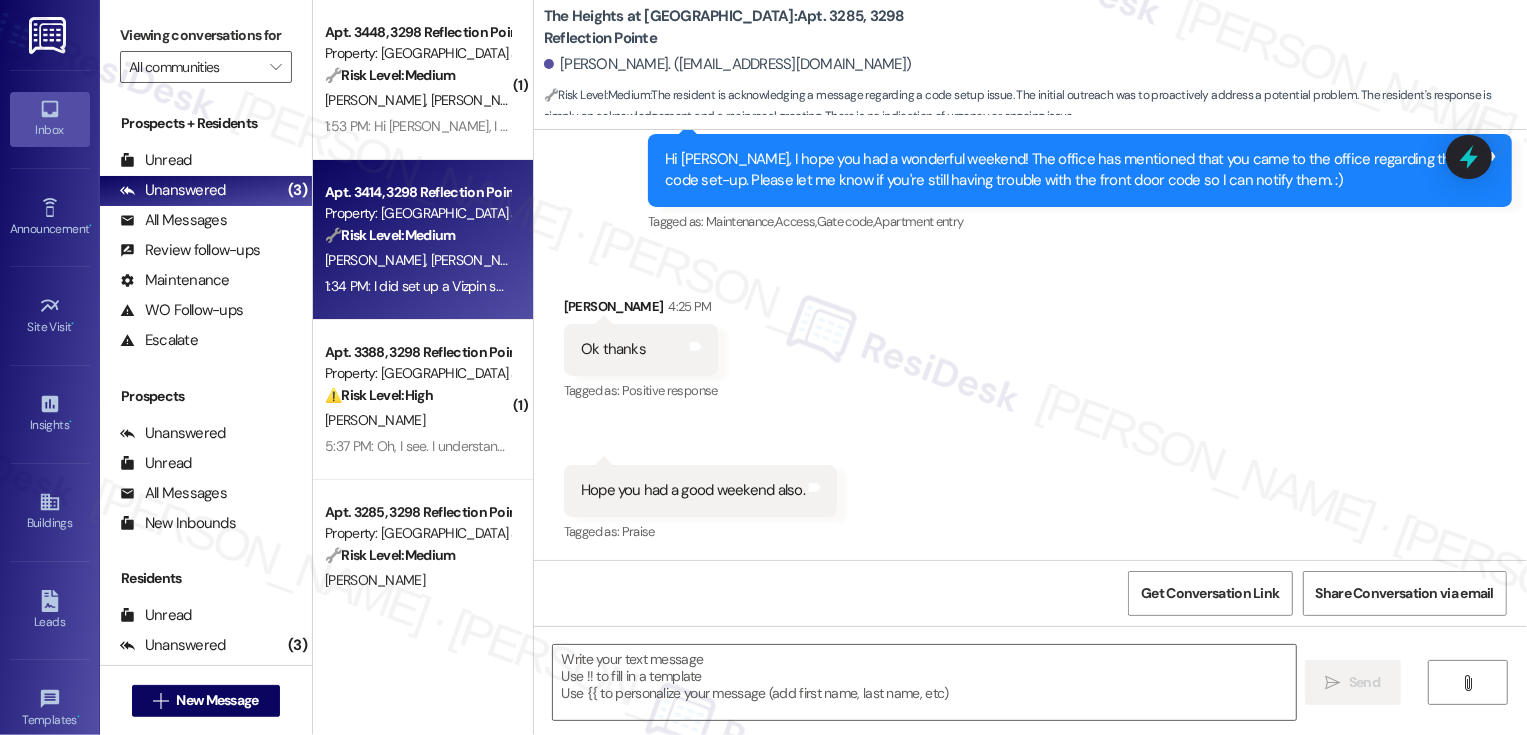 type on "Fetching suggested responses. Please feel free to read through the conversation in the meantime." 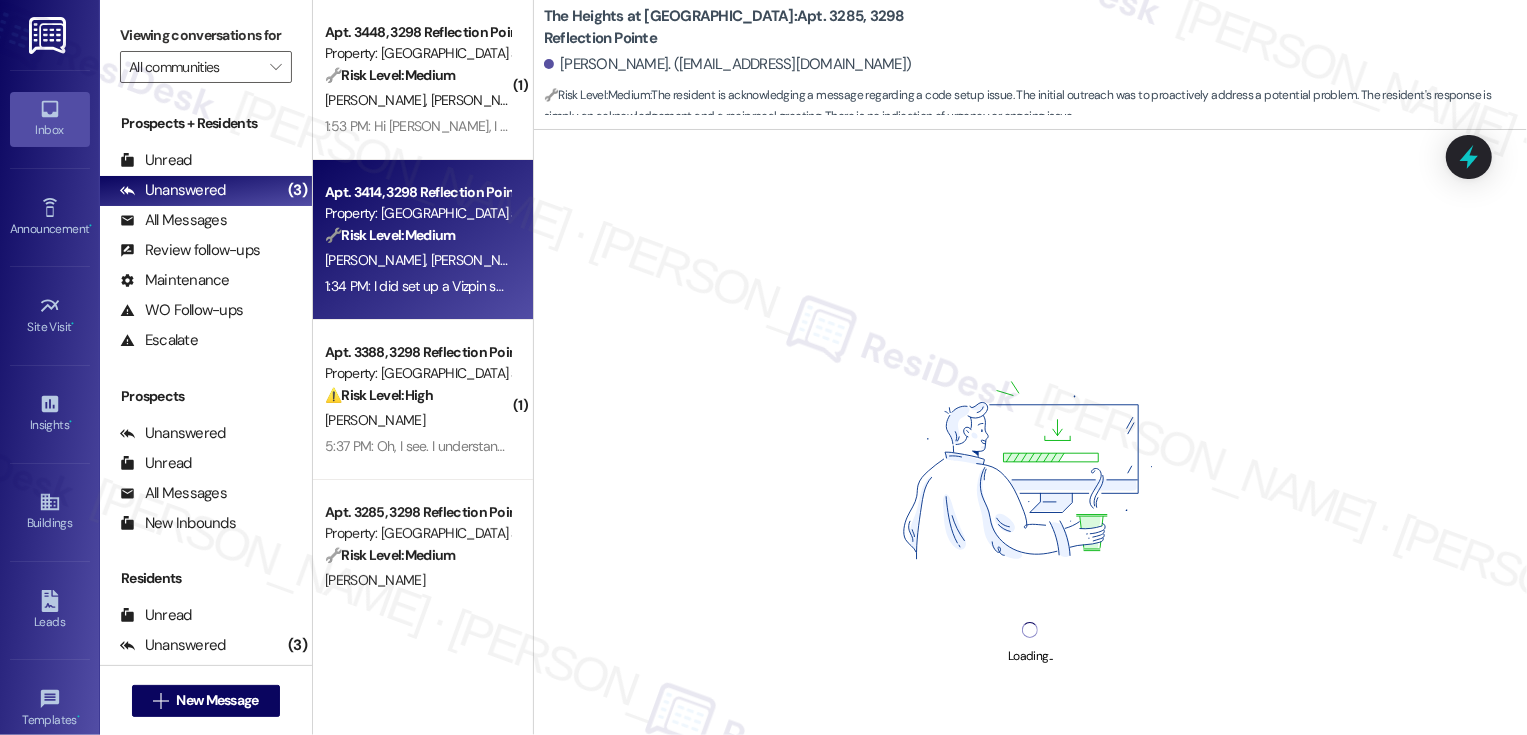 click on "[PERSON_NAME]" at bounding box center (480, 260) 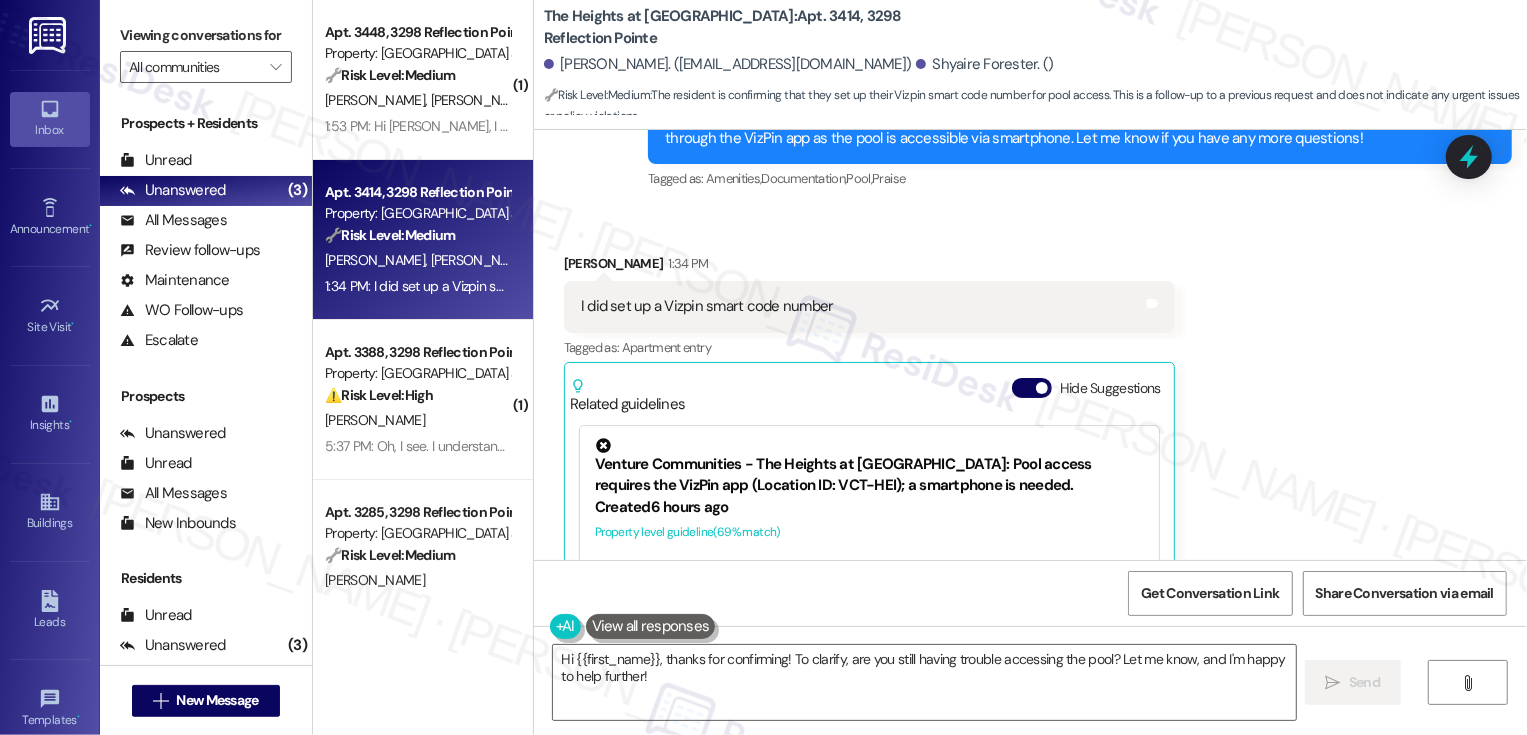 scroll, scrollTop: 3353, scrollLeft: 0, axis: vertical 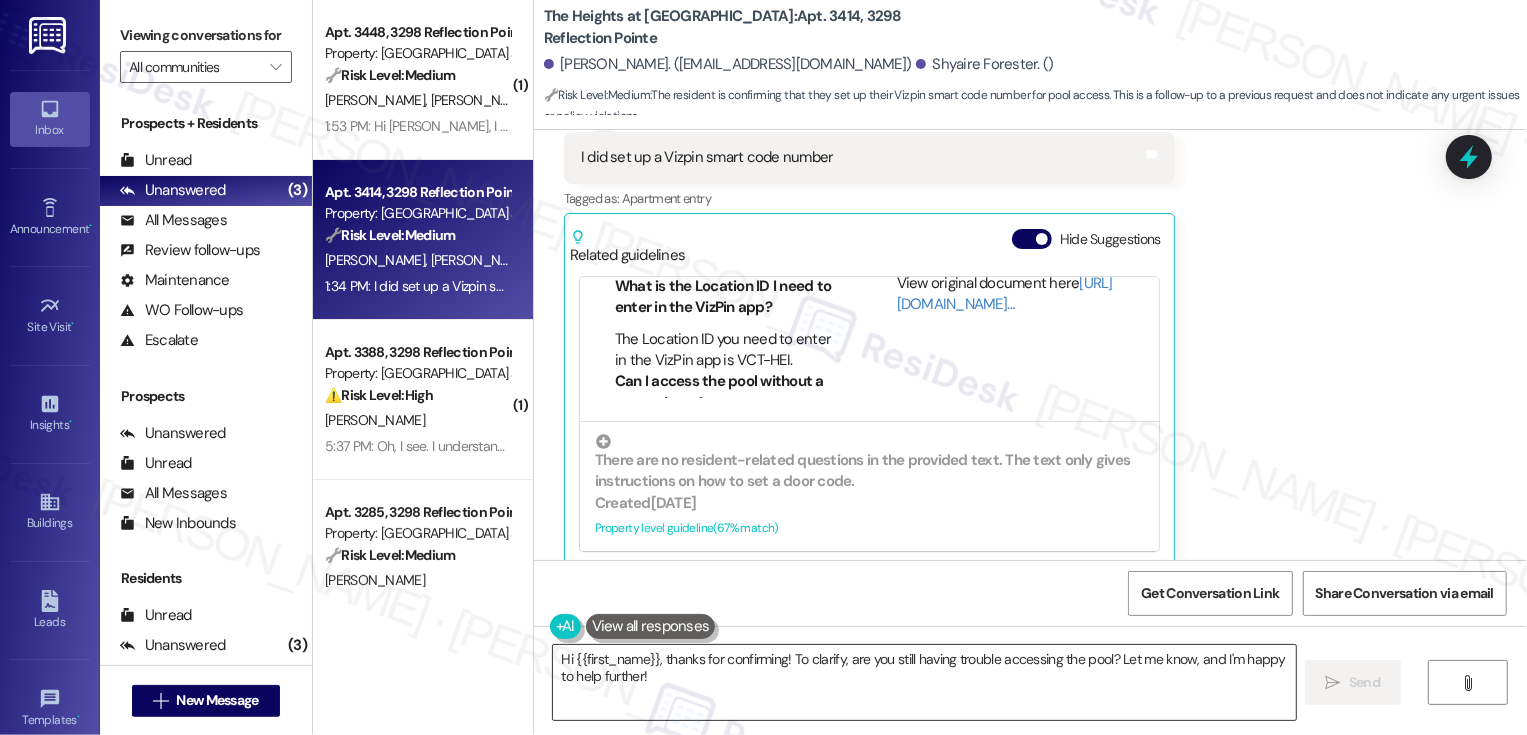 click on "Hi {{first_name}}, thanks for confirming! To clarify, are you still having trouble accessing the pool? Let me know, and I'm happy to help further!" at bounding box center (924, 682) 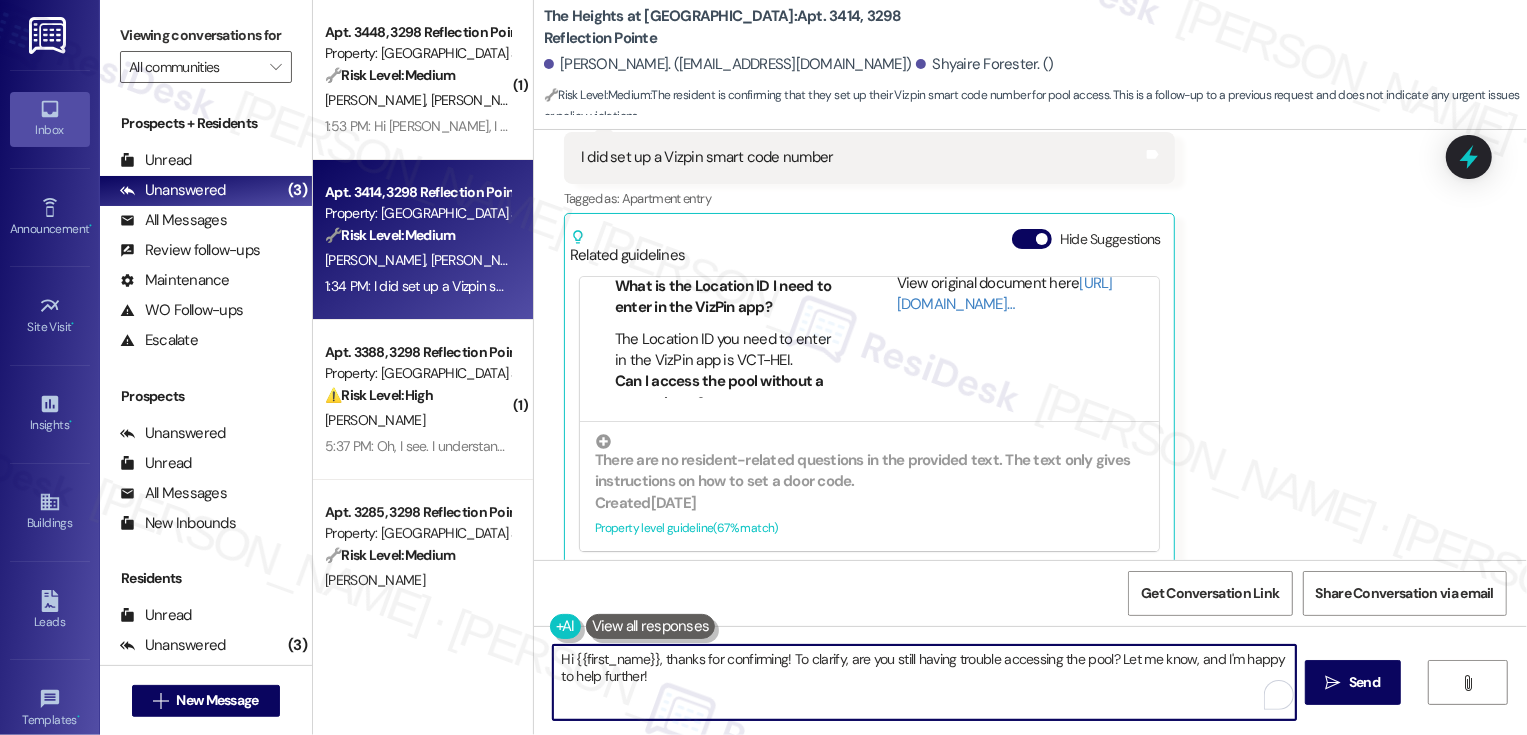 click on "Hi {{first_name}}, thanks for confirming! To clarify, are you still having trouble accessing the pool? Let me know, and I'm happy to help further!" at bounding box center (924, 682) 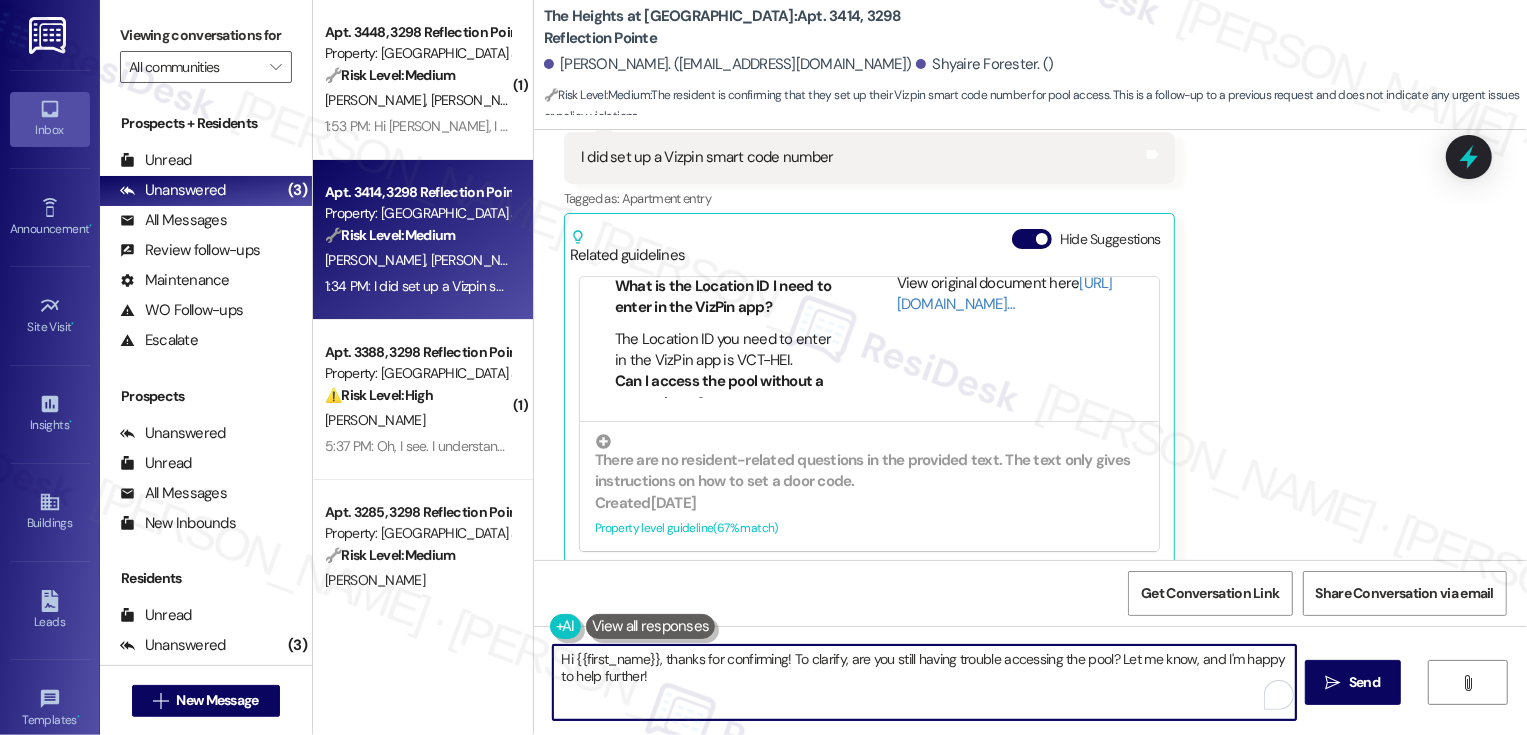 drag, startPoint x: 660, startPoint y: 660, endPoint x: 489, endPoint y: 657, distance: 171.0263 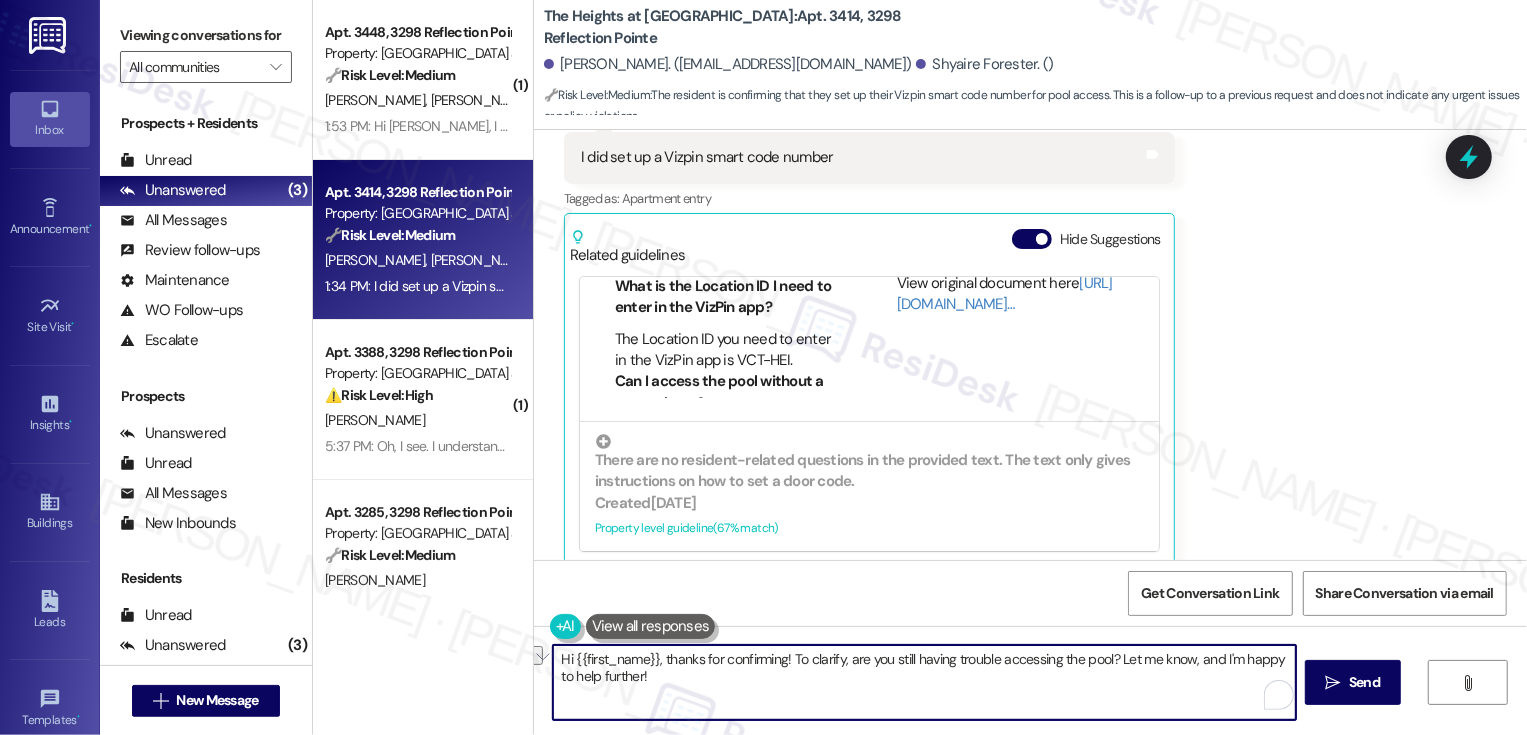 type on "Thanks for confirming! To clarify, are you still having trouble accessing the pool? Let me know, and I'm happy to help further!" 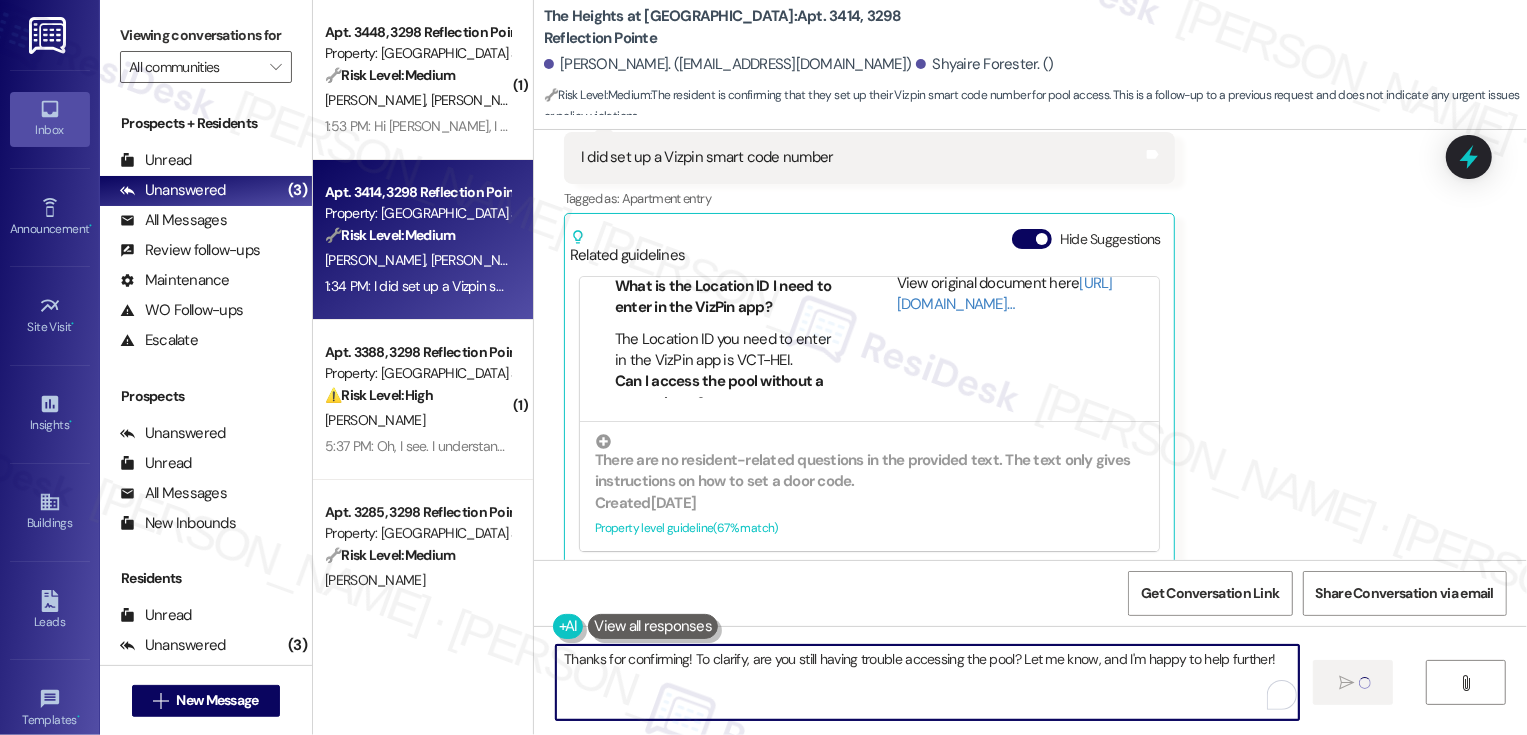 type 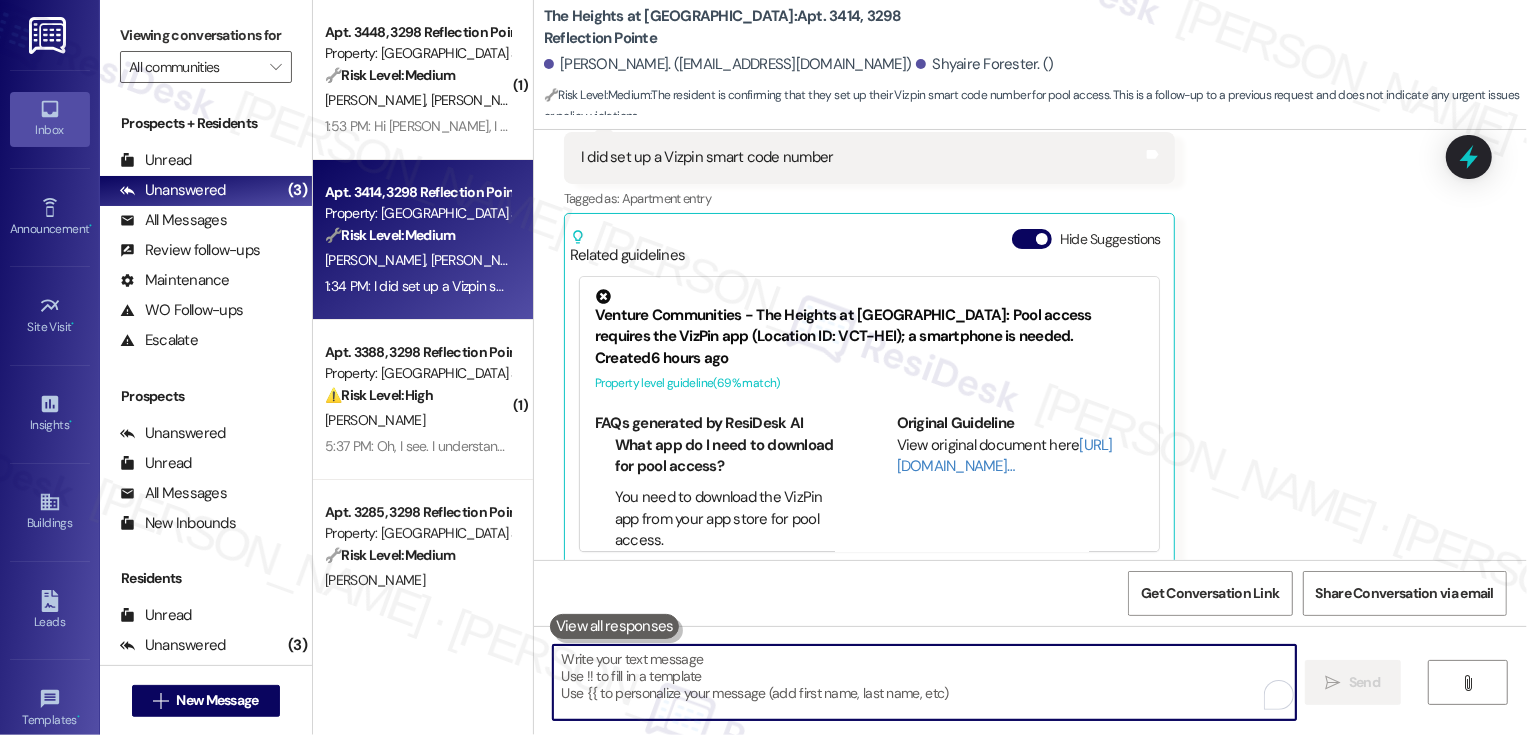 scroll, scrollTop: 3423, scrollLeft: 0, axis: vertical 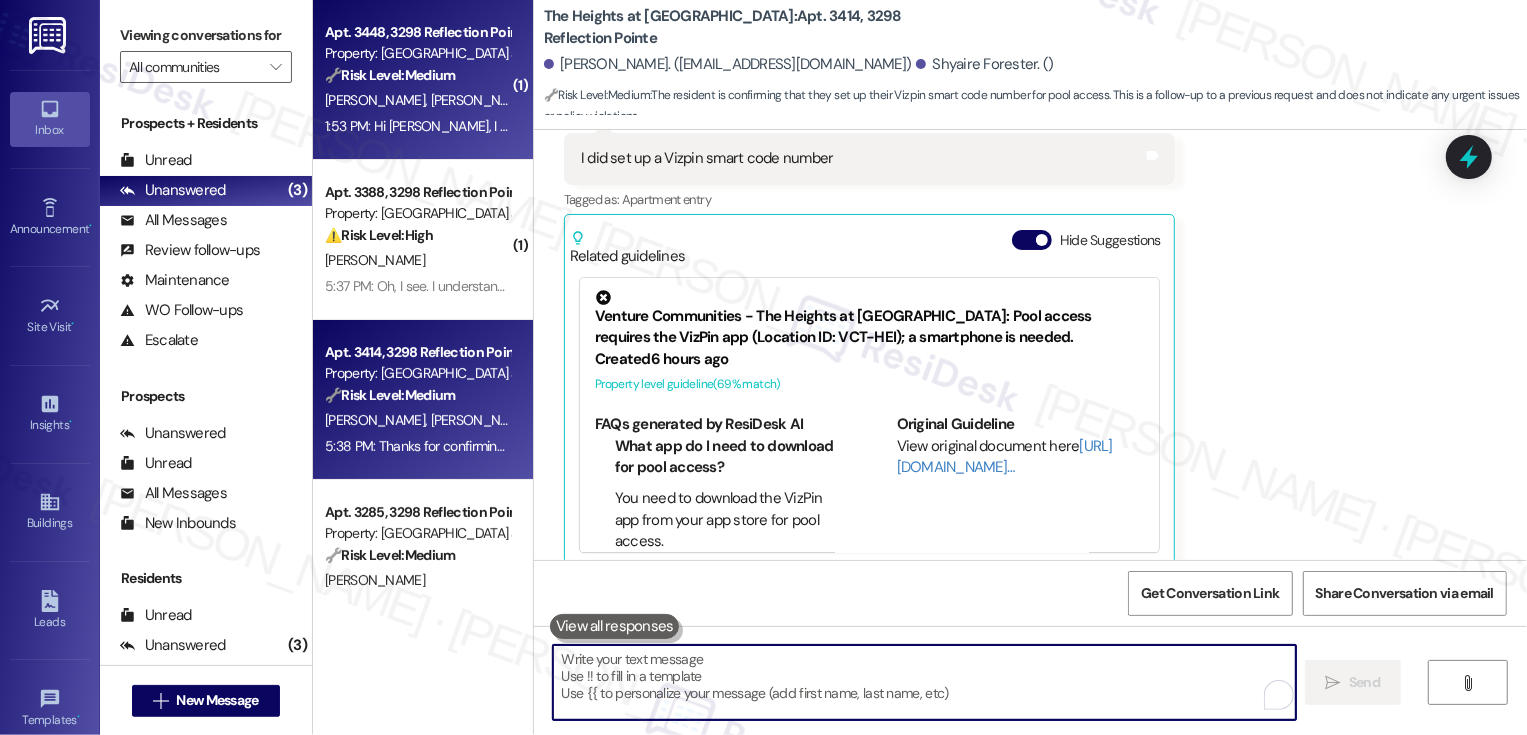 click on "1:53 PM: Hi [PERSON_NAME],
I just wanted to let you know that the gym access doors at [GEOGRAPHIC_DATA] are being jammed and aren’t easily accessible via the app. It’s been an ongoing concern when trying to access the gym daily. I had mentioned this to [PERSON_NAME] last week, but wanted to follow up with you as well. 1:53 PM: Hi [PERSON_NAME],
I just wanted to let you know that the gym access doors at [GEOGRAPHIC_DATA] are being jammed and aren’t easily accessible via the app. It’s been an ongoing concern when trying to access the gym daily. I had mentioned this to [PERSON_NAME] last week, but wanted to follow up with you as well." at bounding box center [1278, 126] 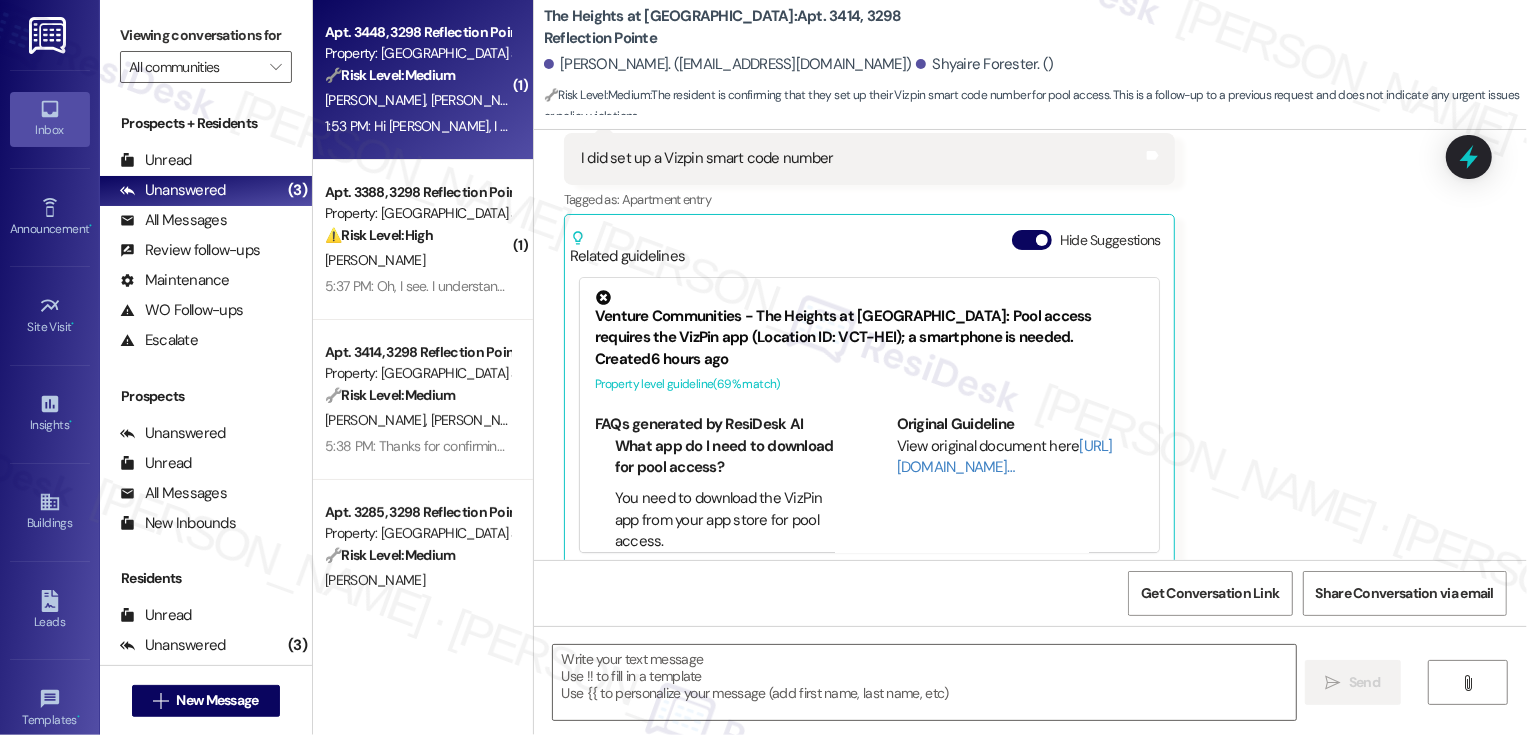 type on "Fetching suggested responses. Please feel free to read through the conversation in the meantime." 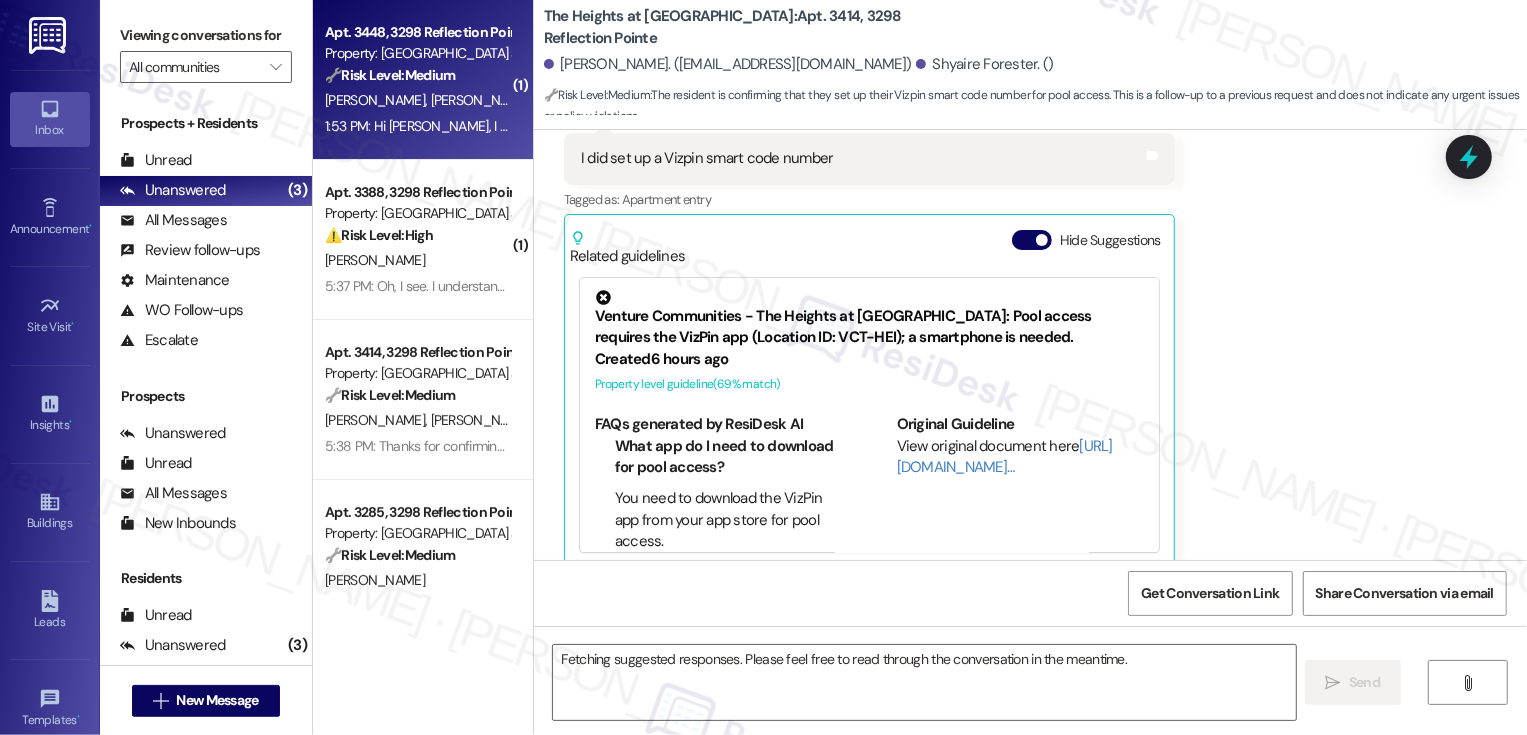click on "1:53 PM: Hi [PERSON_NAME],
I just wanted to let you know that the gym access doors at [GEOGRAPHIC_DATA] are being jammed and aren’t easily accessible via the app. It’s been an ongoing concern when trying to access the gym daily. I had mentioned this to [PERSON_NAME] last week, but wanted to follow up with you as well. 1:53 PM: Hi [PERSON_NAME],
I just wanted to let you know that the gym access doors at [GEOGRAPHIC_DATA] are being jammed and aren’t easily accessible via the app. It’s been an ongoing concern when trying to access the gym daily. I had mentioned this to [PERSON_NAME] last week, but wanted to follow up with you as well." at bounding box center [1278, 126] 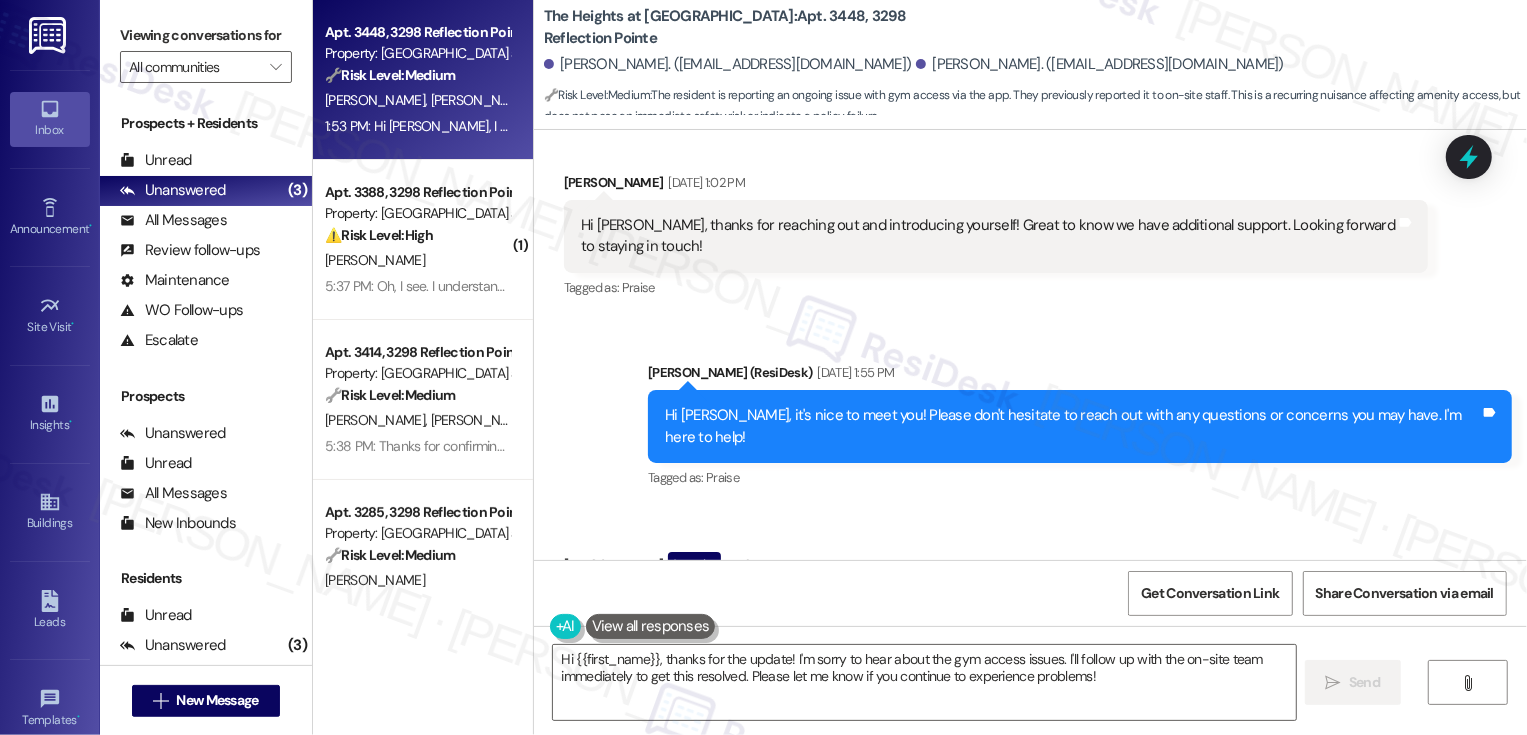 scroll, scrollTop: 867, scrollLeft: 0, axis: vertical 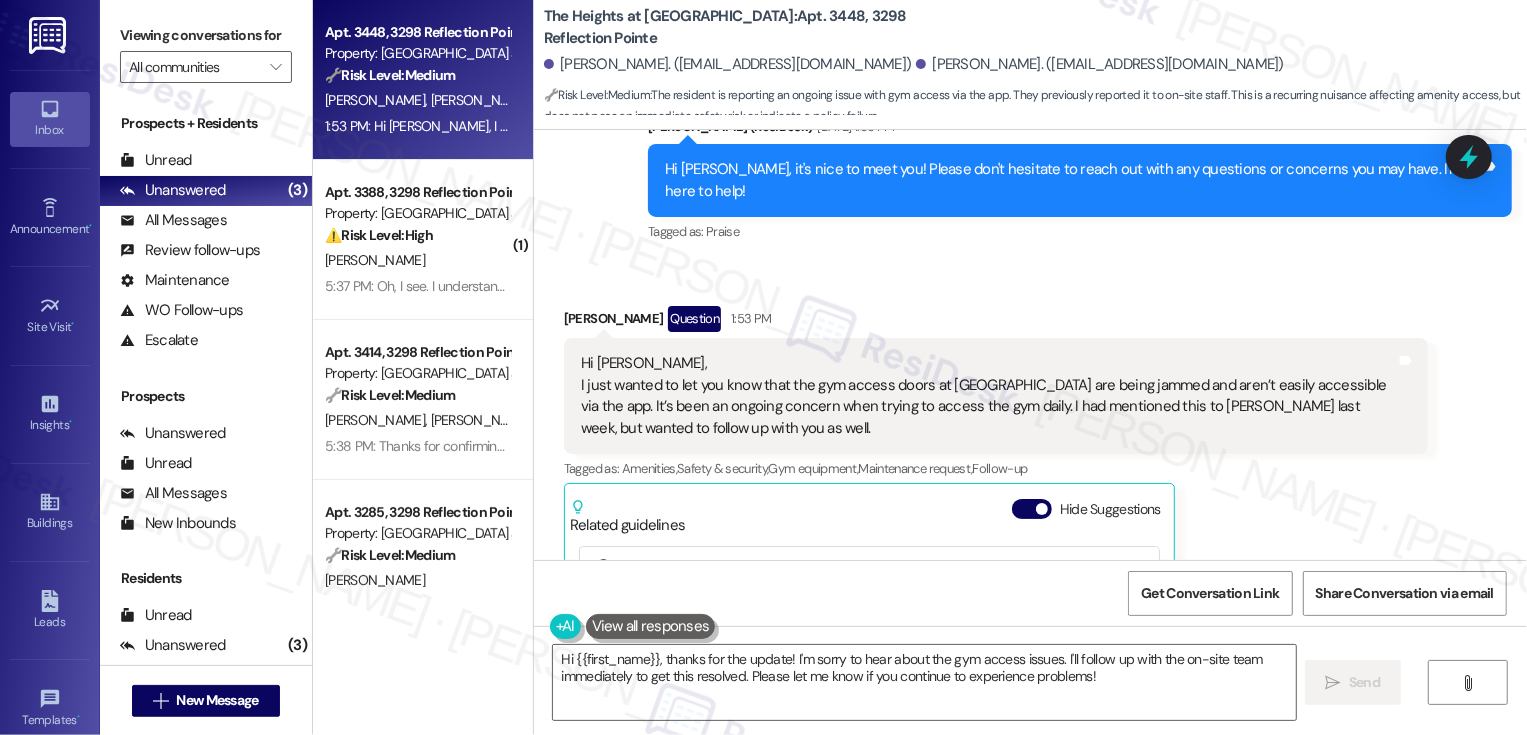 click on "[PERSON_NAME] Question 1:53 PM" at bounding box center (996, 322) 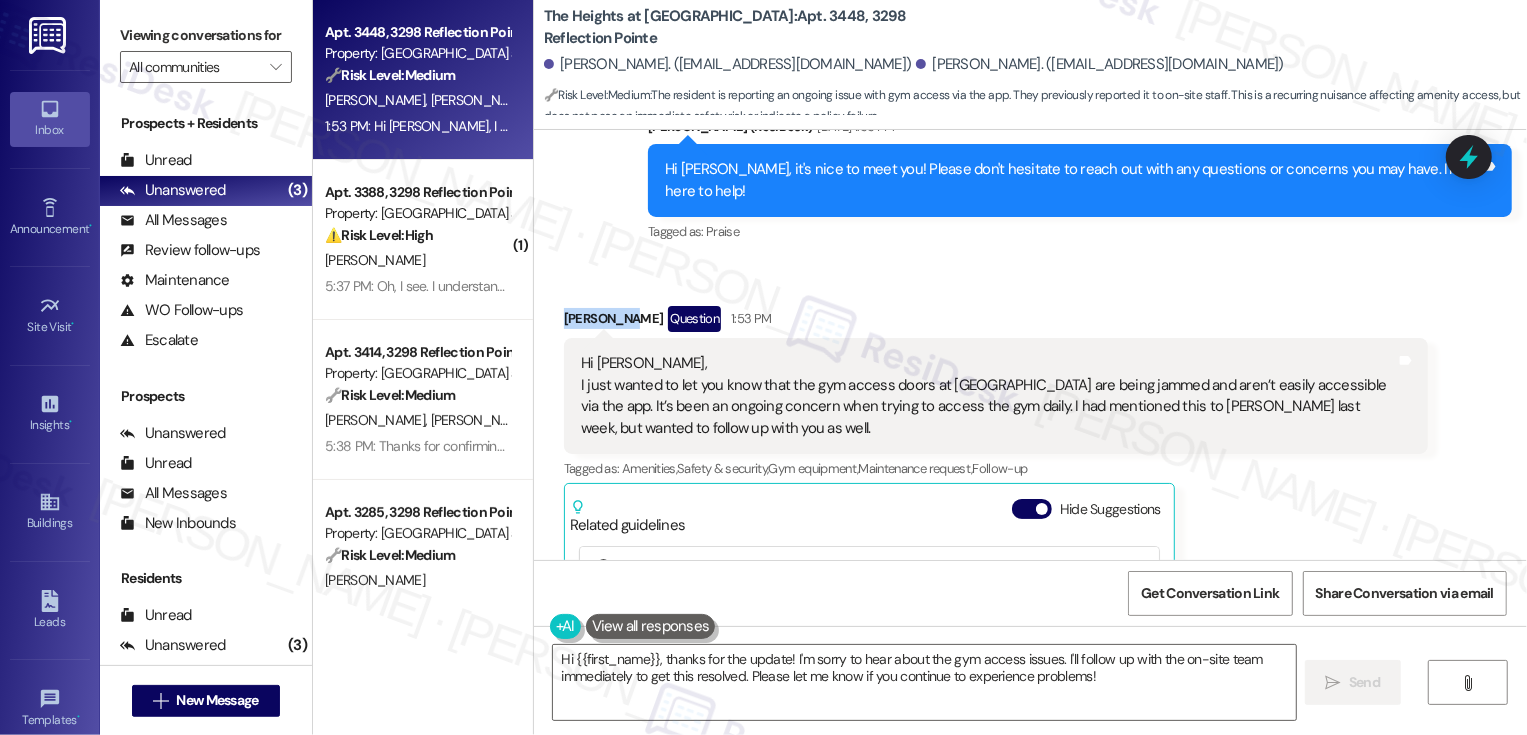 copy on "[PERSON_NAME]" 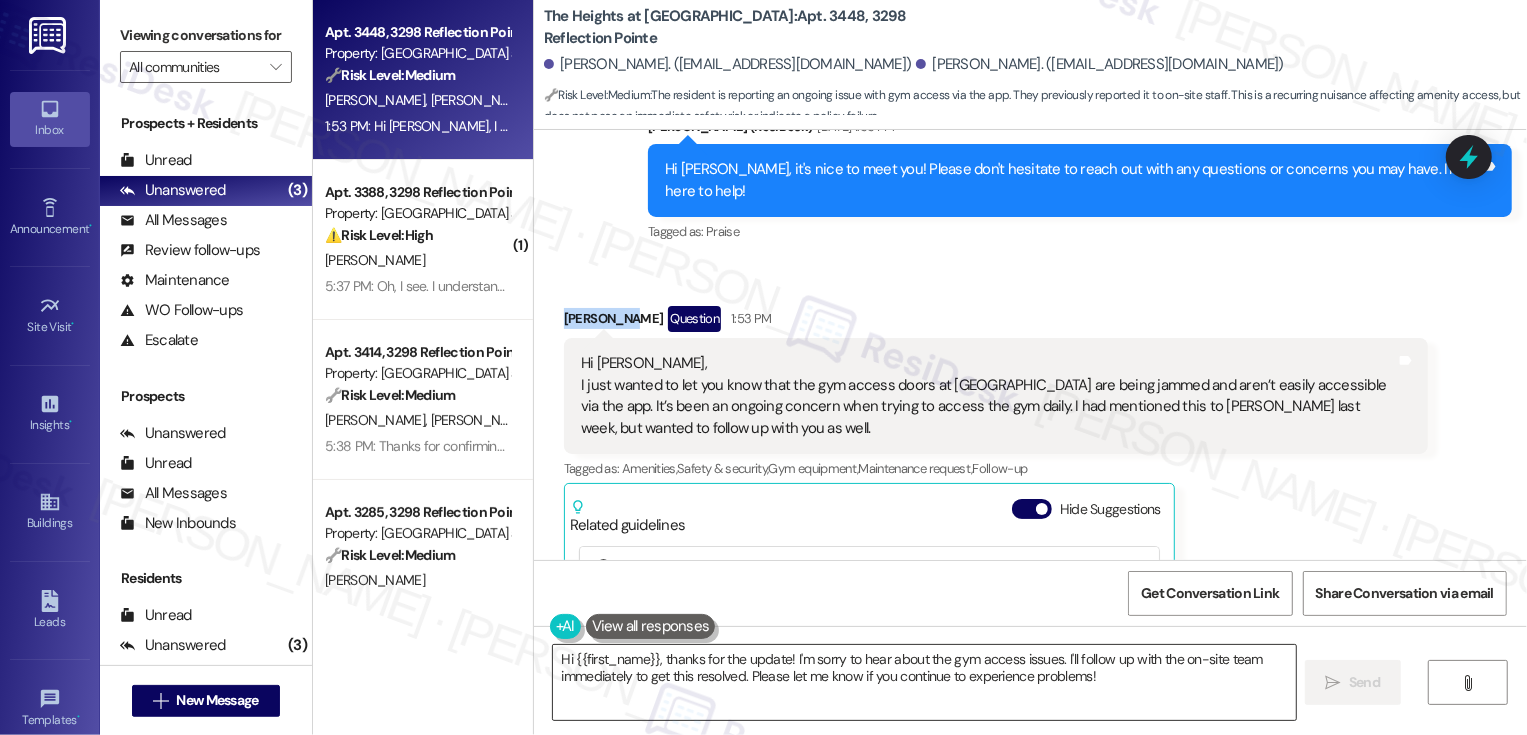 click on "Hi {{first_name}}, thanks for the update! I'm sorry to hear about the gym access issues. I'll follow up with the on-site team immediately to get this resolved. Please let me know if you continue to experience problems!" at bounding box center [924, 682] 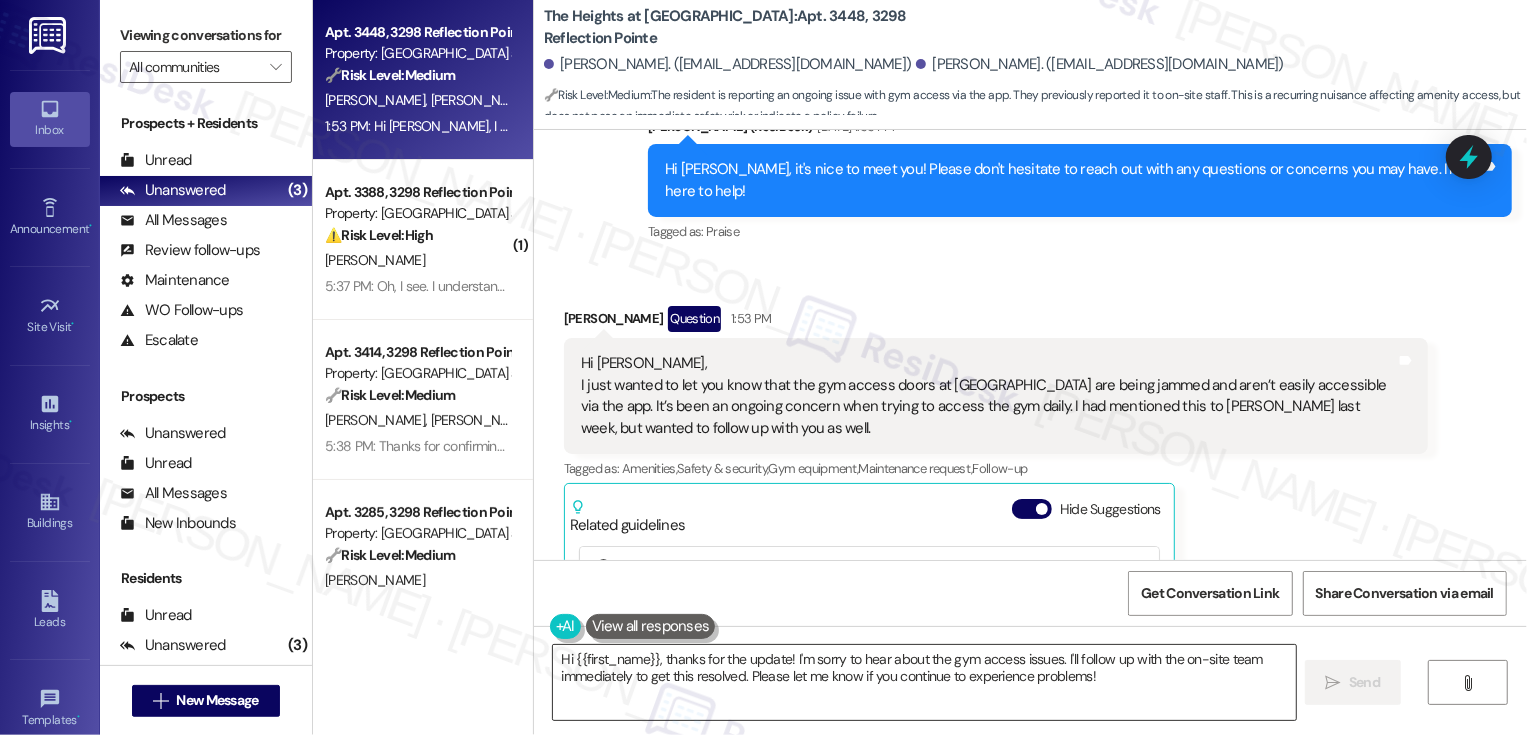 click on "Hi {{first_name}}, thanks for the update! I'm sorry to hear about the gym access issues. I'll follow up with the on-site team immediately to get this resolved. Please let me know if you continue to experience problems!" at bounding box center (924, 682) 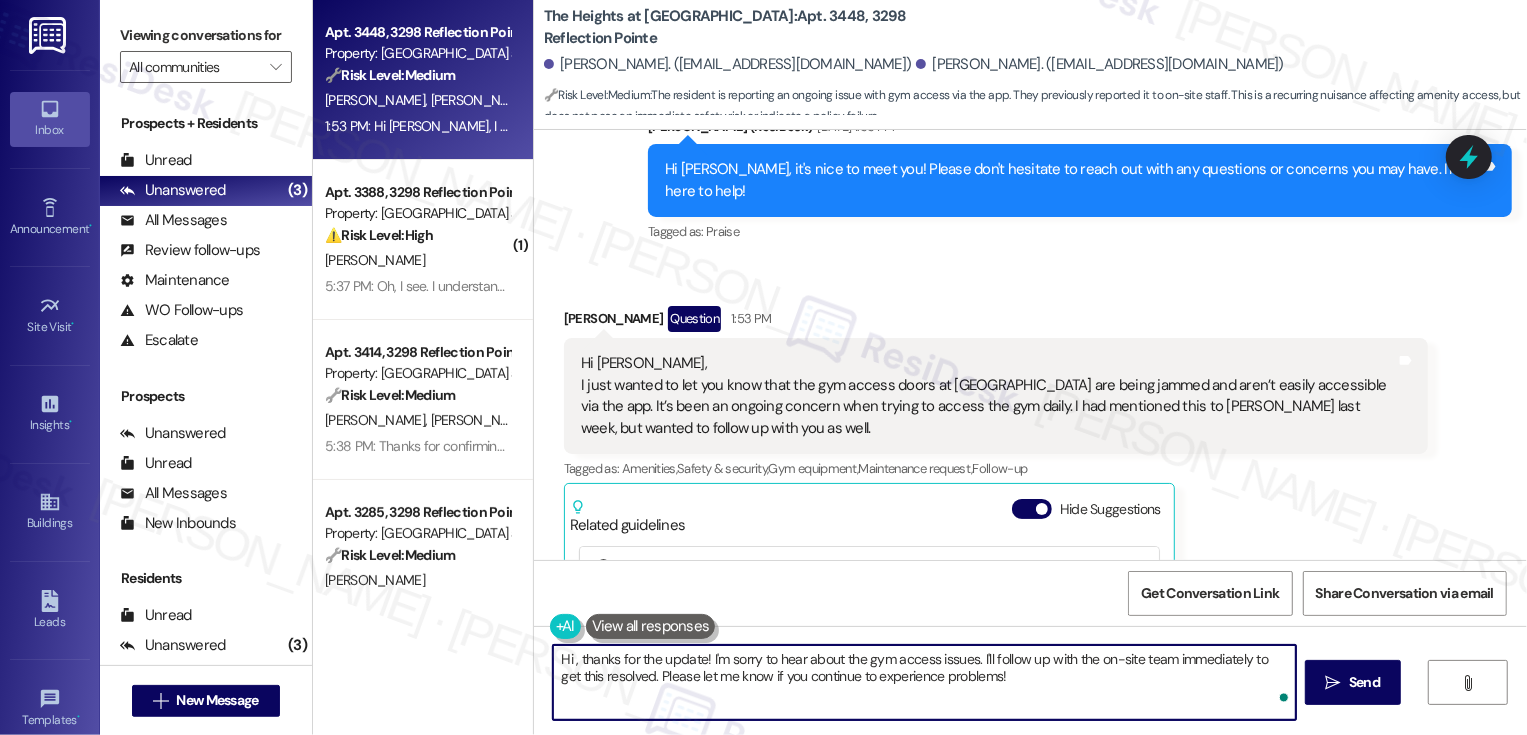 paste on "[PERSON_NAME]" 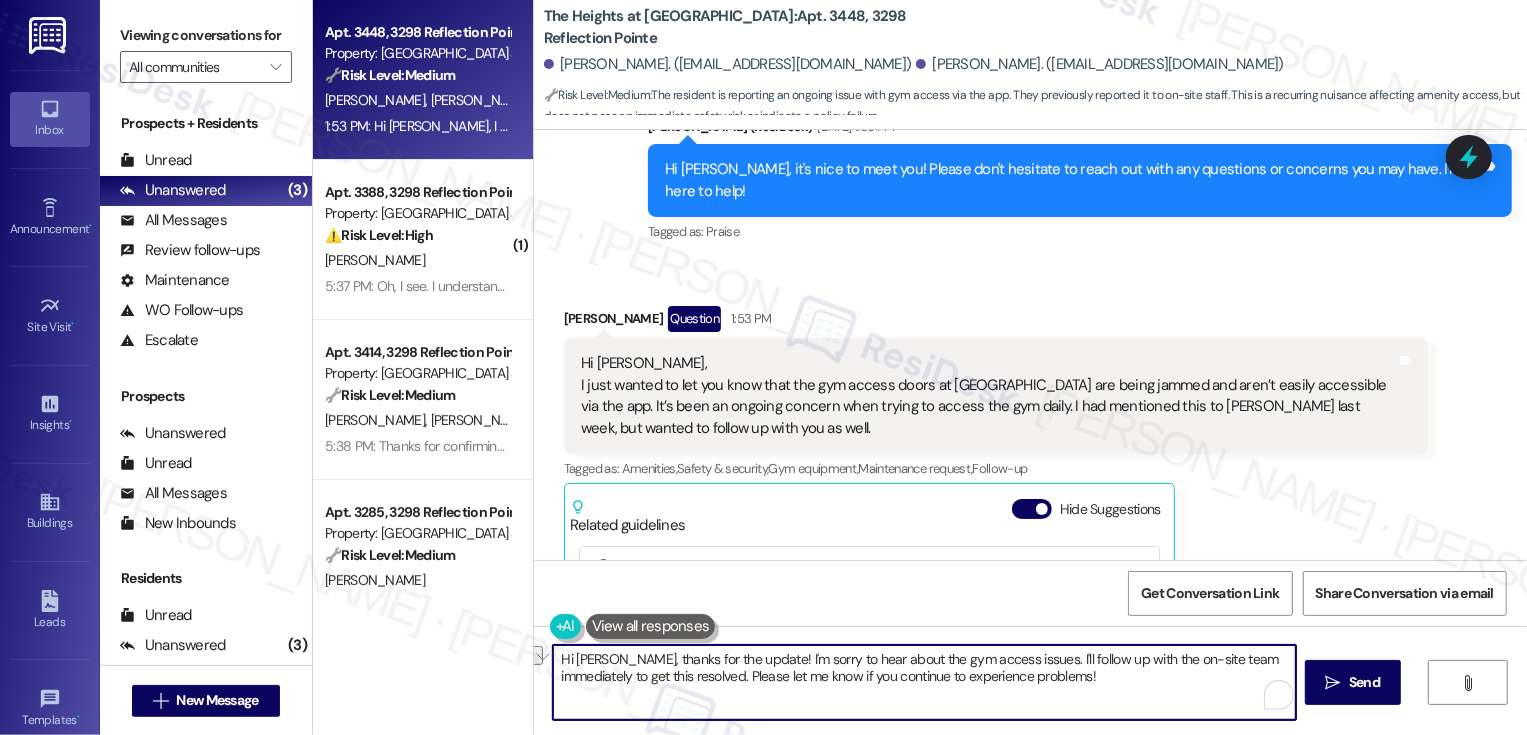 drag, startPoint x: 688, startPoint y: 659, endPoint x: 752, endPoint y: 657, distance: 64.03124 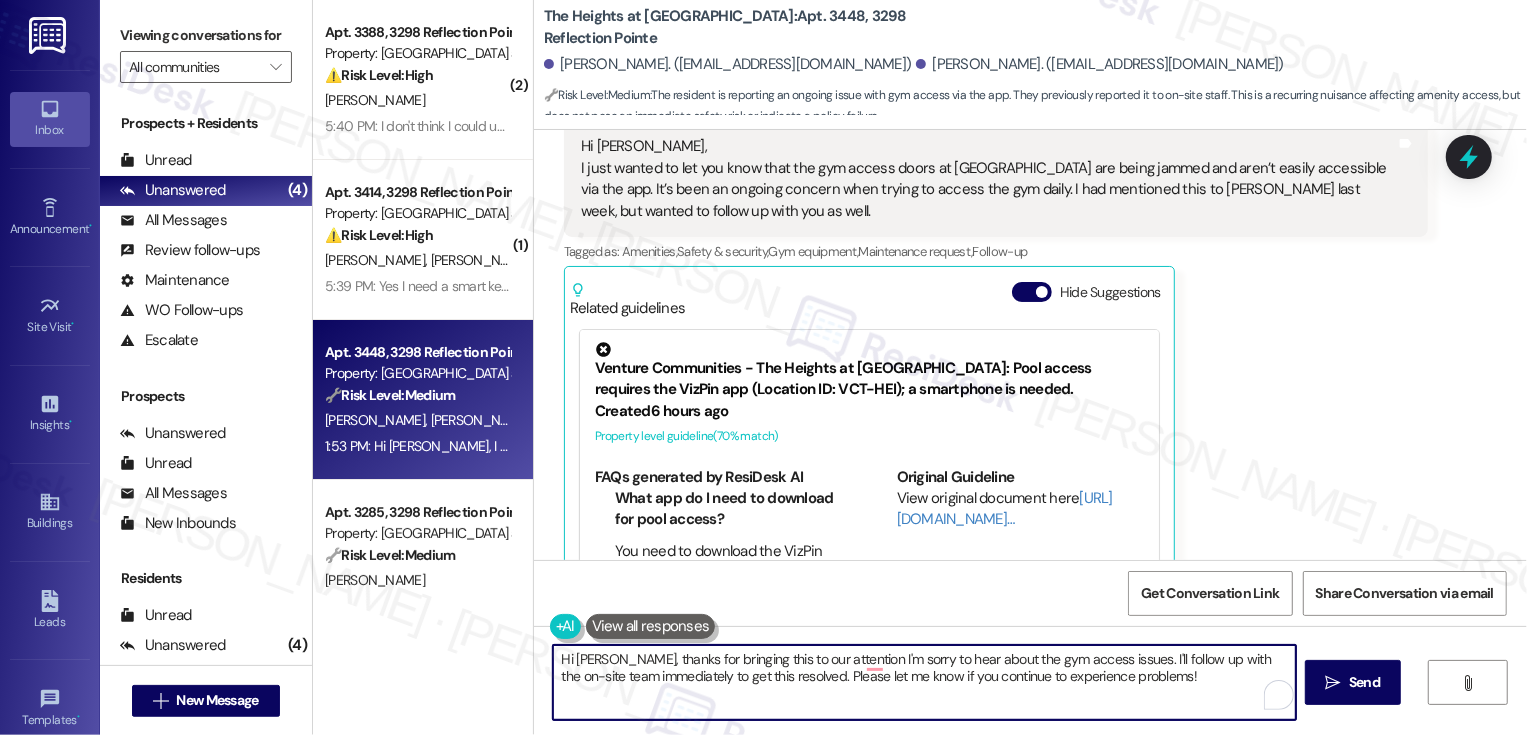 scroll, scrollTop: 1138, scrollLeft: 0, axis: vertical 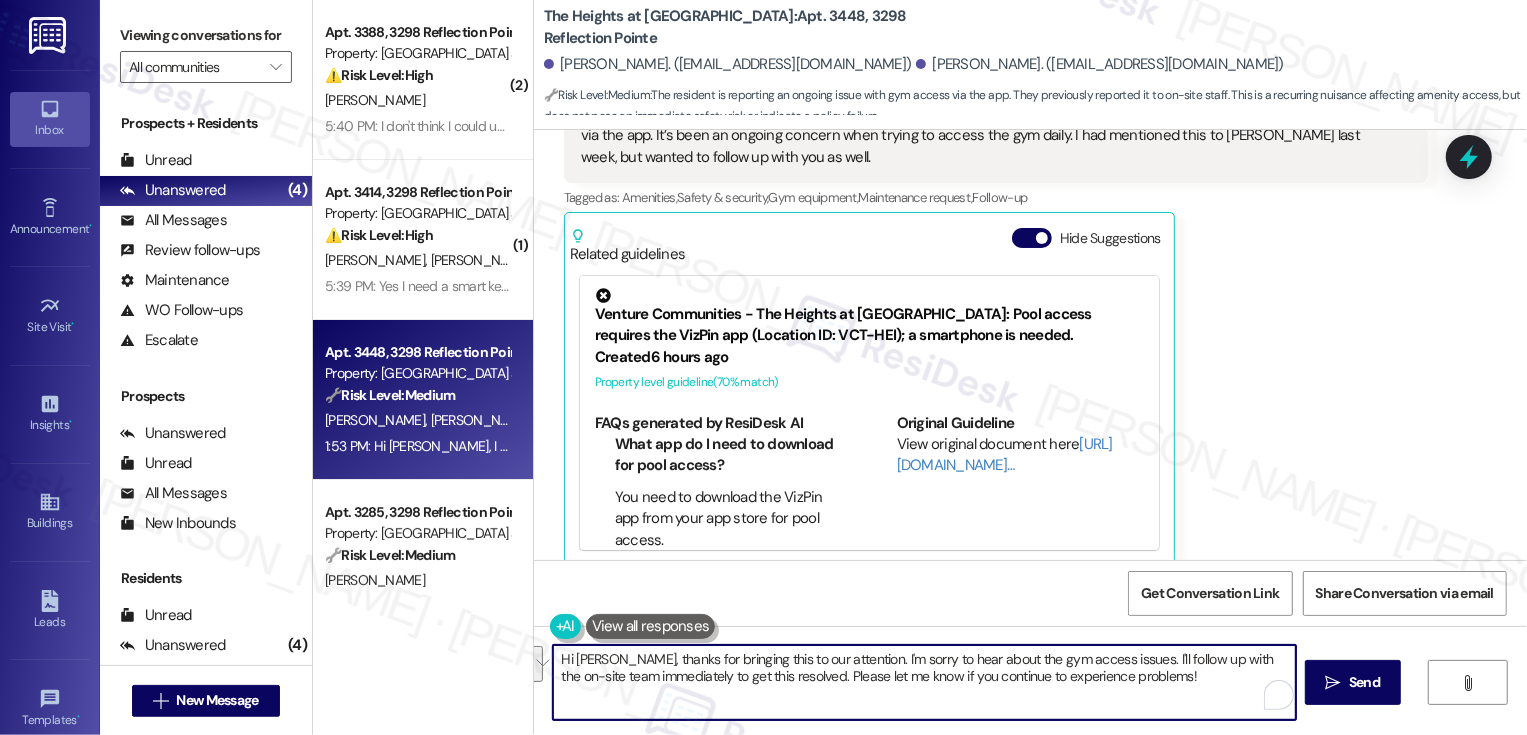 drag, startPoint x: 1227, startPoint y: 659, endPoint x: 573, endPoint y: 678, distance: 654.27594 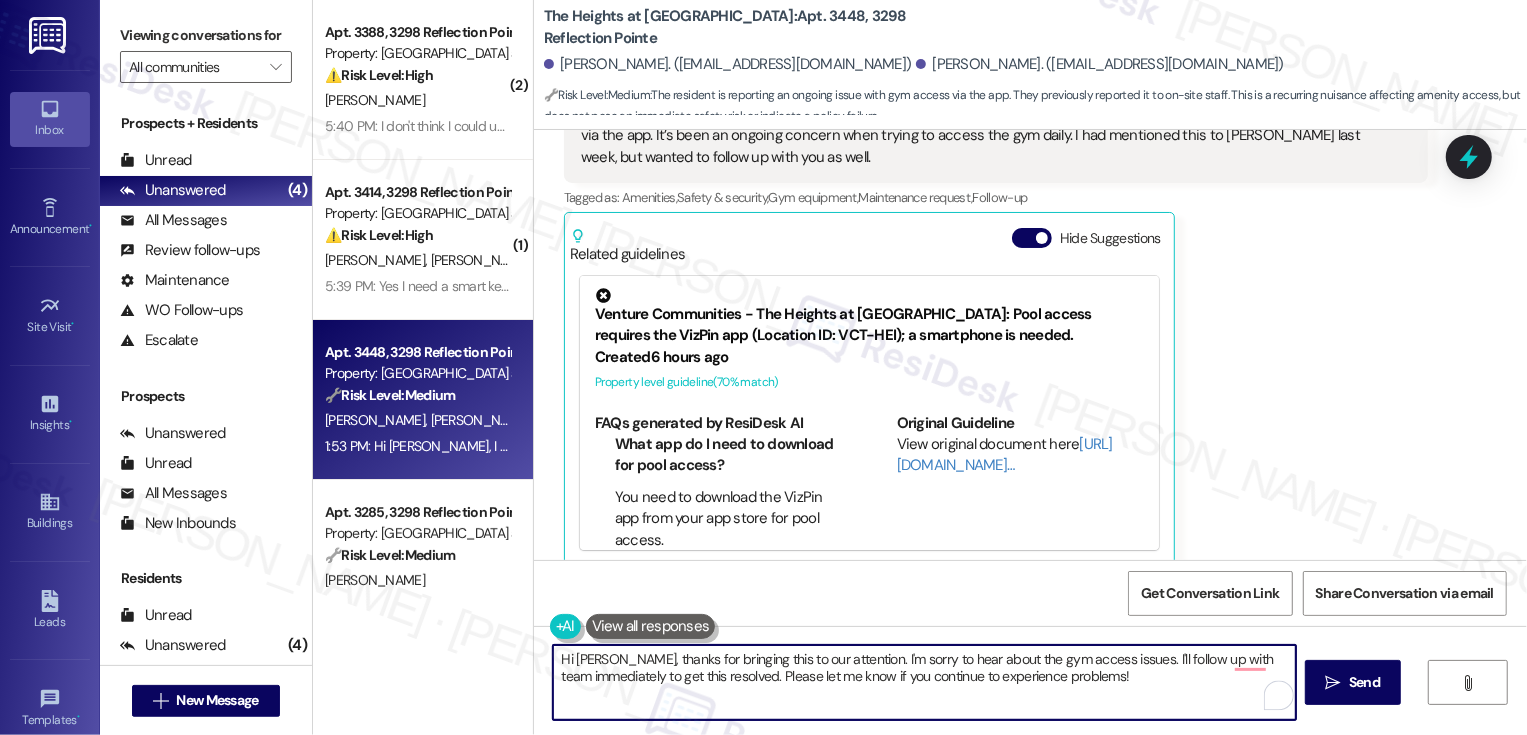 click on "Hi [PERSON_NAME], thanks for bringing this to our attention. I'm sorry to hear about the gym access issues. I'll follow up with team immediately to get this resolved. Please let me know if you continue to experience problems!" at bounding box center (924, 682) 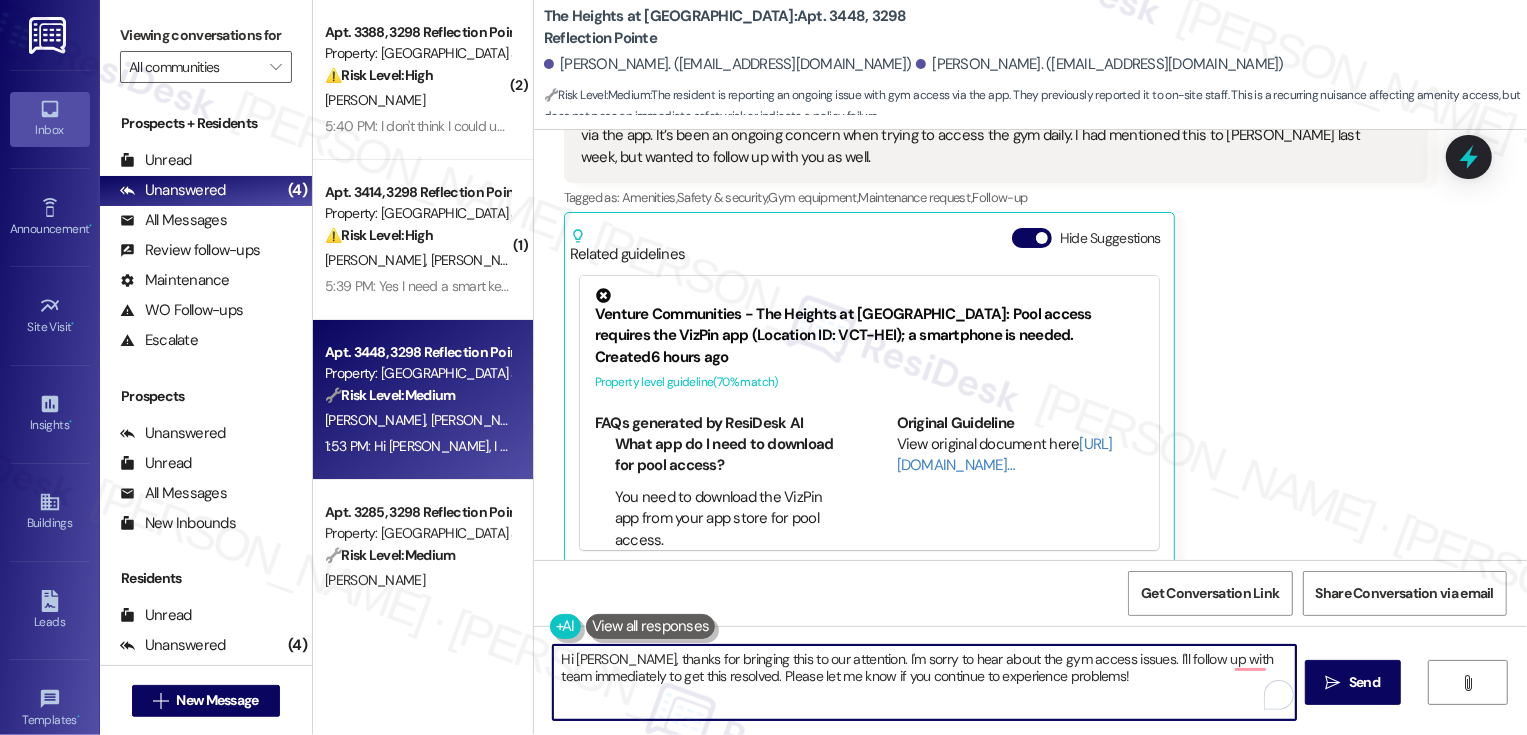 click on "Hi [PERSON_NAME], thanks for bringing this to our attention. I'm sorry to hear about the gym access issues. I'll follow up with team immediately to get this resolved. Please let me know if you continue to experience problems!" at bounding box center [924, 682] 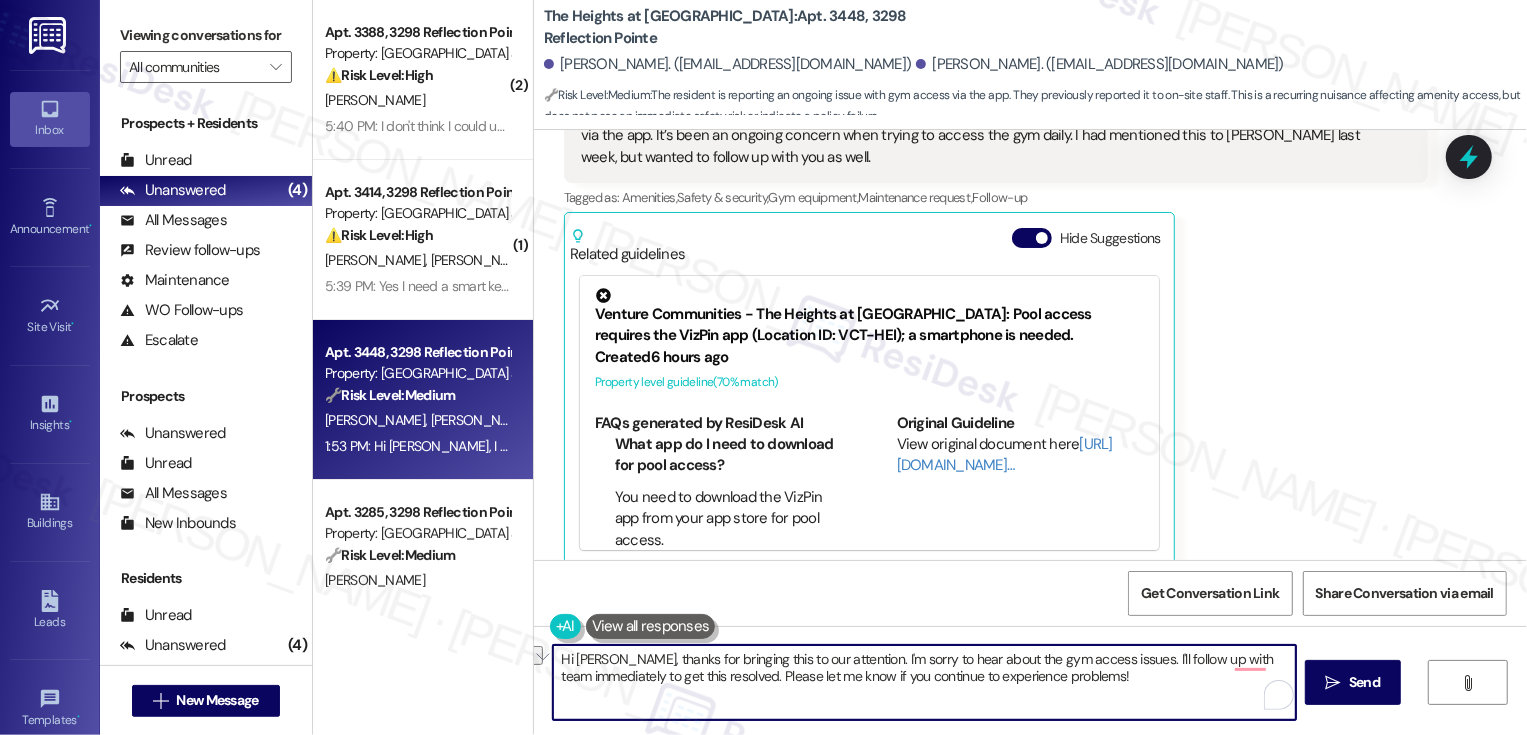 drag, startPoint x: 553, startPoint y: 677, endPoint x: 1147, endPoint y: 695, distance: 594.27264 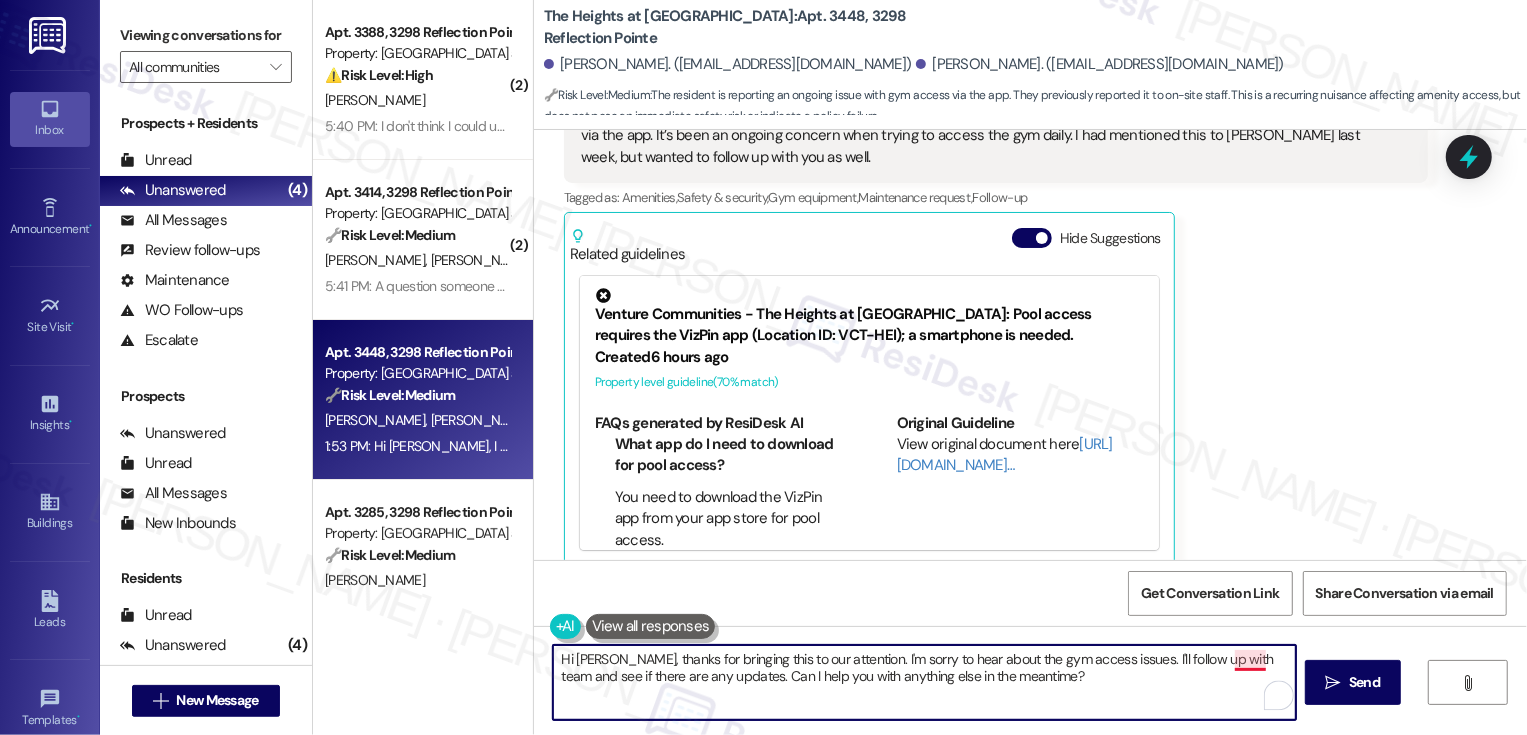 click on "Hi [PERSON_NAME], thanks for bringing this to our attention. I'm sorry to hear about the gym access issues. I'll follow up with team and see if there are any updates. Can I help you with anything else in the meantime?" at bounding box center [924, 682] 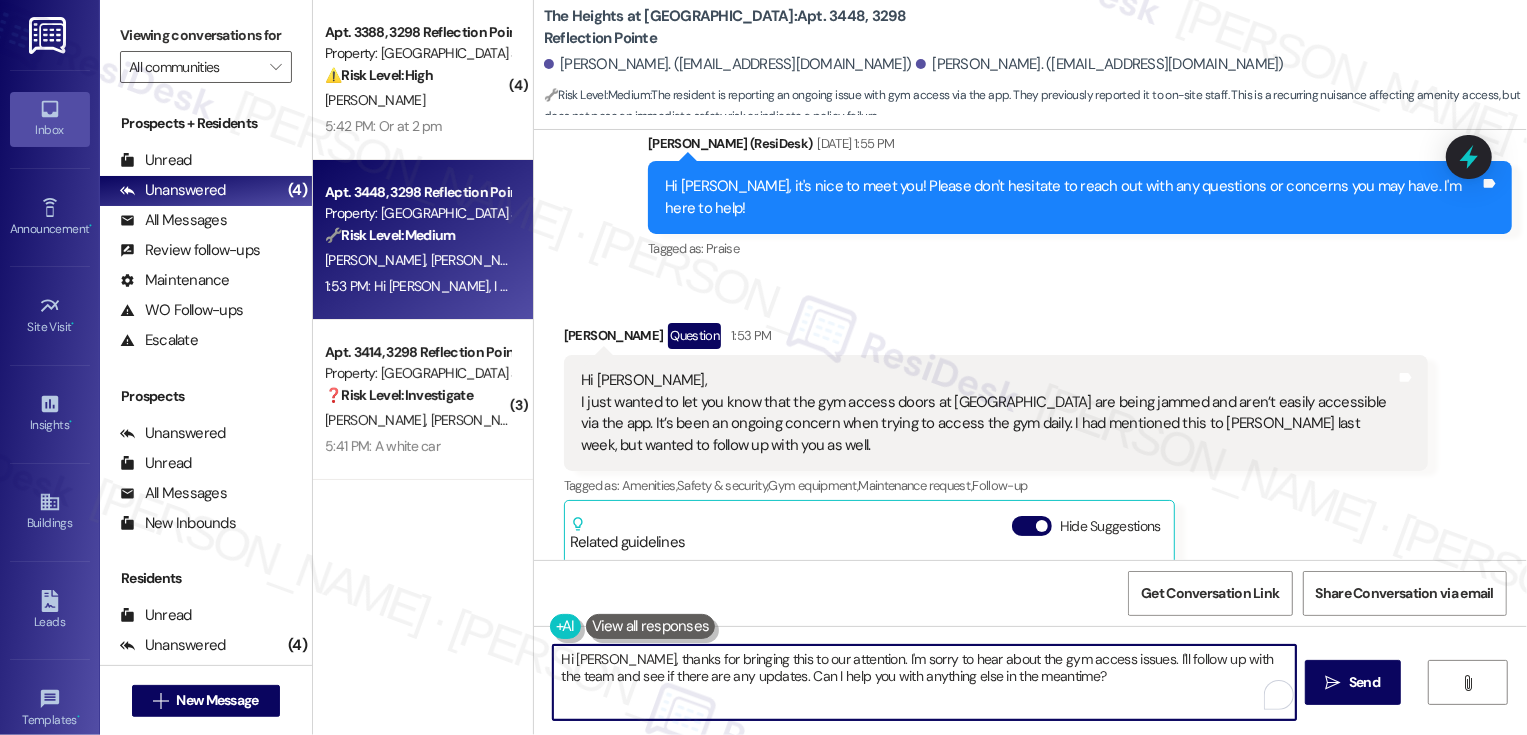 scroll, scrollTop: 847, scrollLeft: 0, axis: vertical 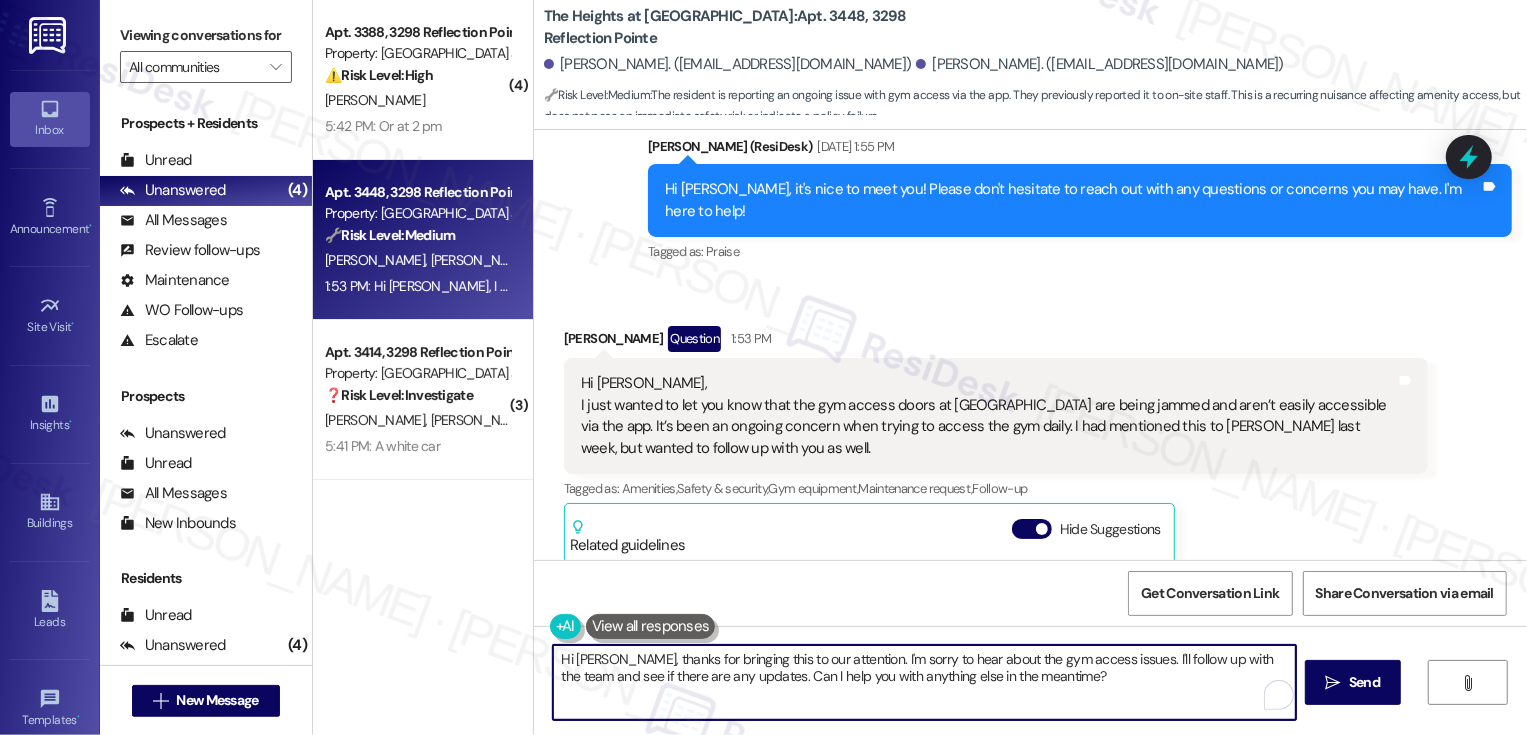 click on "Hi [PERSON_NAME], thanks for bringing this to our attention. I'm sorry to hear about the gym access issues. I'll follow up with the team and see if there are any updates. Can I help you with anything else in the meantime?" at bounding box center [924, 682] 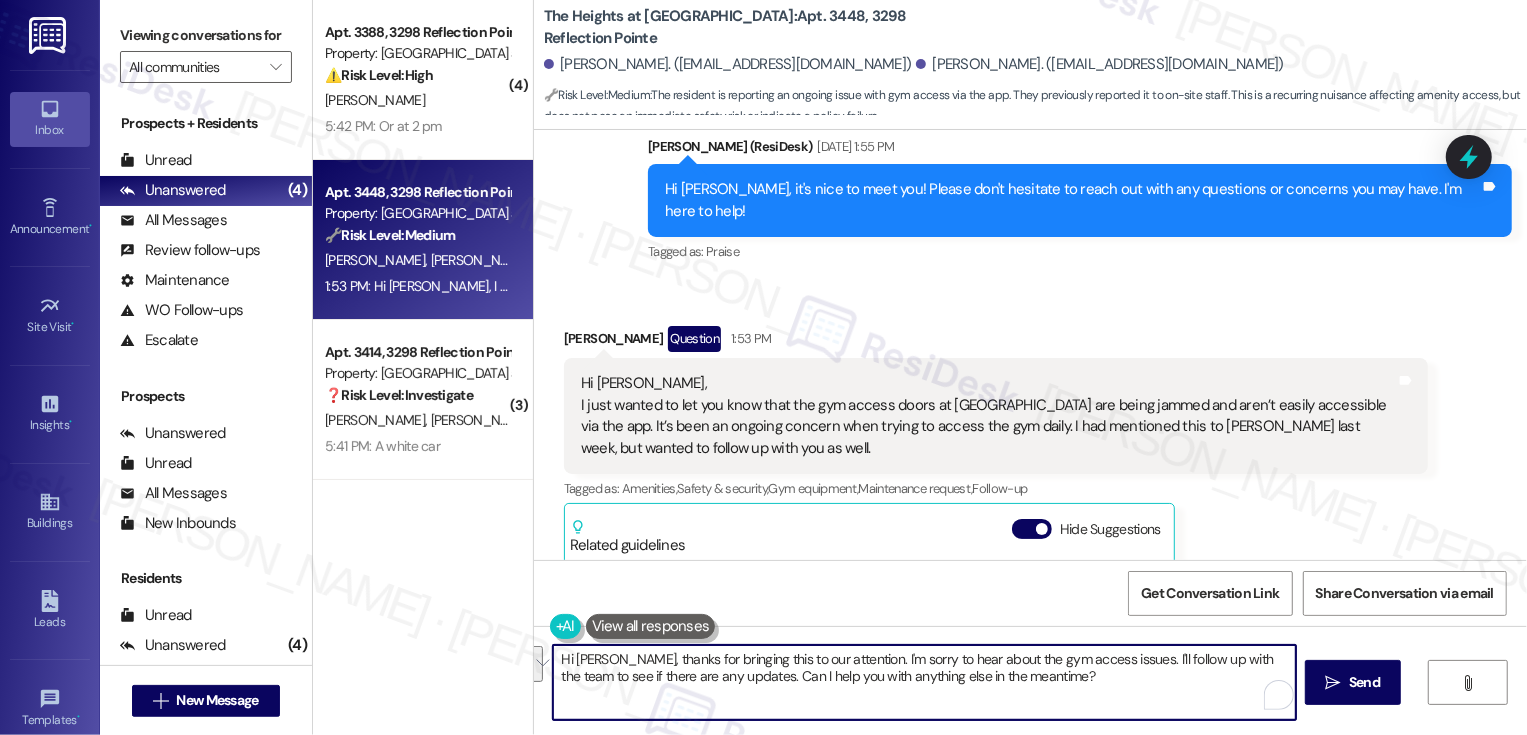 paste on "you for bringing this to our attention. I’m sorry to hear you’re having trouble with gym access. I’ll follow up with the team to check for any updates on this.
In the meantime, is there anything else I can assist you with" 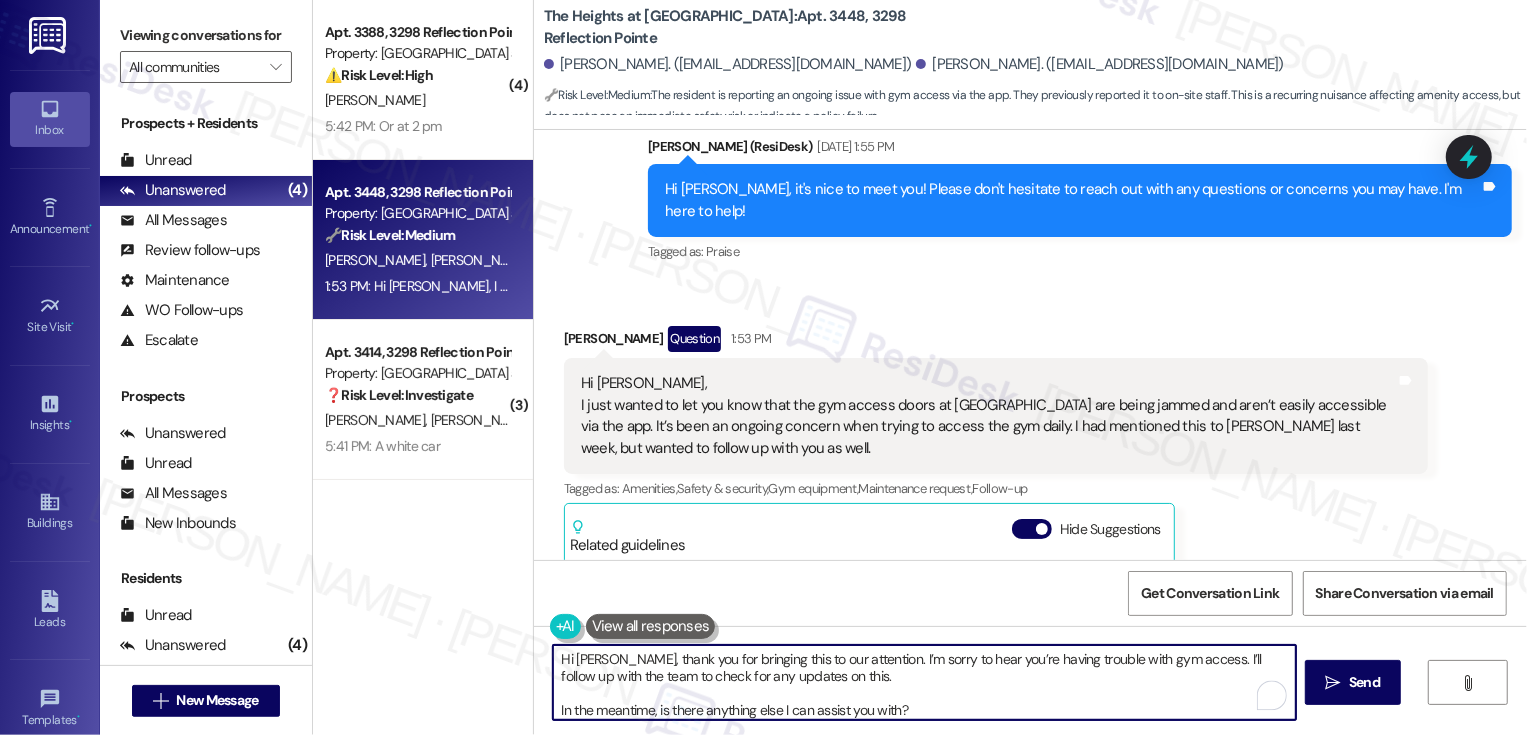 scroll, scrollTop: 4, scrollLeft: 0, axis: vertical 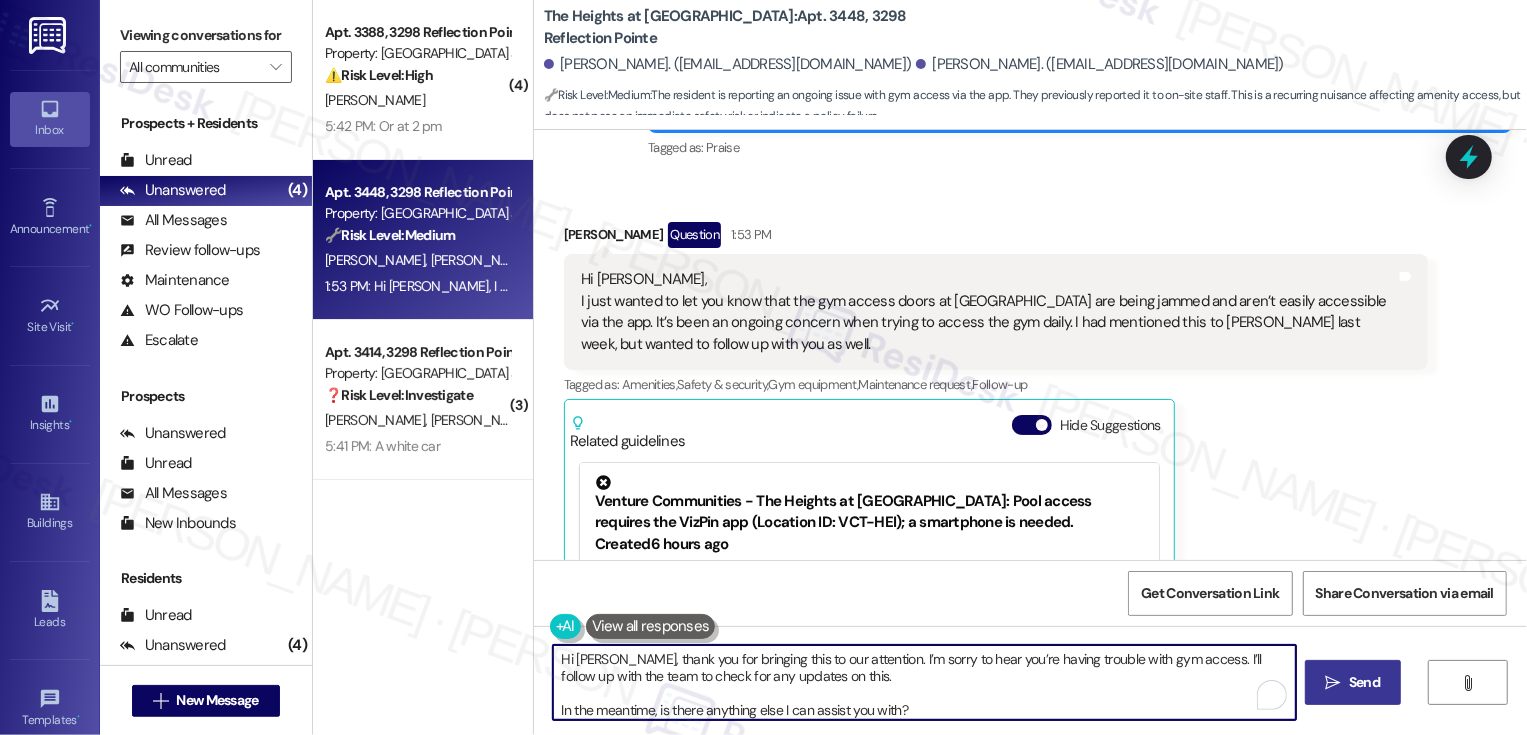type on "Hi [PERSON_NAME], thank you for bringing this to our attention. I’m sorry to hear you’re having trouble with gym access. I’ll follow up with the team to check for any updates on this.
In the meantime, is there anything else I can assist you with?" 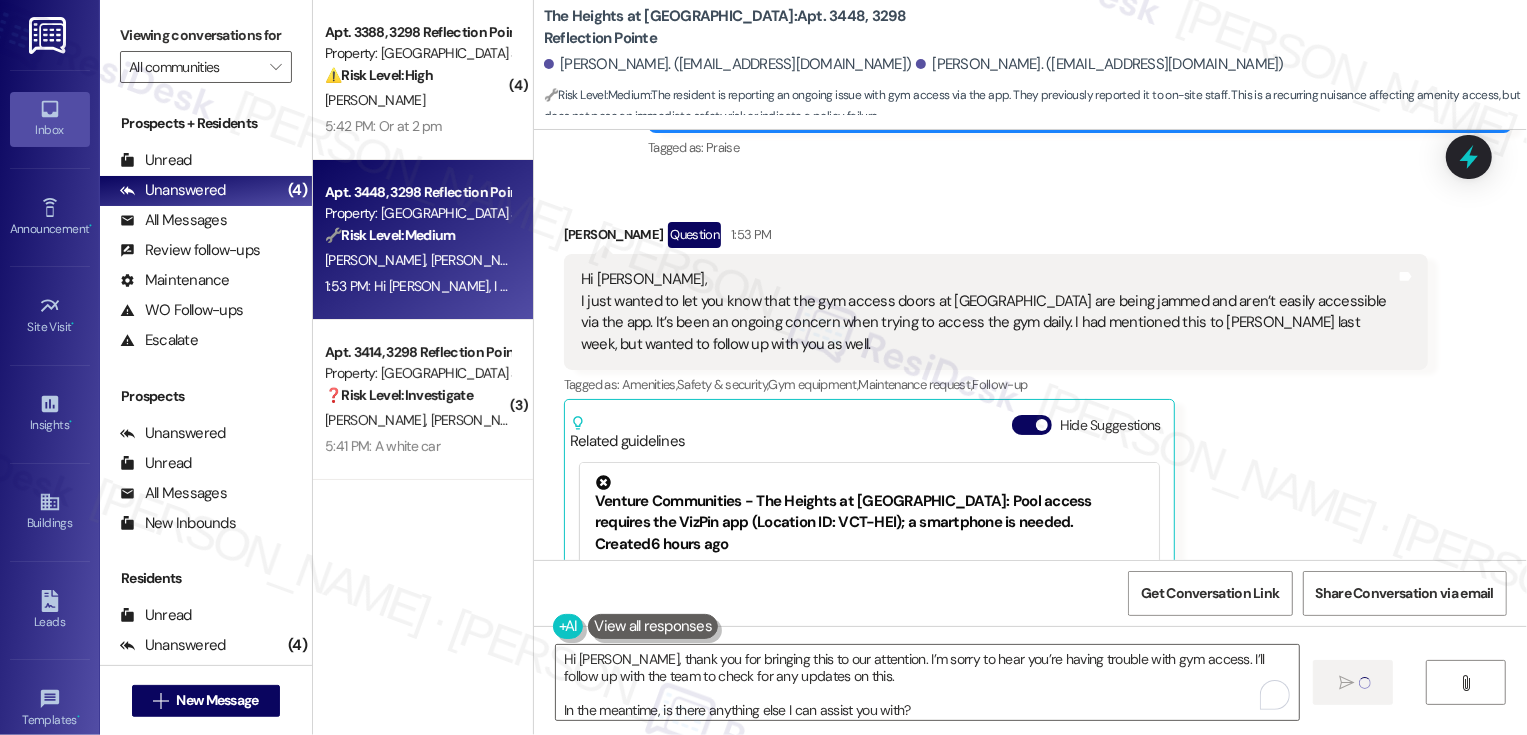 type 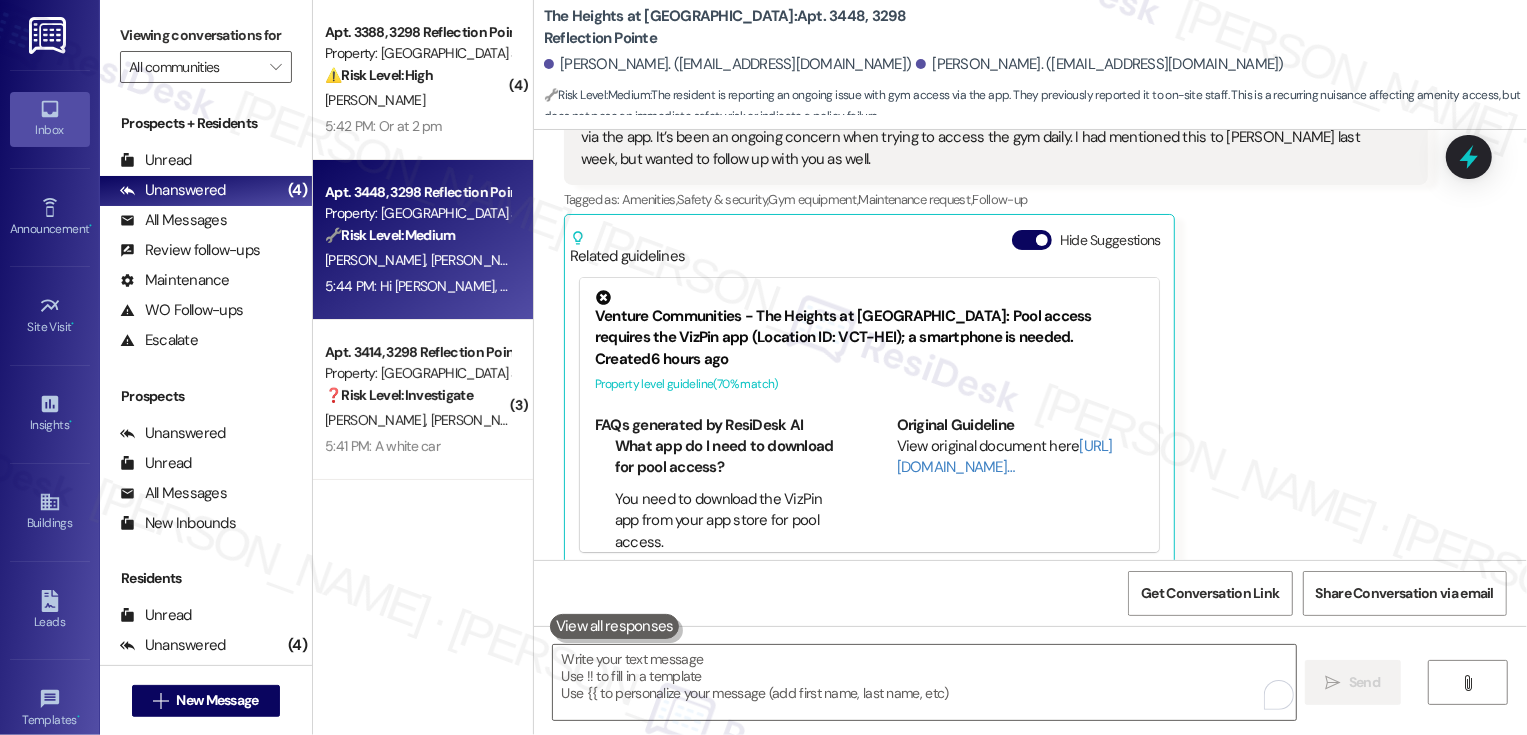 scroll, scrollTop: 1022, scrollLeft: 0, axis: vertical 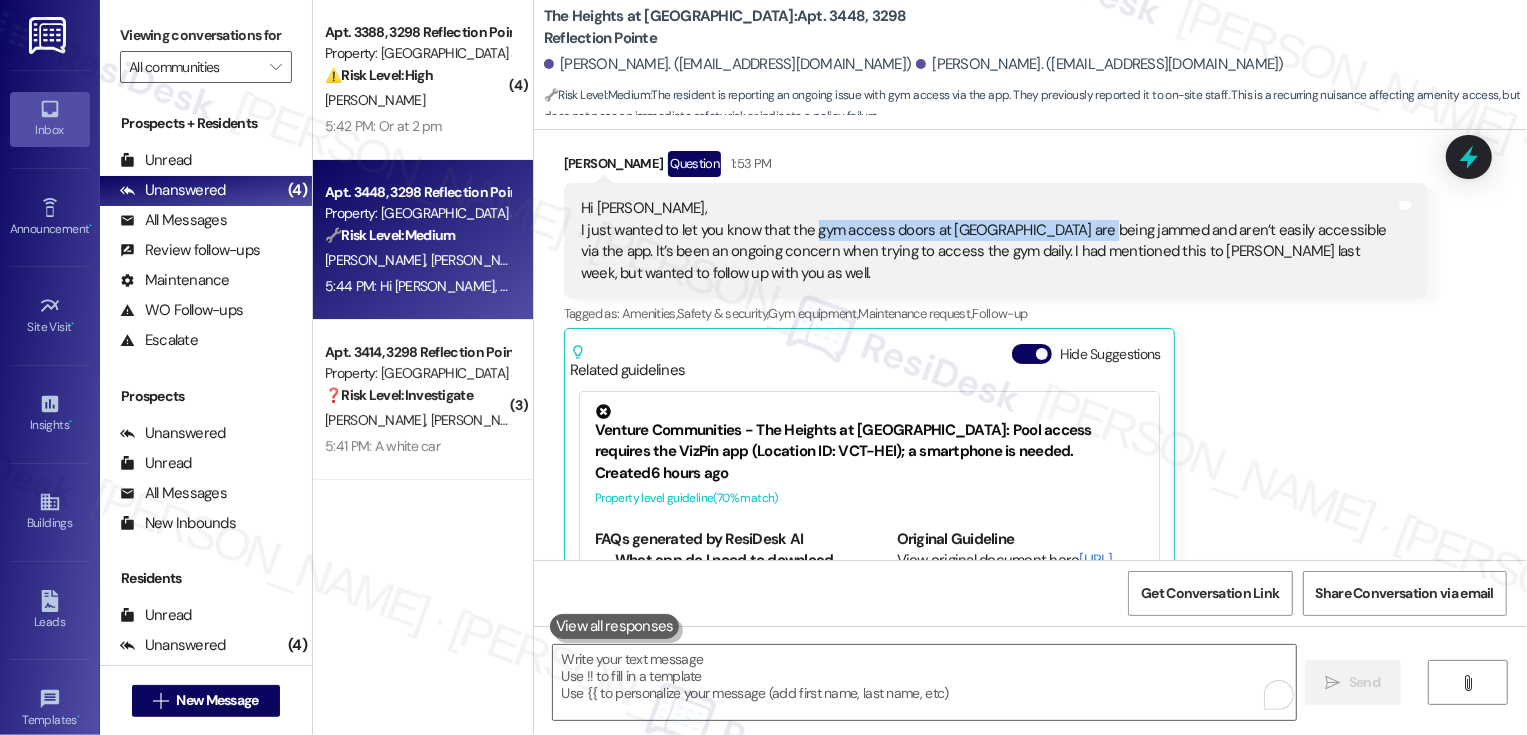 drag, startPoint x: 798, startPoint y: 210, endPoint x: 1076, endPoint y: 206, distance: 278.02878 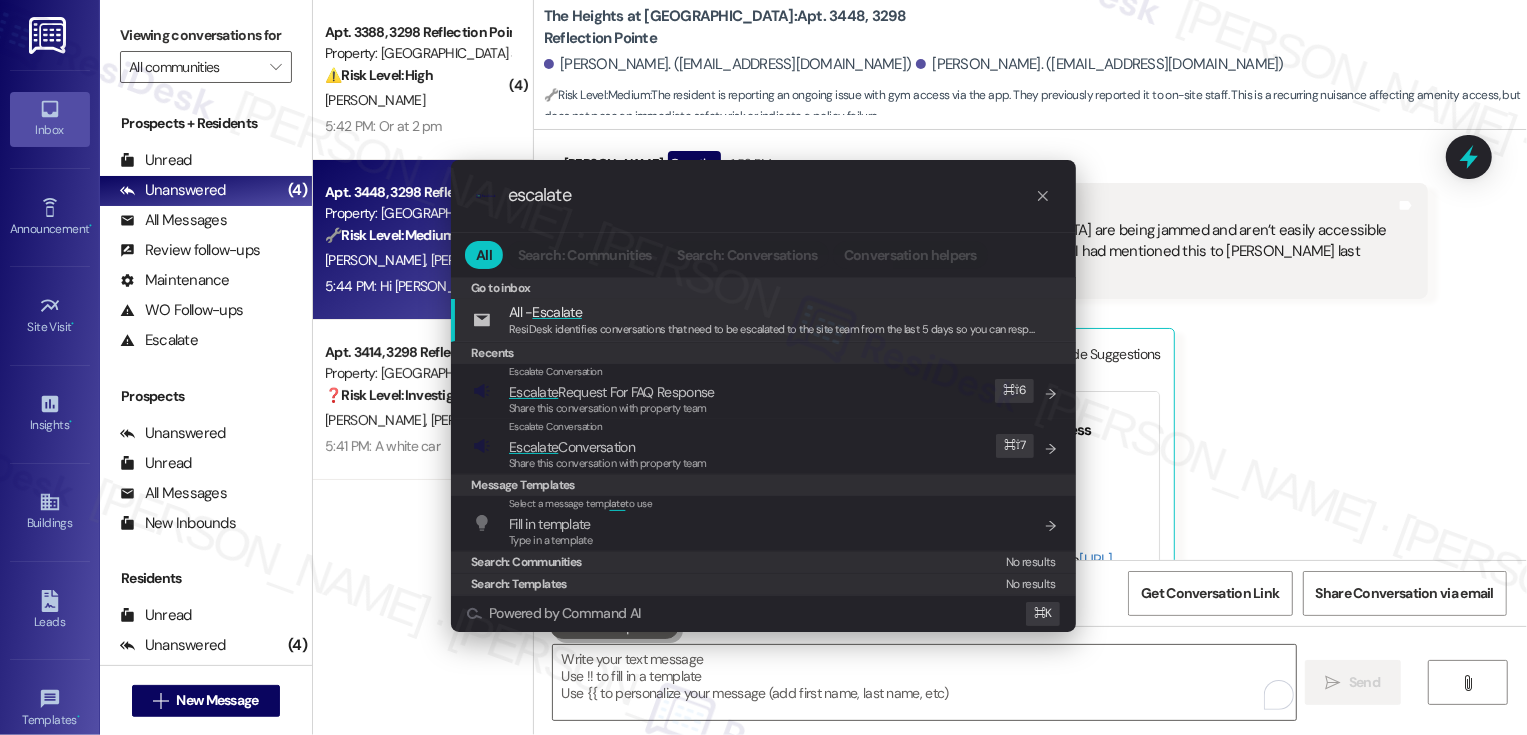 type on "escalate" 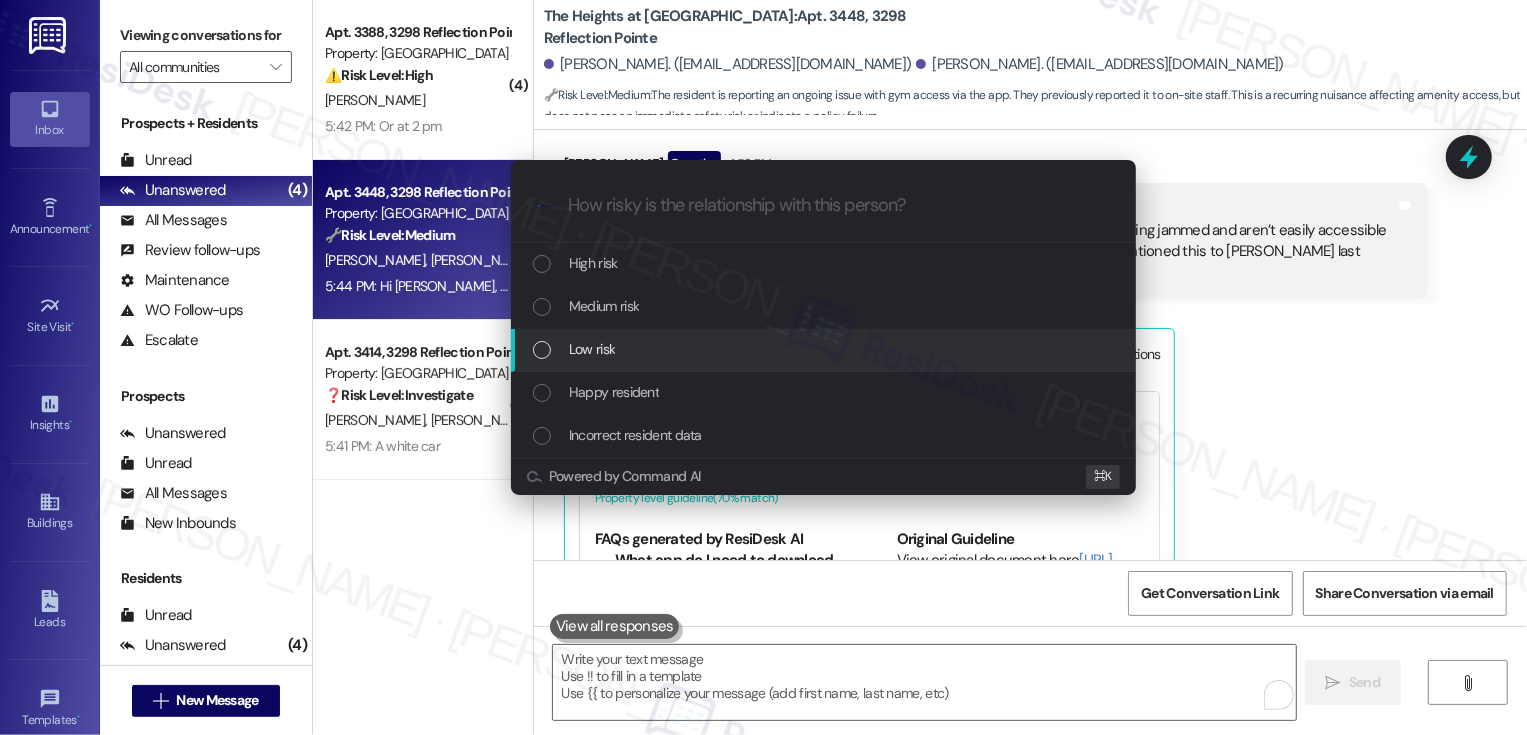 click on "Low risk" at bounding box center [592, 349] 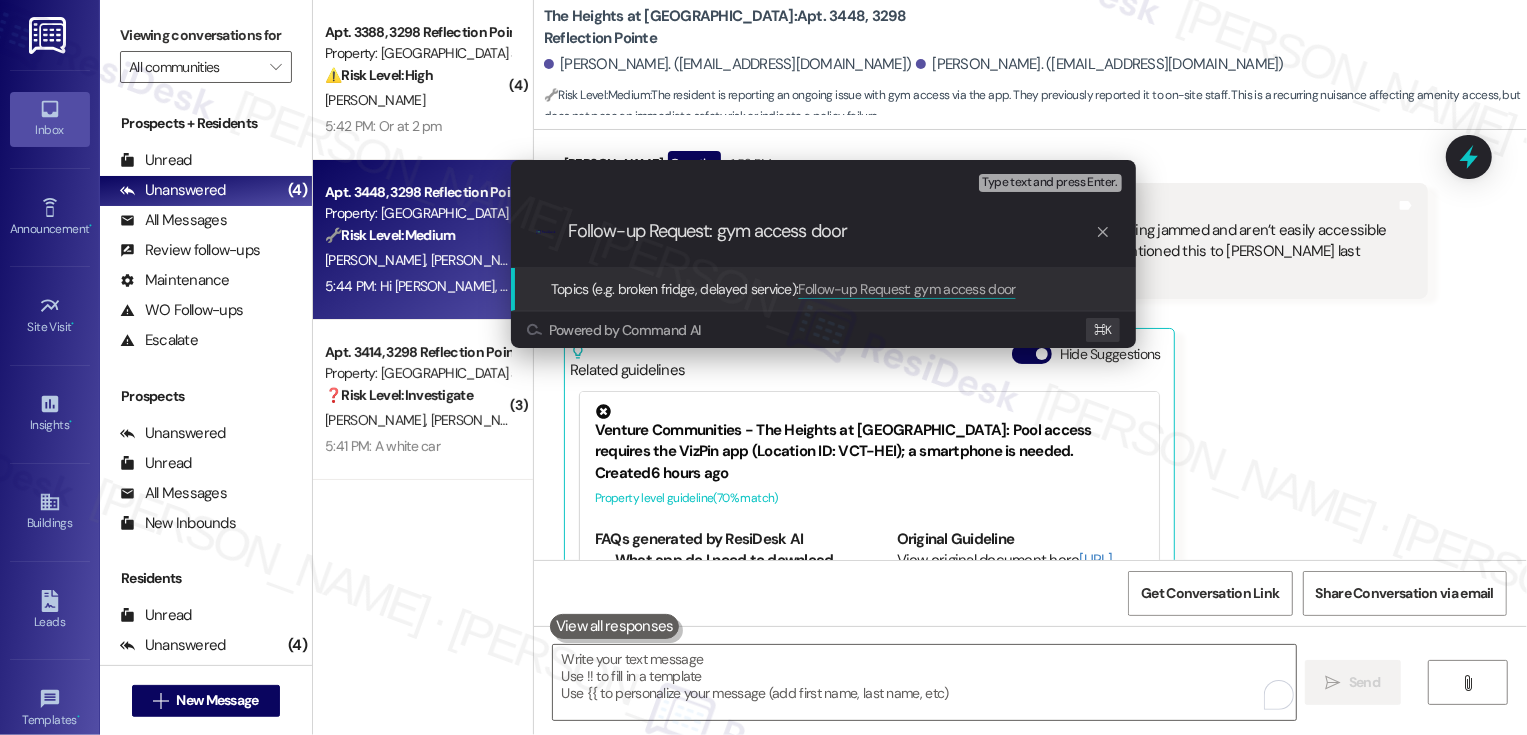 type on "Follow-up Request: gym access doors" 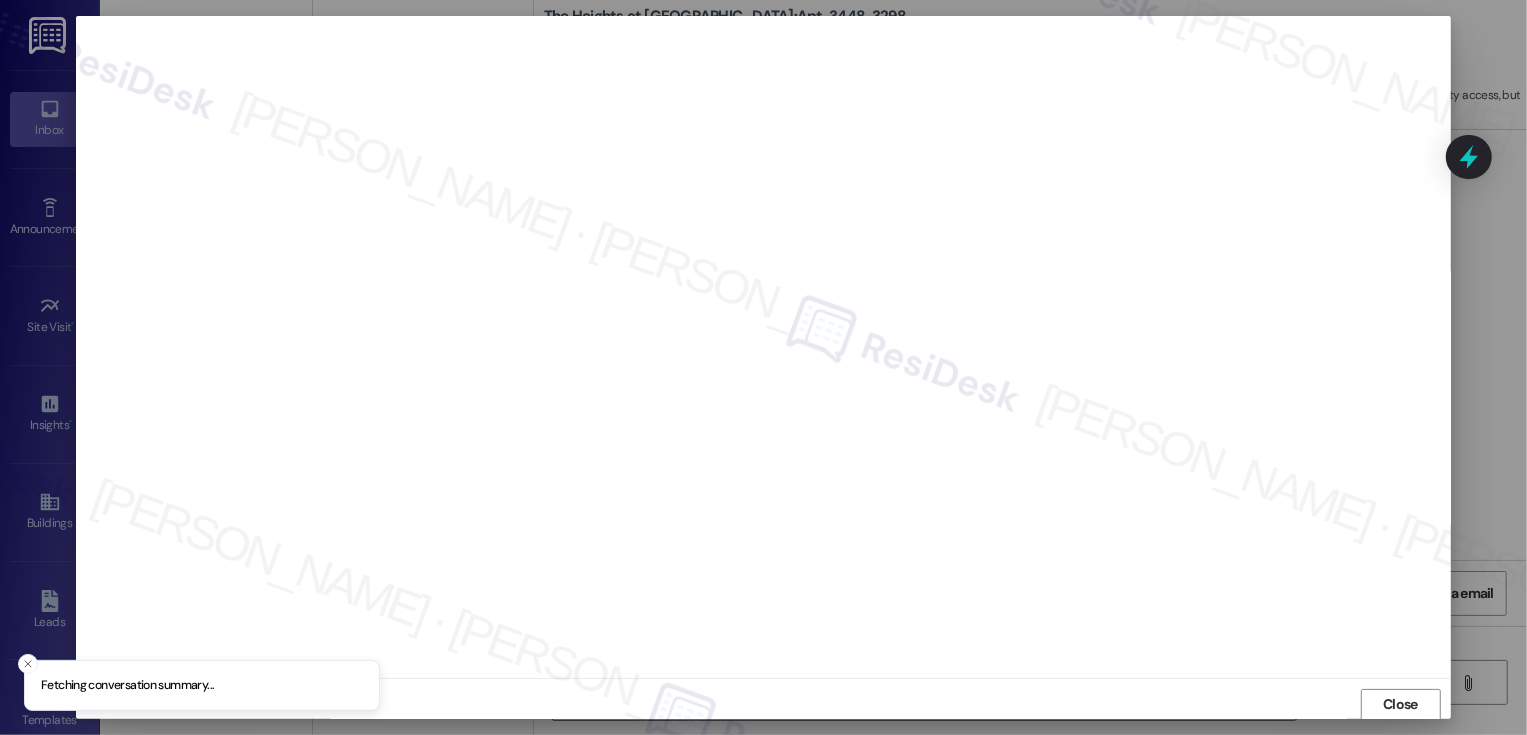 scroll, scrollTop: 1, scrollLeft: 0, axis: vertical 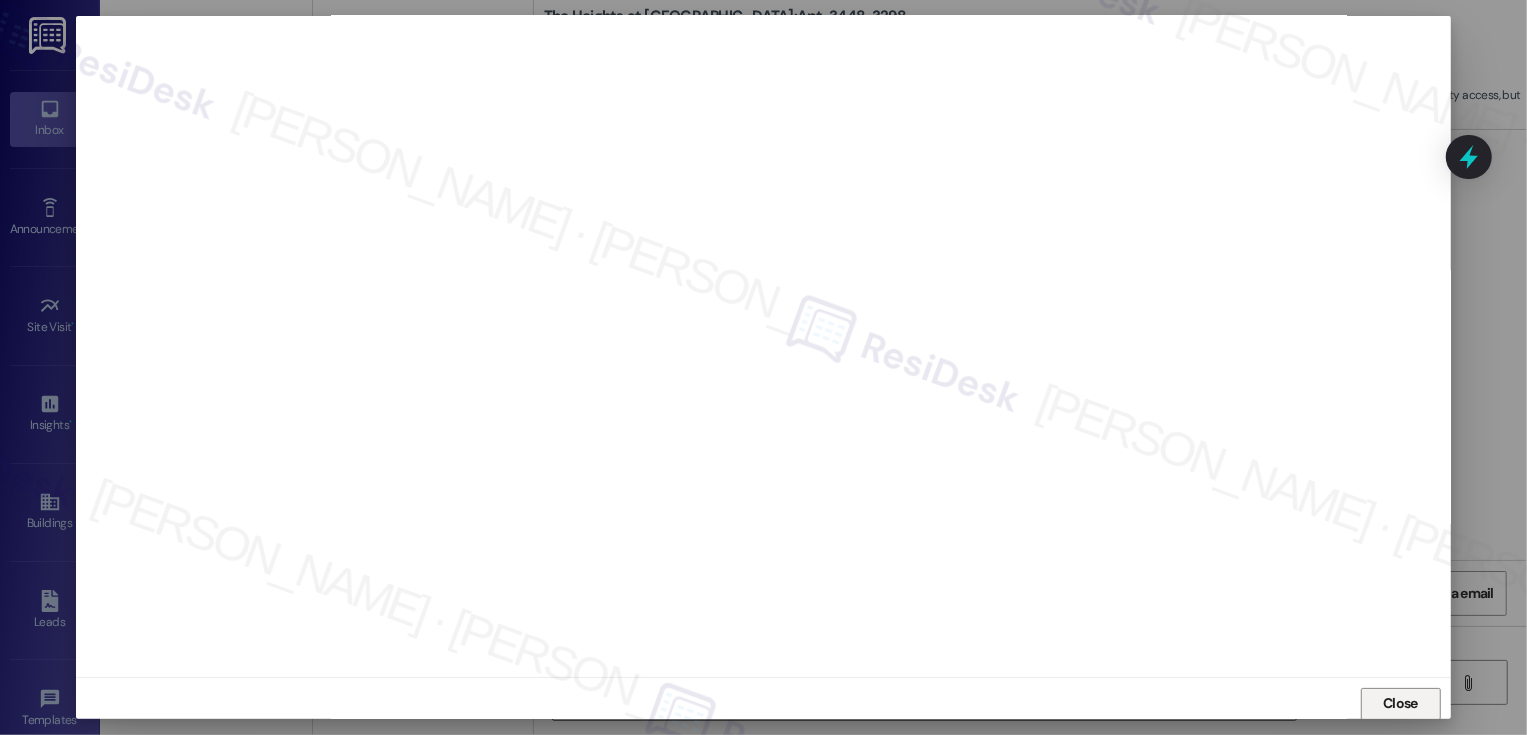 click on "Close" at bounding box center [1401, 704] 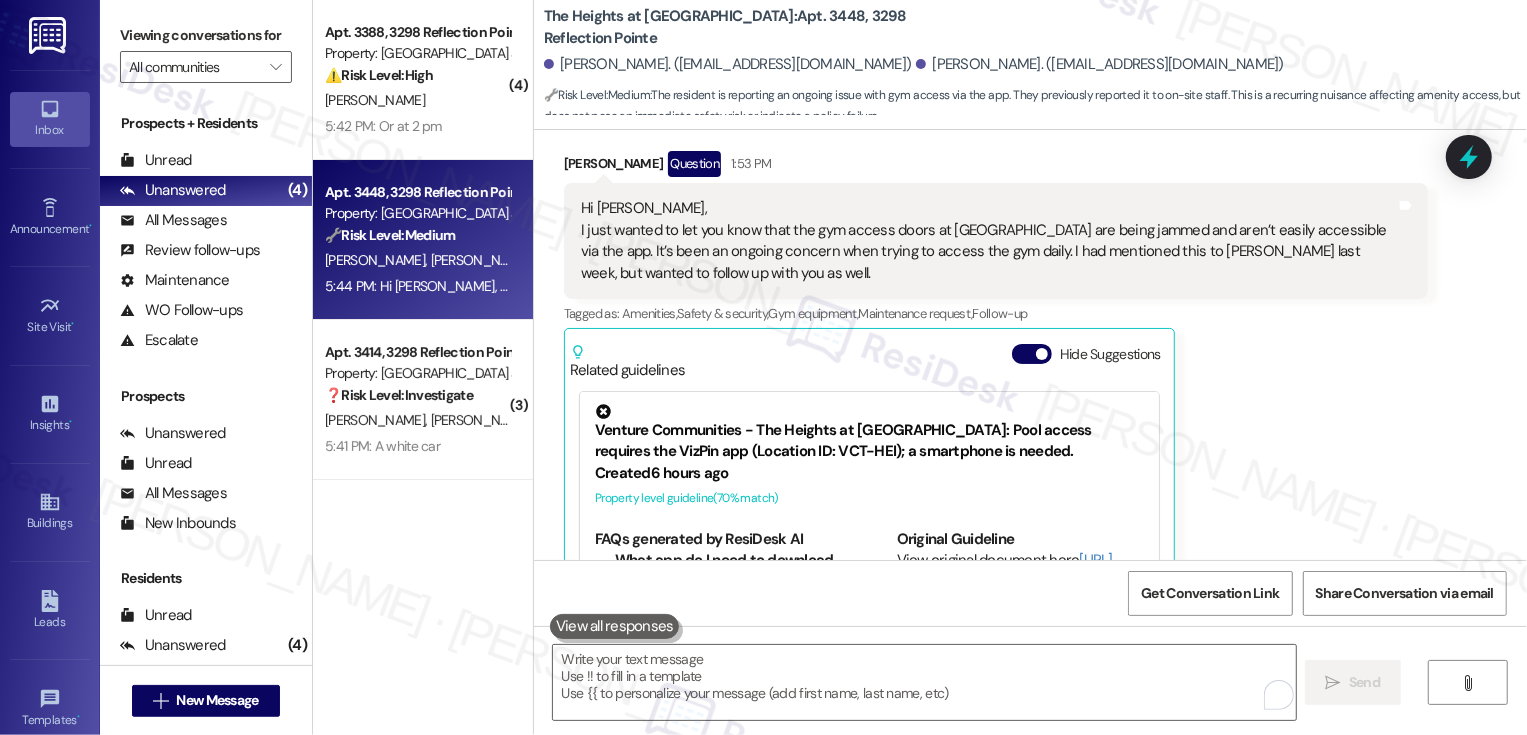 click on "[PERSON_NAME] Question 1:53 PM Hi [PERSON_NAME],
I just wanted to let you know that the gym access doors at [GEOGRAPHIC_DATA] are being jammed and aren’t easily accessible via the app. It’s been an ongoing concern when trying to access the gym daily. I had mentioned this to [PERSON_NAME] last week, but wanted to follow up with you as well. Tags and notes Tagged as:   Amenities ,  Click to highlight conversations about Amenities Safety & security ,  Click to highlight conversations about Safety & security Gym equipment ,  Click to highlight conversations about Gym equipment Maintenance request ,  Click to highlight conversations about Maintenance request Follow-up Click to highlight conversations about Follow-up  Related guidelines Hide Suggestions Venture Communities - The Heights at [GEOGRAPHIC_DATA]: Pool access requires the VizPin app (Location ID: VCT-HEI); a smartphone is needed.
Created  6 hours ago Property level guideline  ( 70 % match) FAQs generated by ResiDesk AI Can I access the pool without a smartphone?" at bounding box center (996, 416) 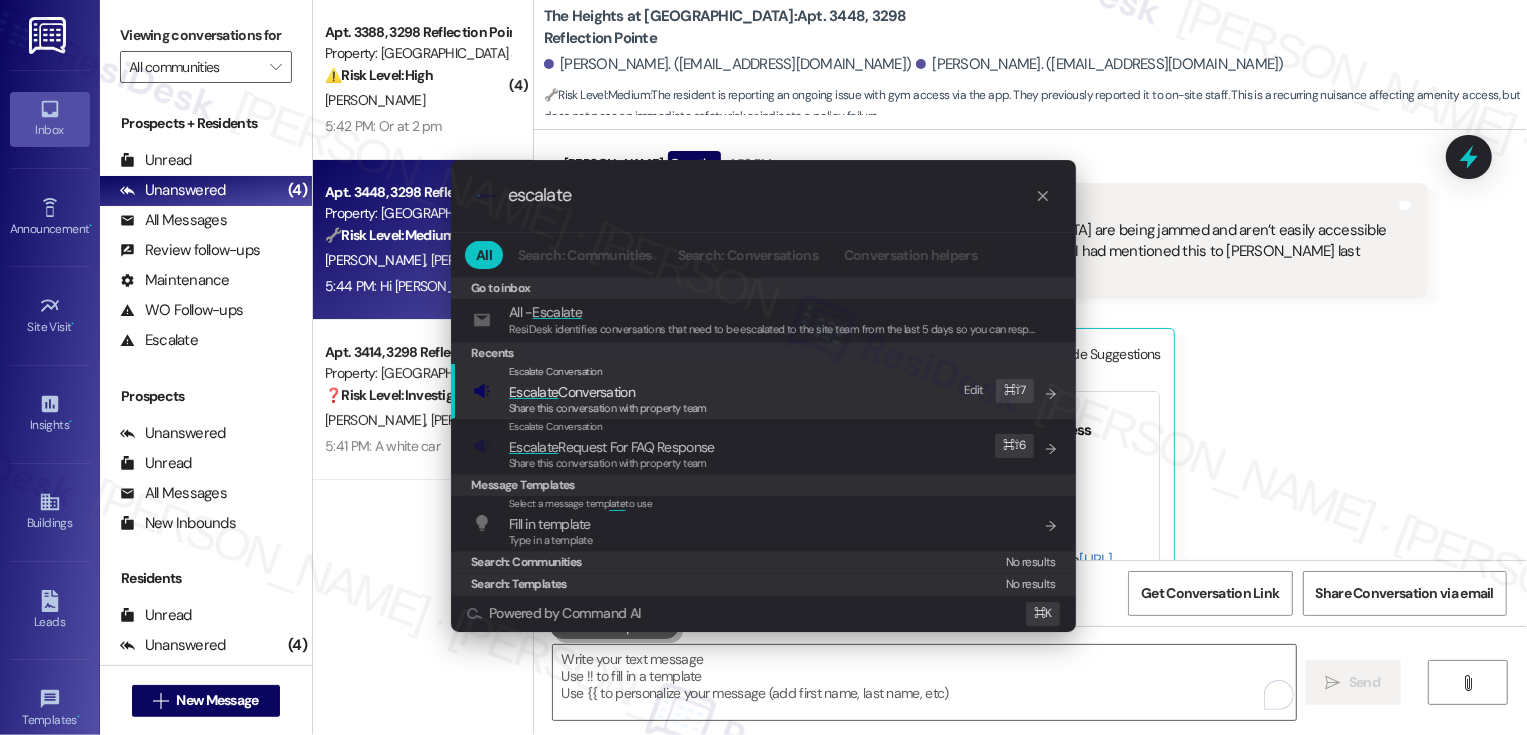 type on "escalate" 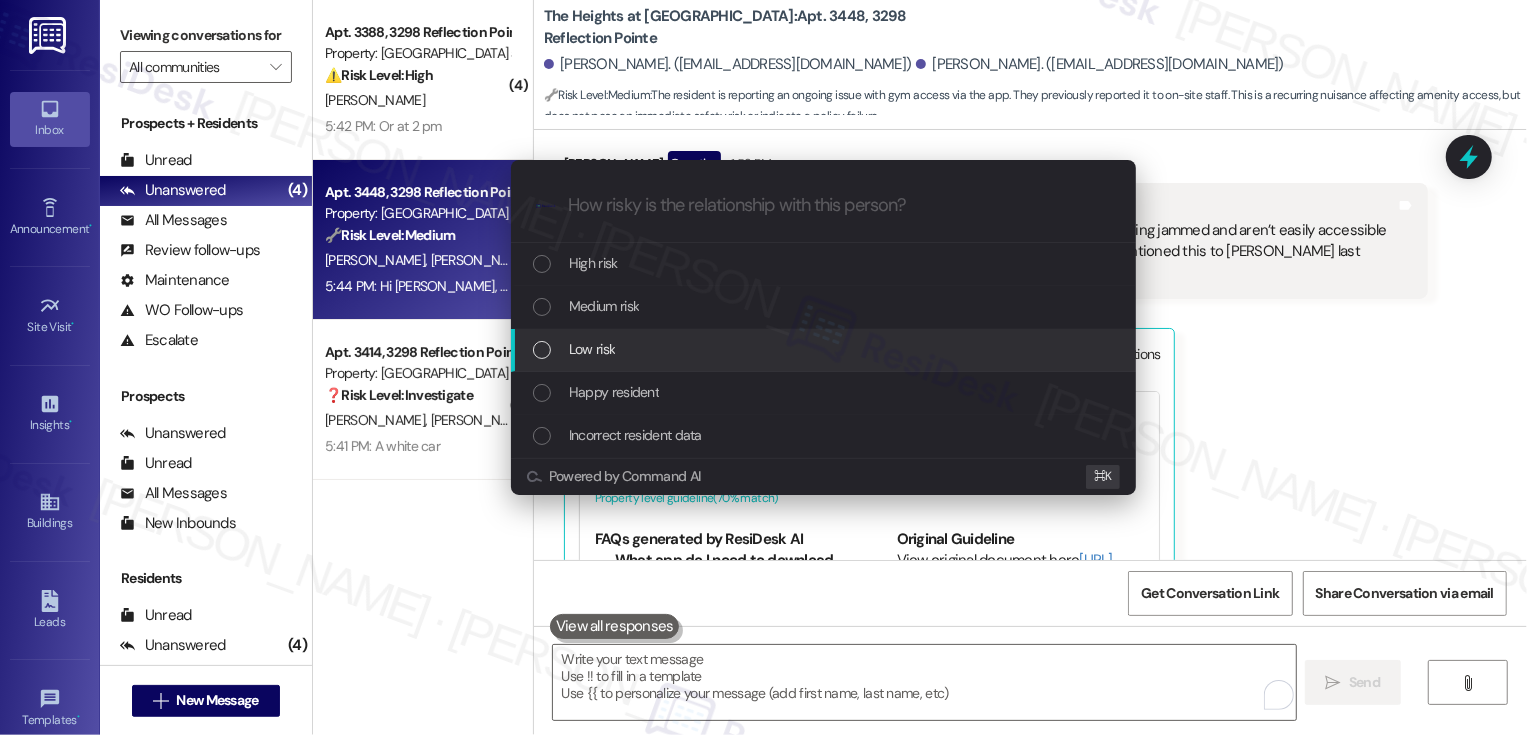 click on "Low risk" at bounding box center (823, 350) 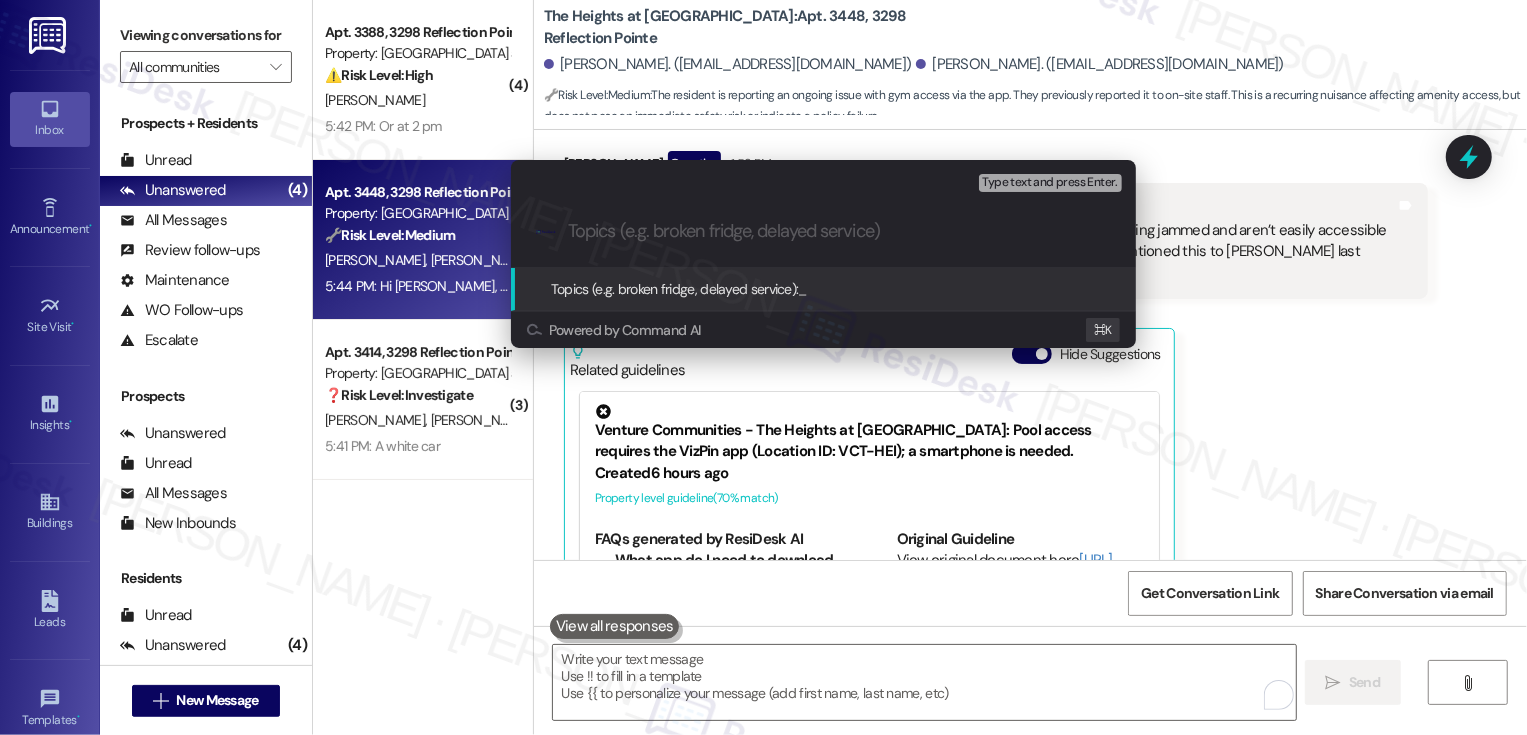 paste on "Follow-up Request: gym access doors" 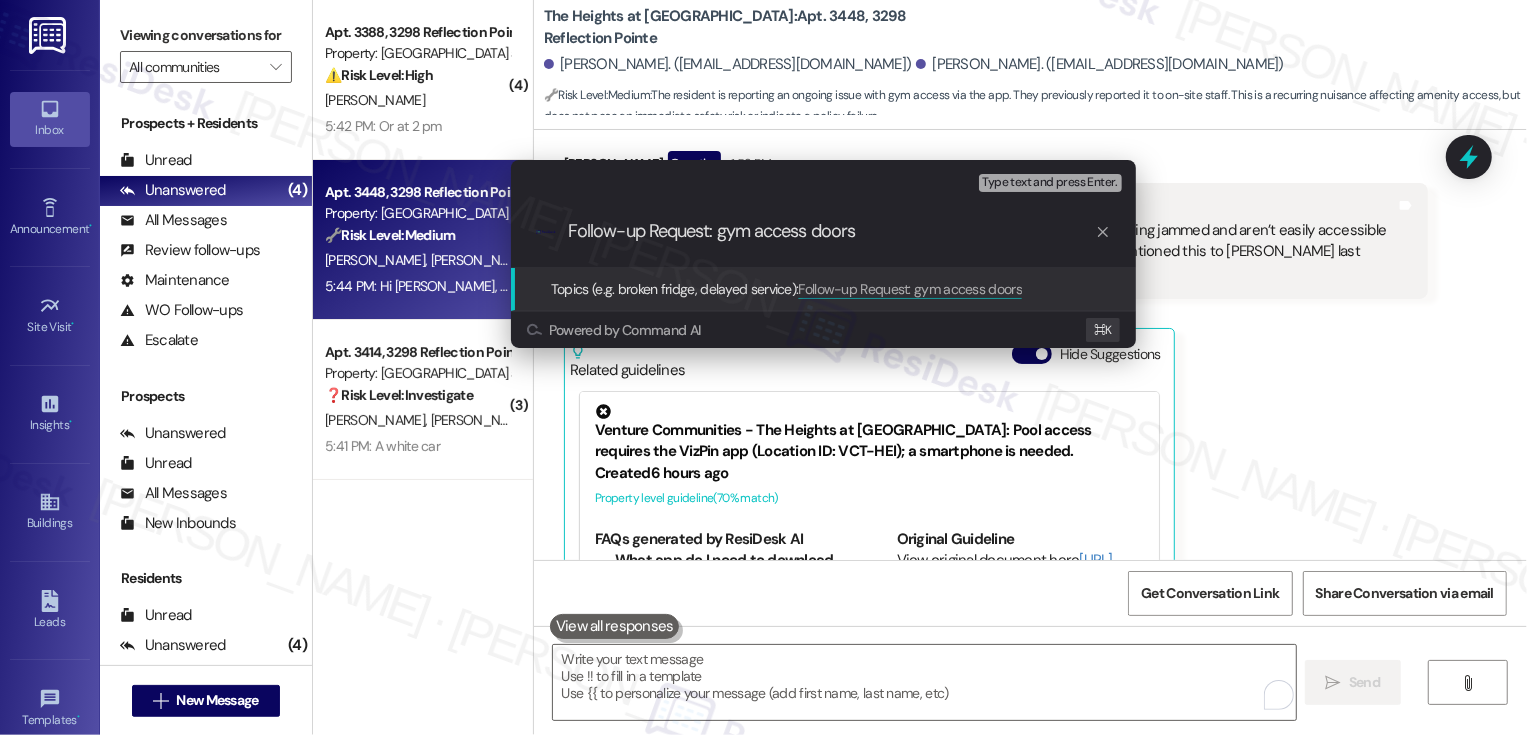 type 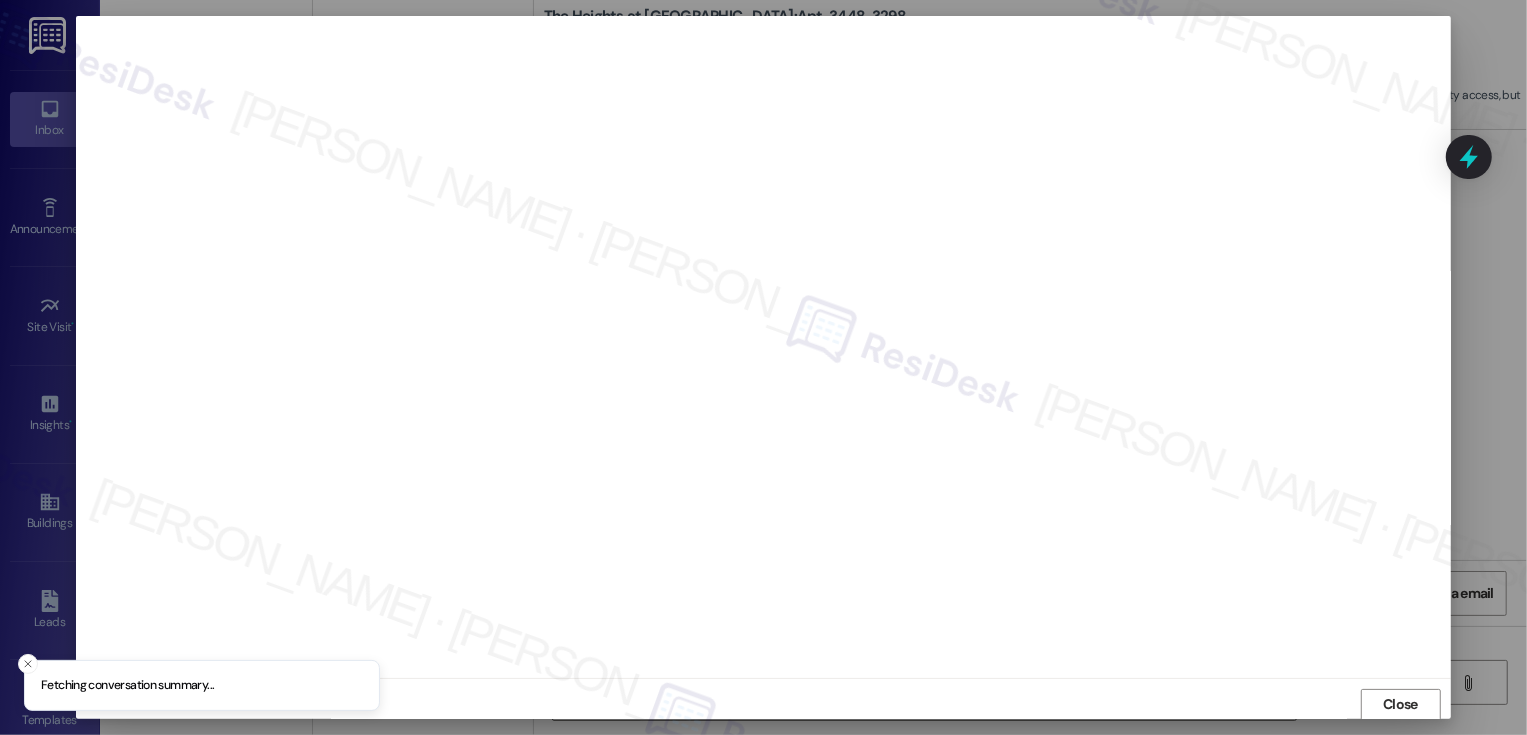 scroll, scrollTop: 1, scrollLeft: 0, axis: vertical 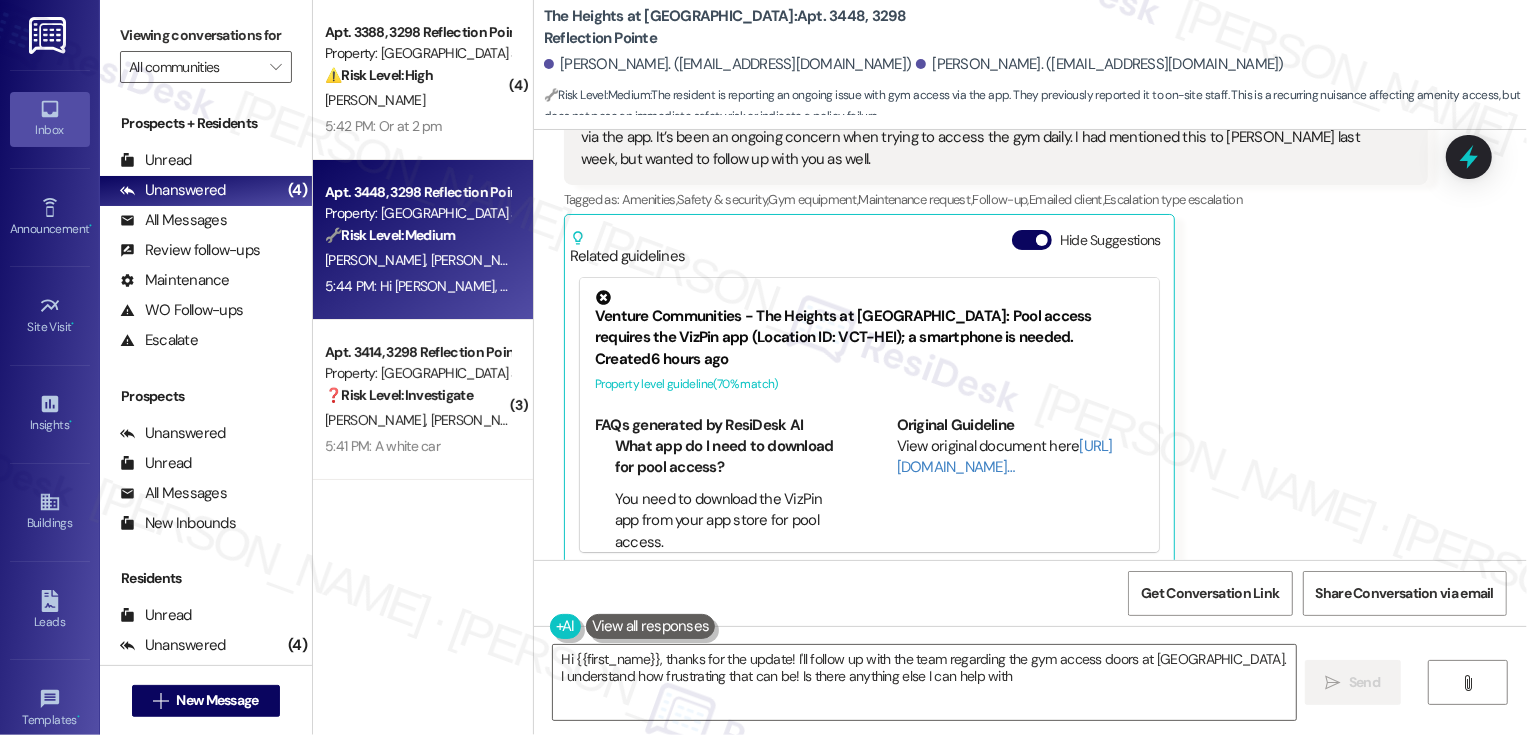 type on "Hi {{first_name}}, thanks for the update! I'll follow up with the team regarding the gym access doors at [GEOGRAPHIC_DATA]. I understand how frustrating that can be! Is there anything else I can help with?" 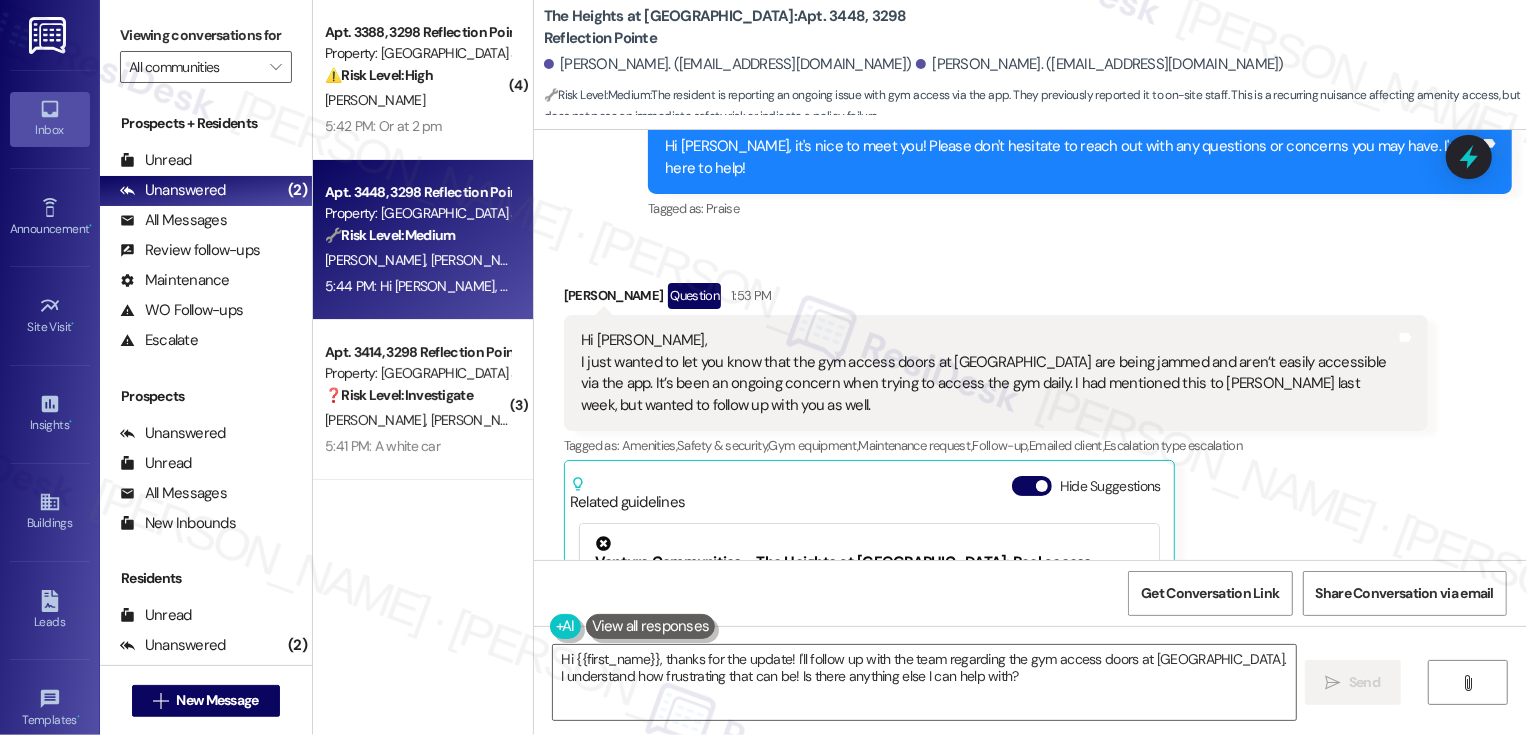 scroll, scrollTop: 957, scrollLeft: 0, axis: vertical 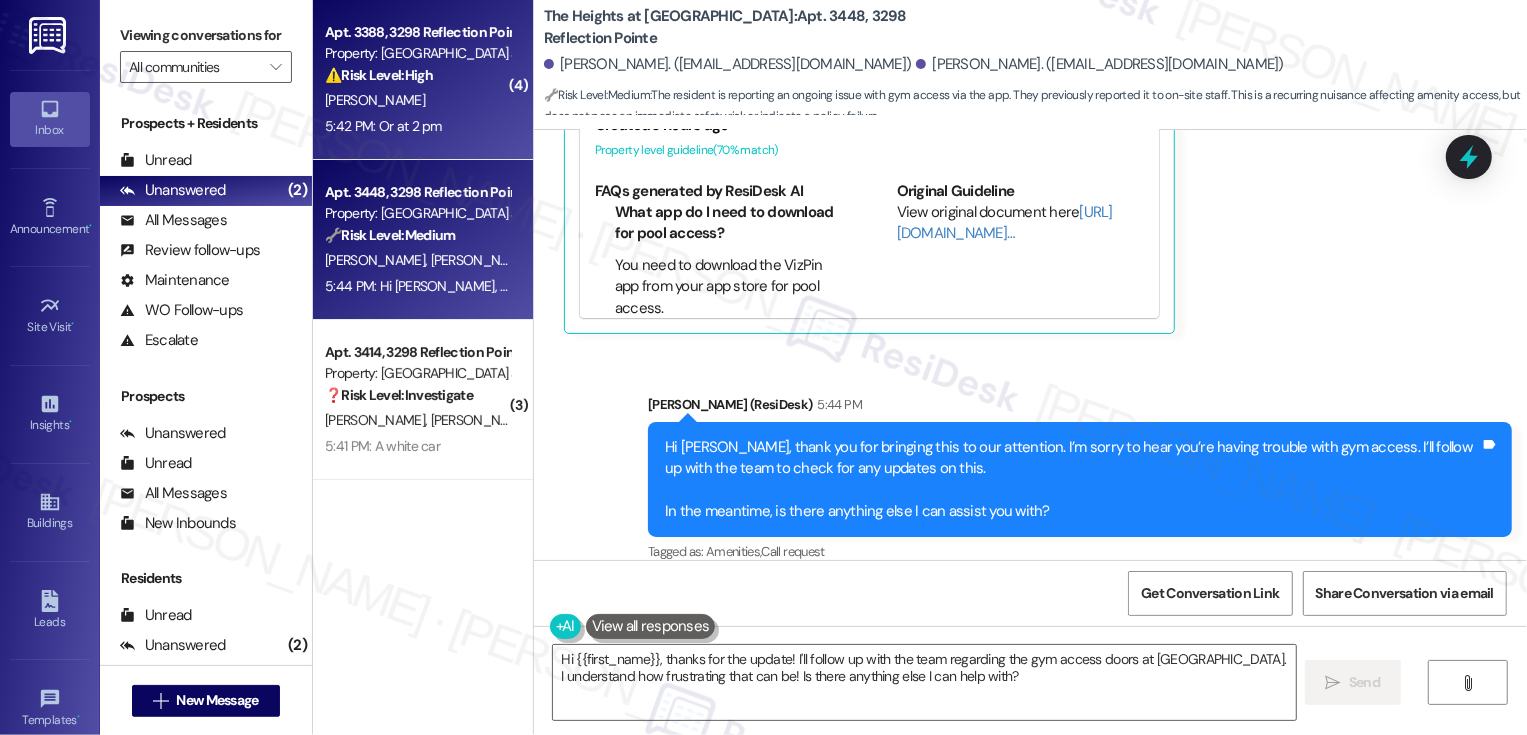 click on "⚠️  Risk Level:  High The resident reports a refrigerator malfunction that led to food spoilage and maggots. Although the fridge is temporarily working, the resident is concerned about its reliability and requests maintenance to come [DATE]. This poses a potential health hazard and requires urgent attention." at bounding box center [417, 75] 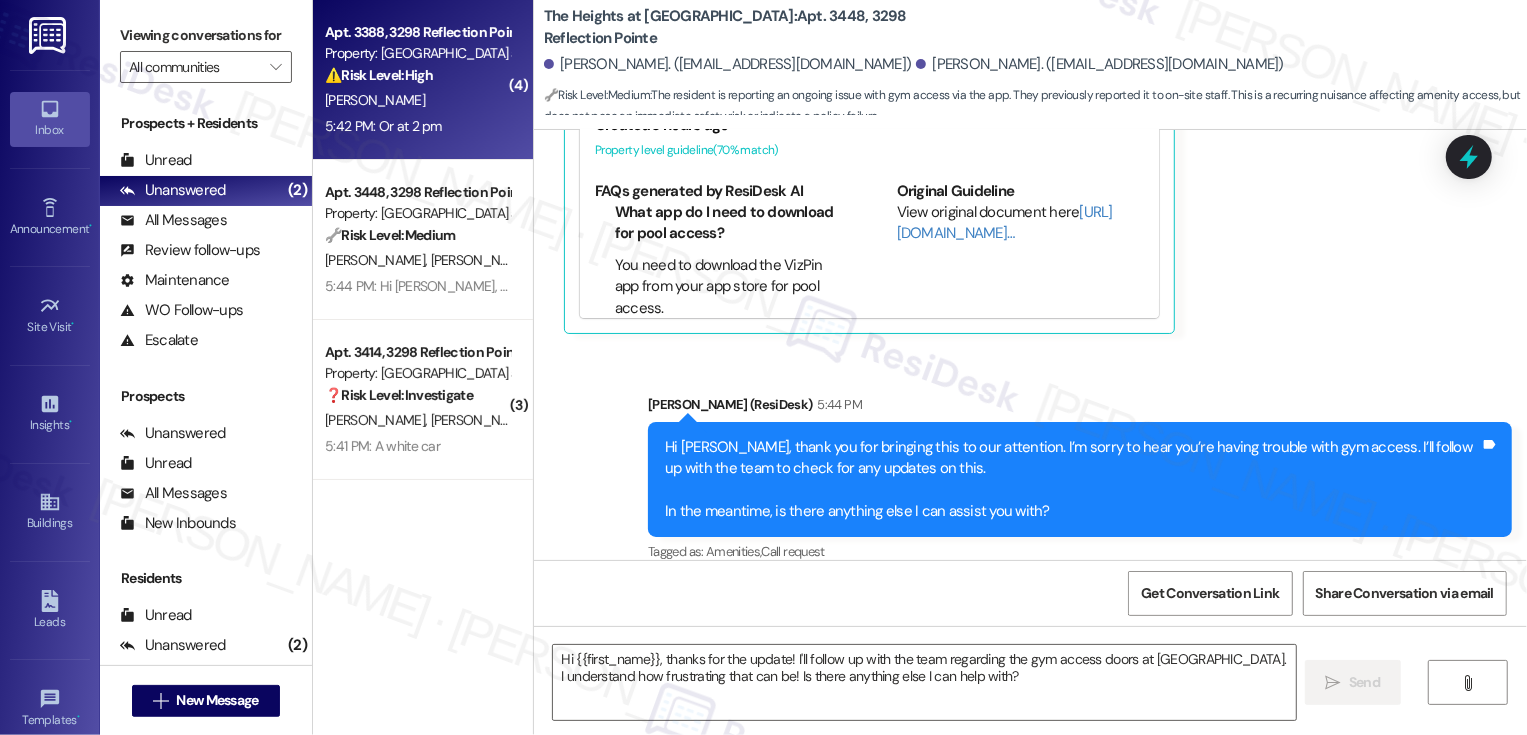 click on "⚠️  Risk Level:  High The resident reports a refrigerator malfunction that led to food spoilage and maggots. Although the fridge is temporarily working, the resident is concerned about its reliability and requests maintenance to come [DATE]. This poses a potential health hazard and requires urgent attention." at bounding box center (417, 75) 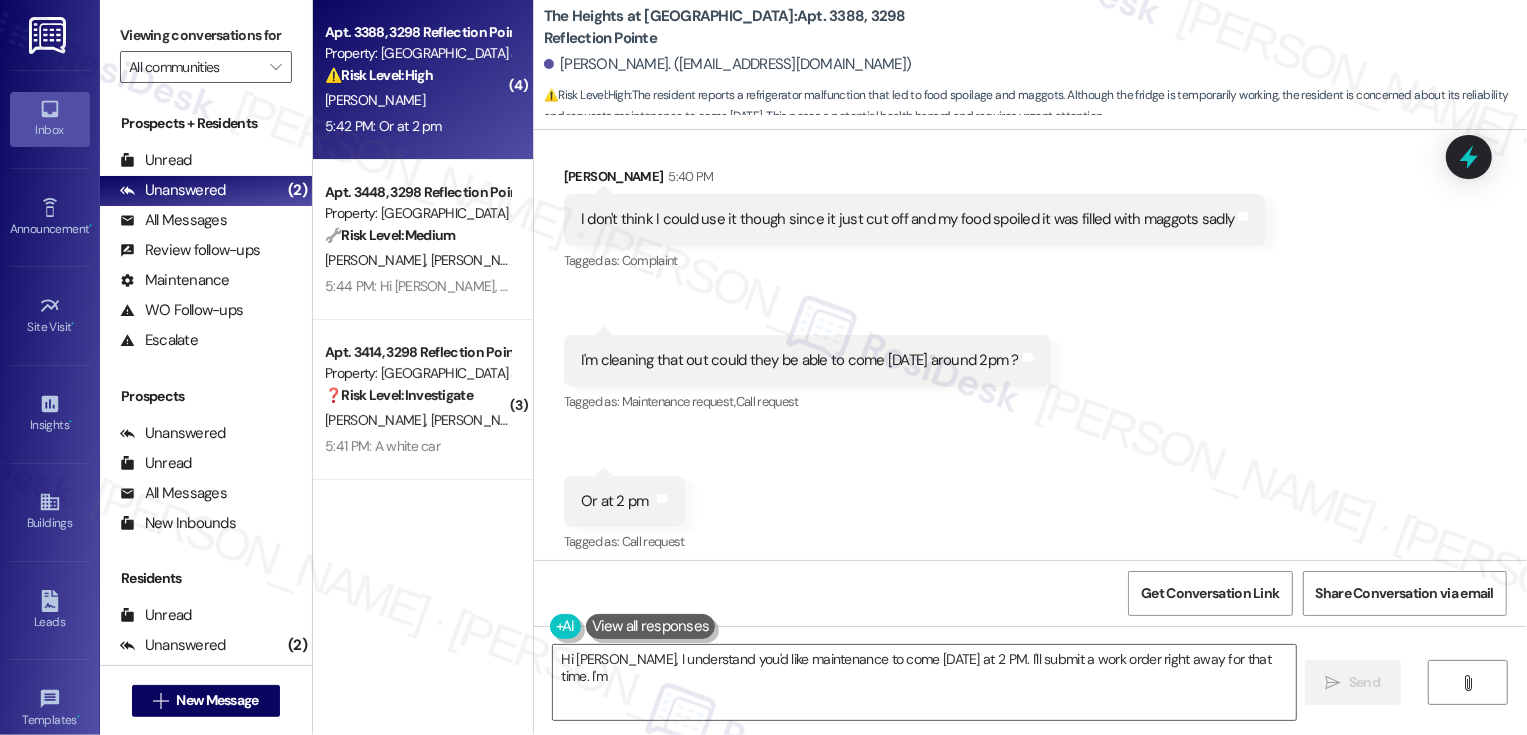 scroll, scrollTop: 1091, scrollLeft: 0, axis: vertical 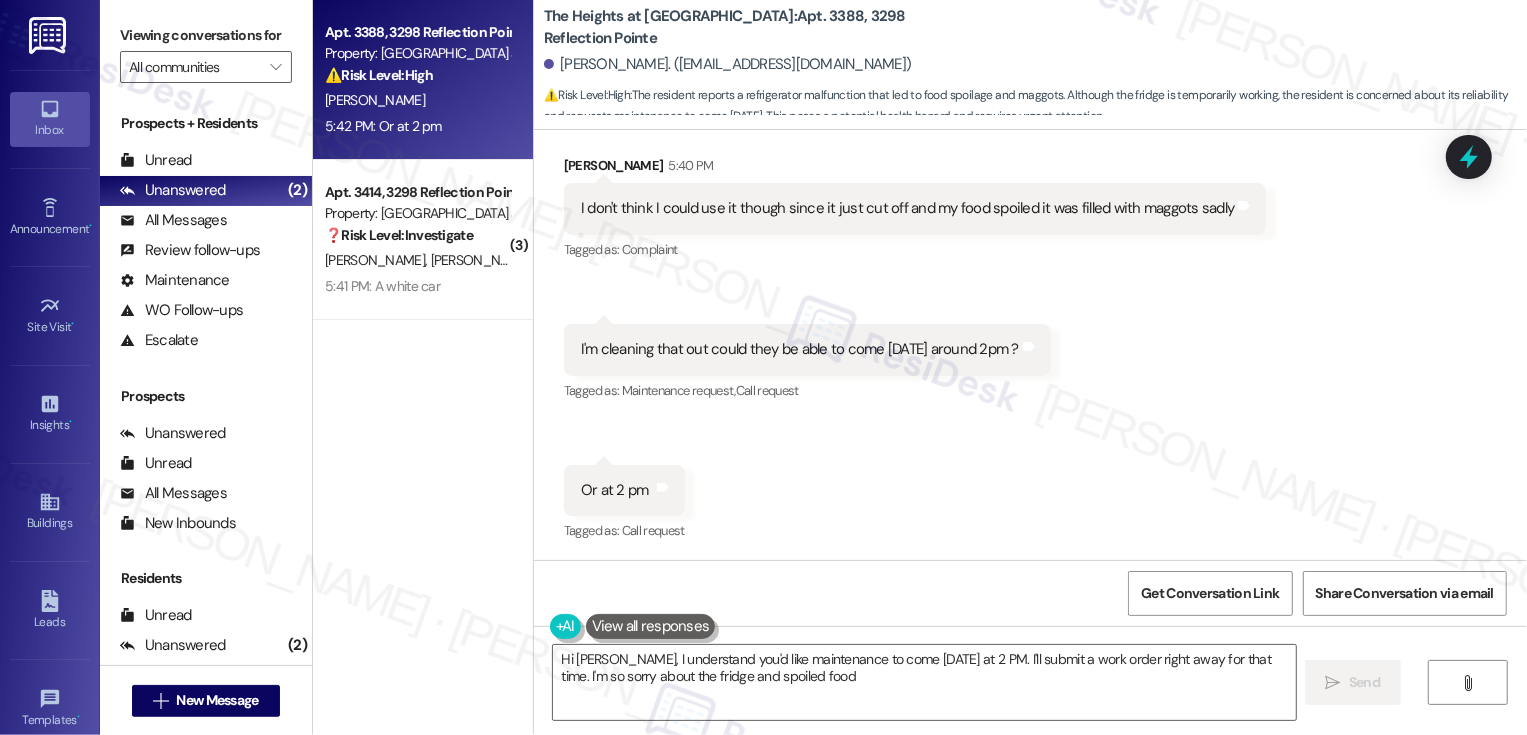 type on "Hi [PERSON_NAME], I understand you'd like maintenance to come [DATE] at 2 PM. I'll submit a work order right away for that time. I'm so sorry about the fridge and spoiled food!" 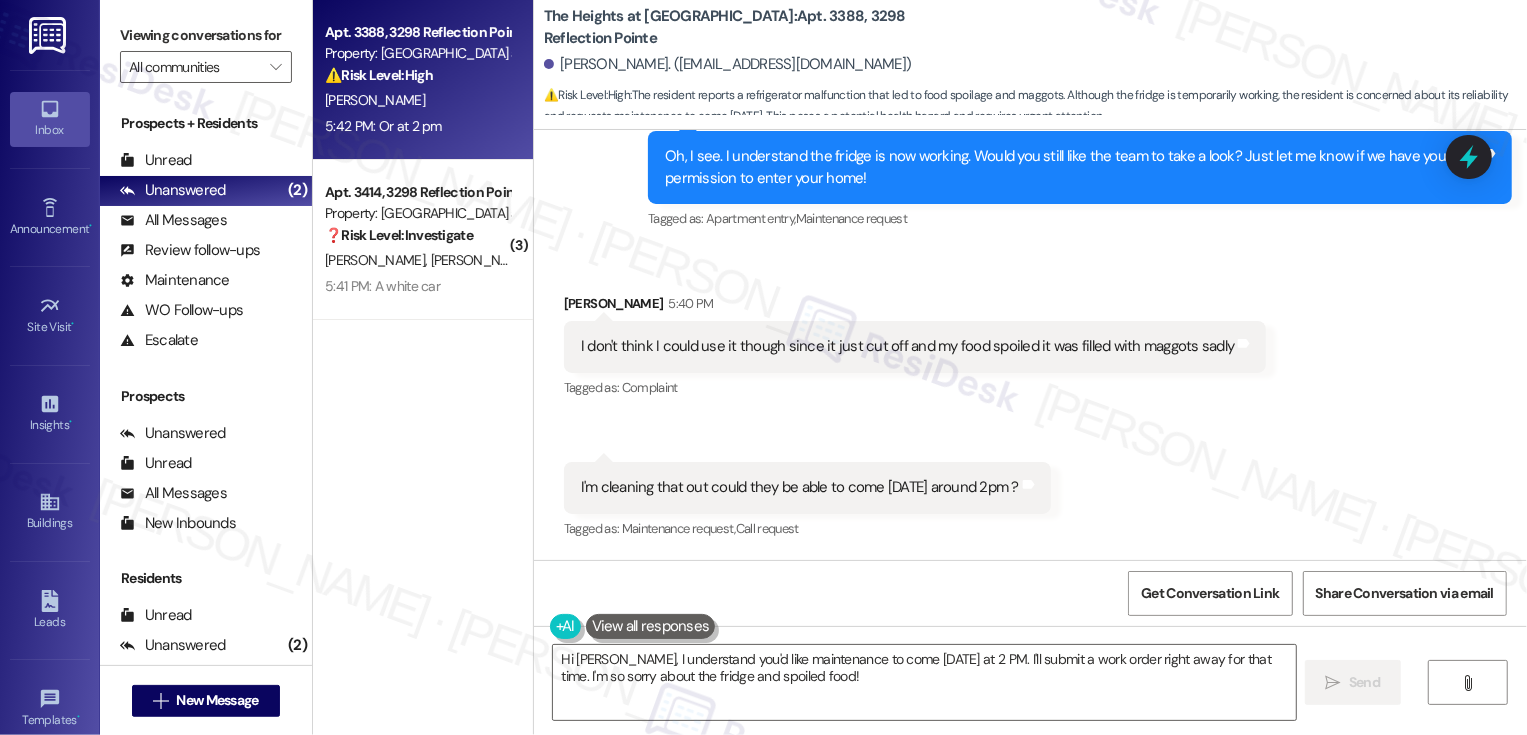 scroll, scrollTop: 1092, scrollLeft: 0, axis: vertical 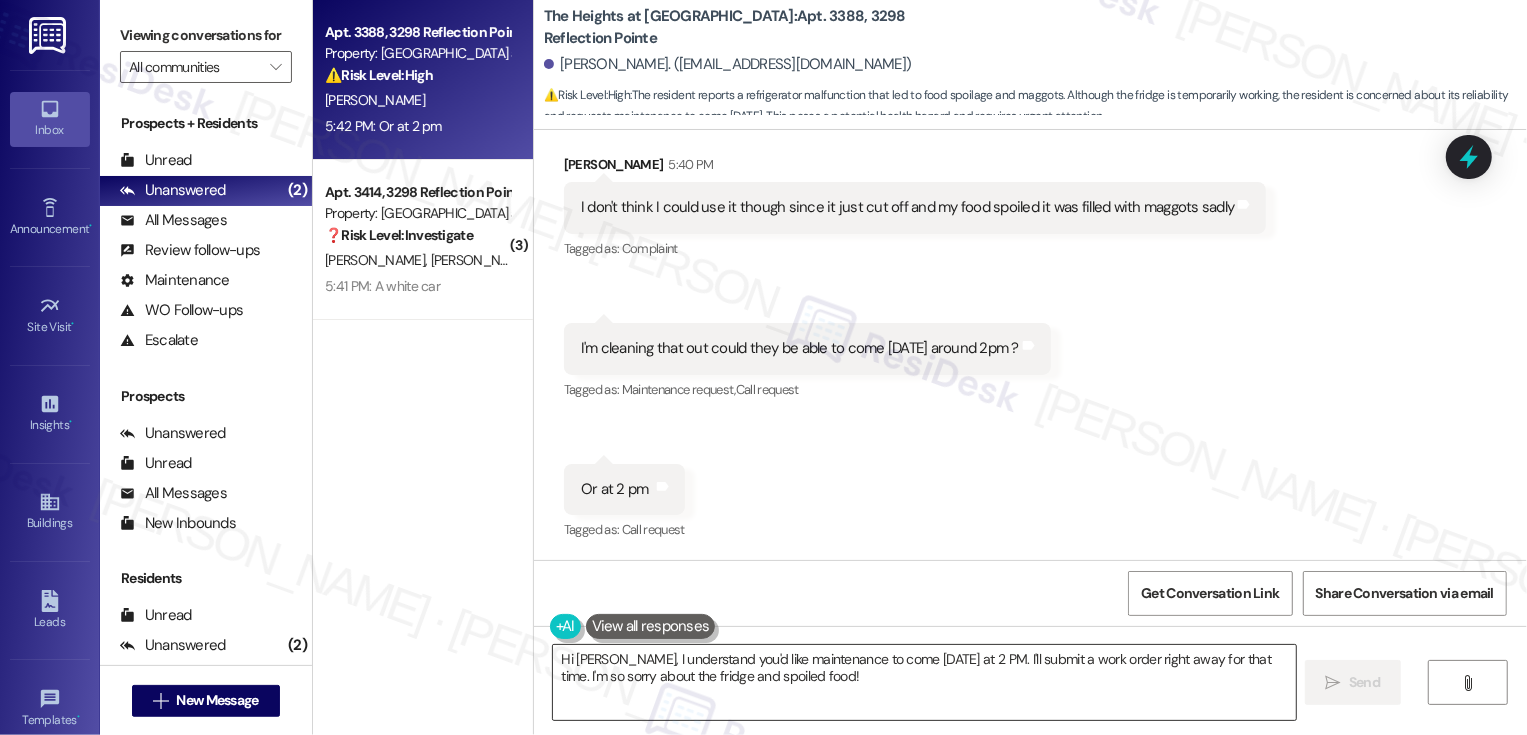 click on "Hi [PERSON_NAME], I understand you'd like maintenance to come [DATE] at 2 PM. I'll submit a work order right away for that time. I'm so sorry about the fridge and spoiled food!" at bounding box center [924, 682] 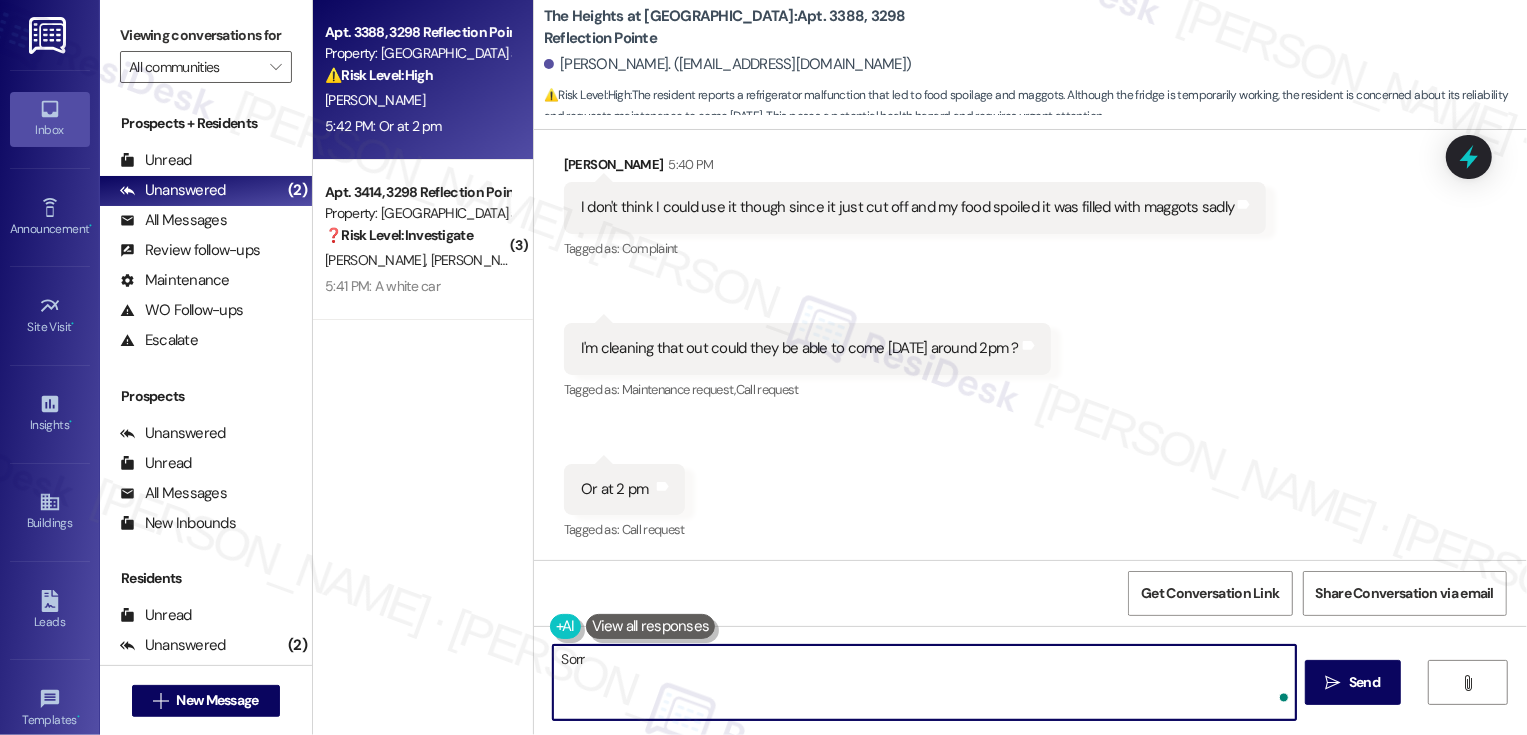 type on "Sorry" 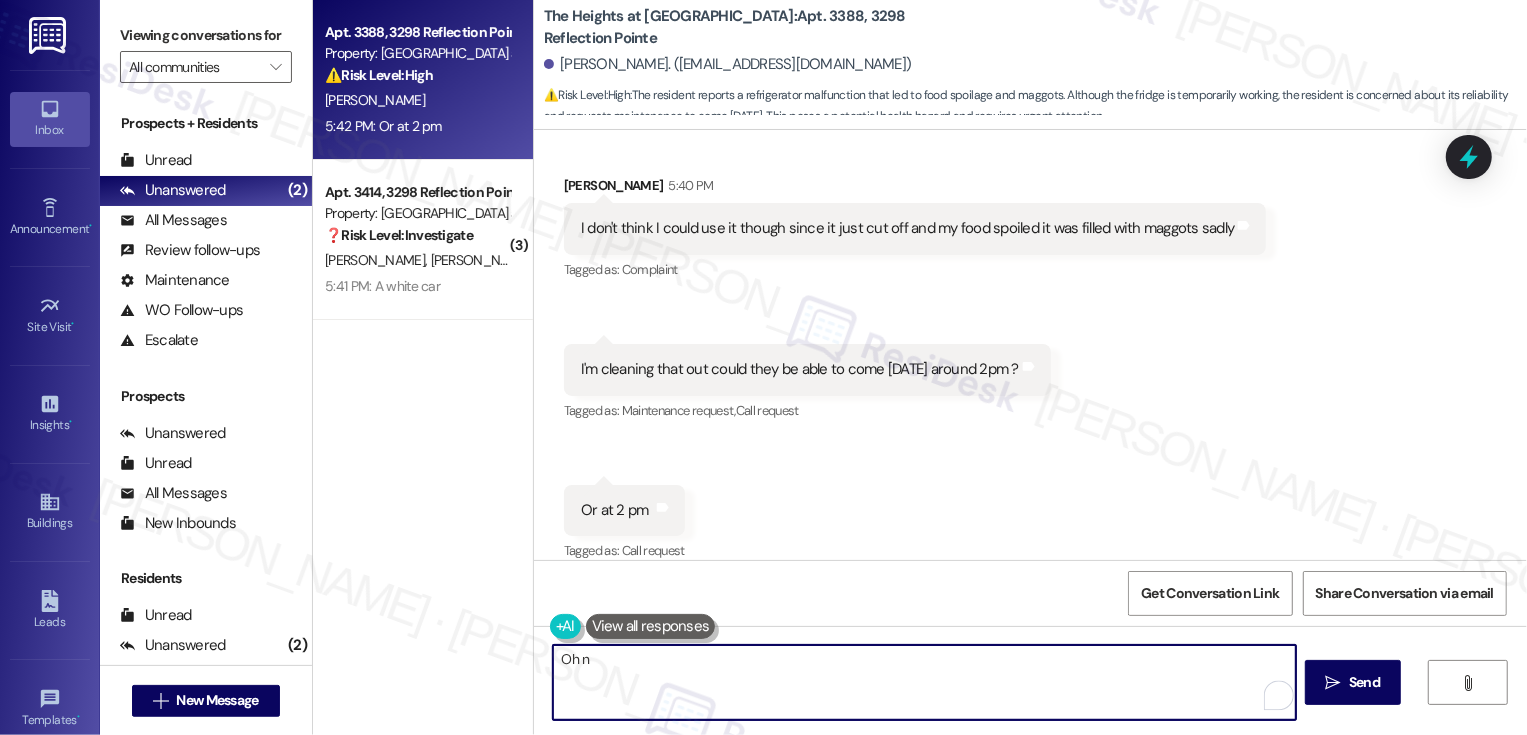 scroll, scrollTop: 1024, scrollLeft: 0, axis: vertical 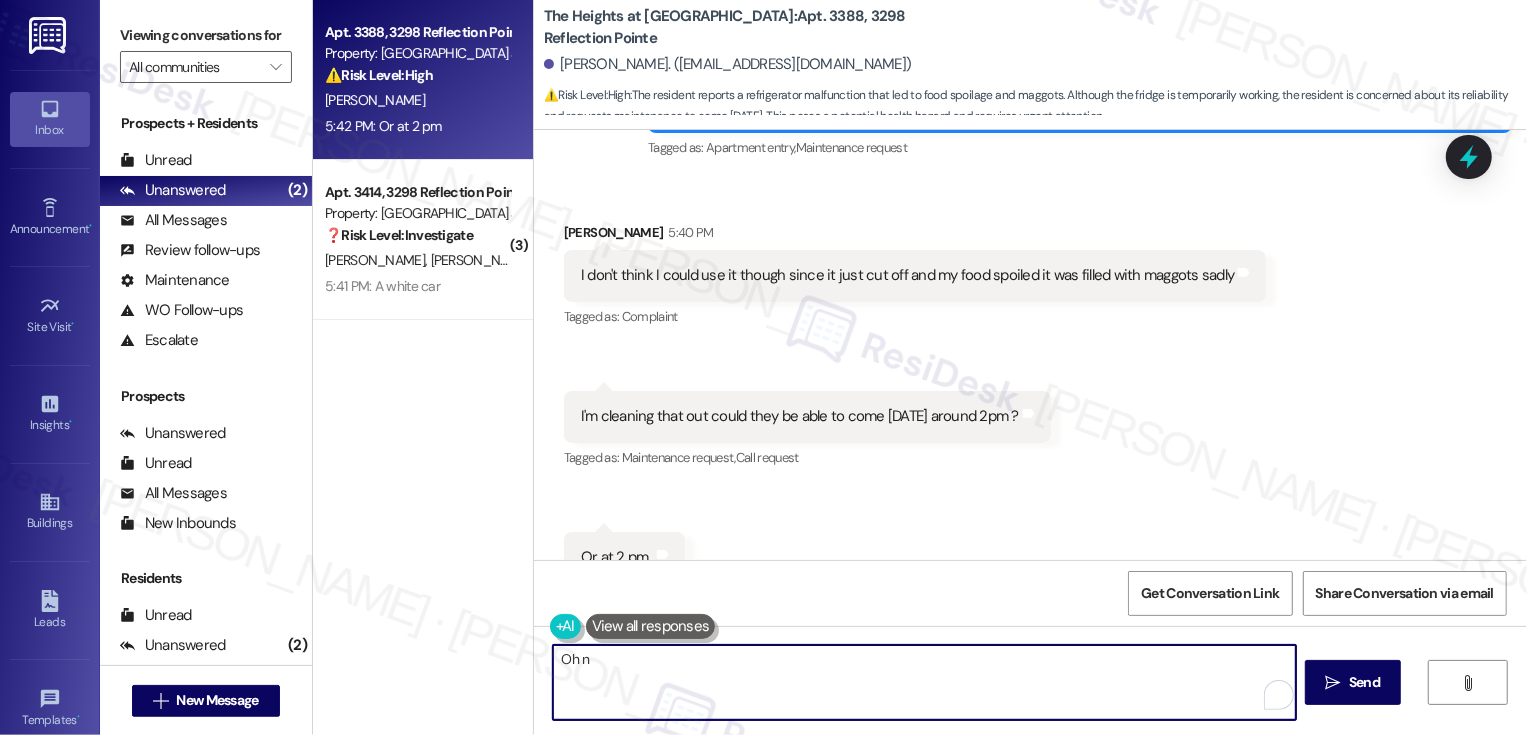 type on "Oh n" 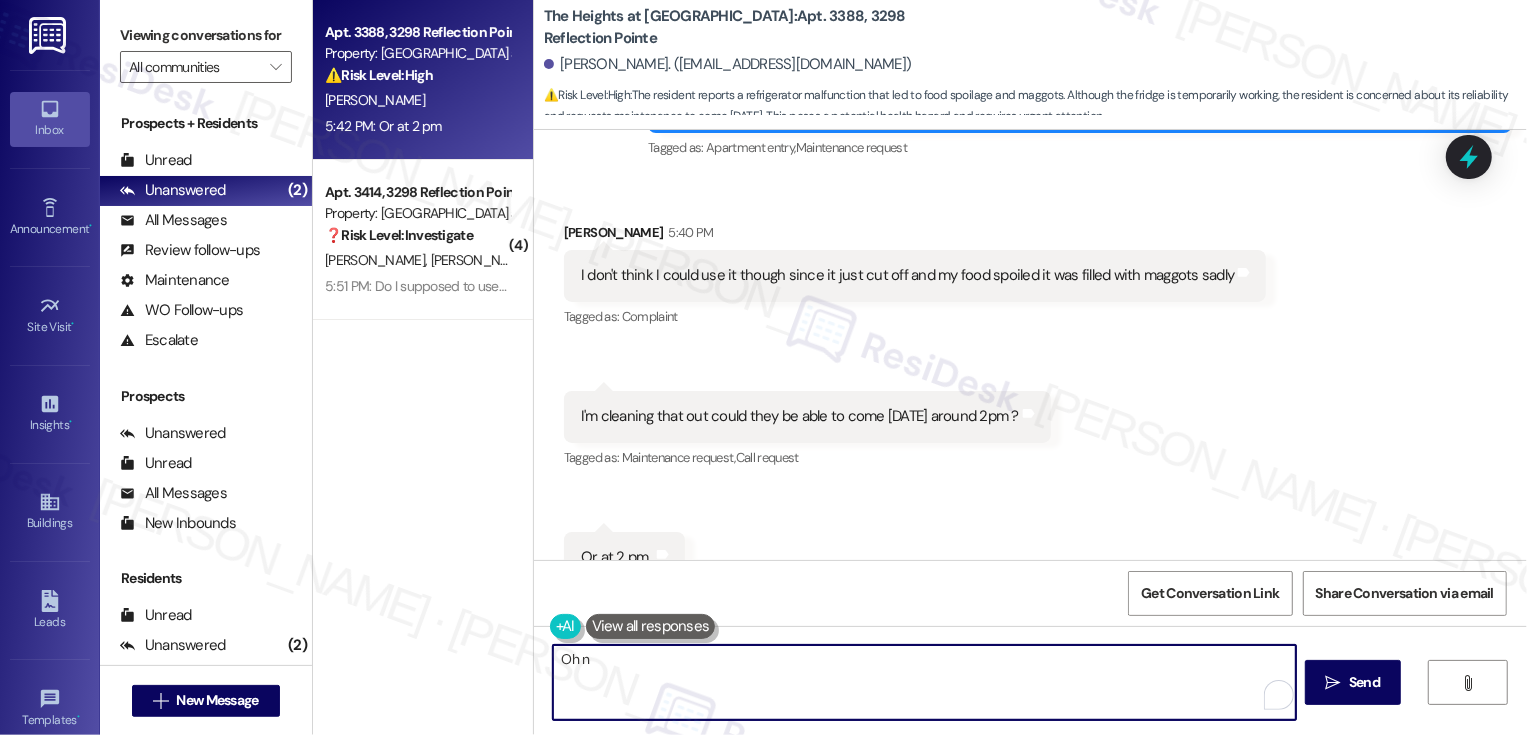 scroll, scrollTop: 1092, scrollLeft: 0, axis: vertical 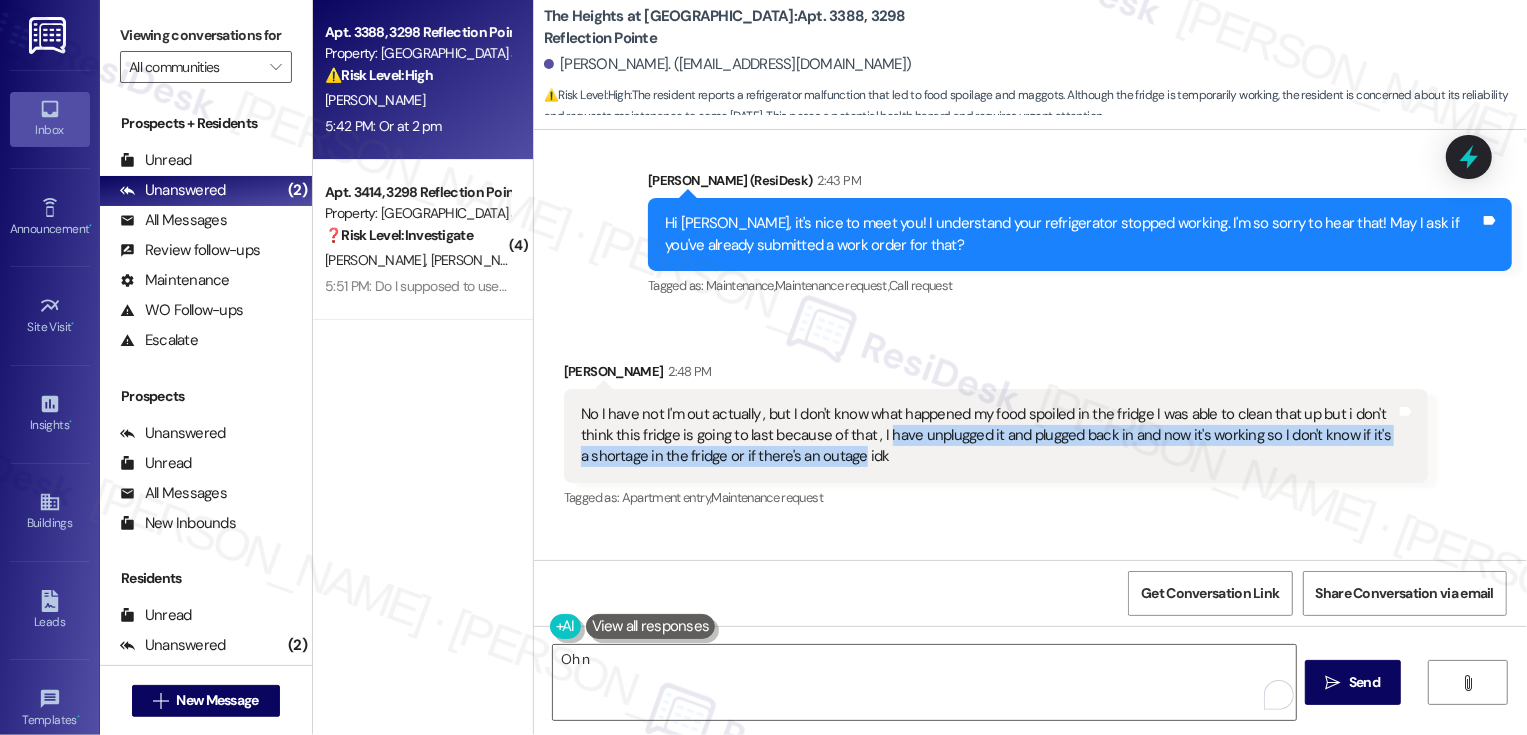 drag, startPoint x: 869, startPoint y: 434, endPoint x: 833, endPoint y: 459, distance: 43.829212 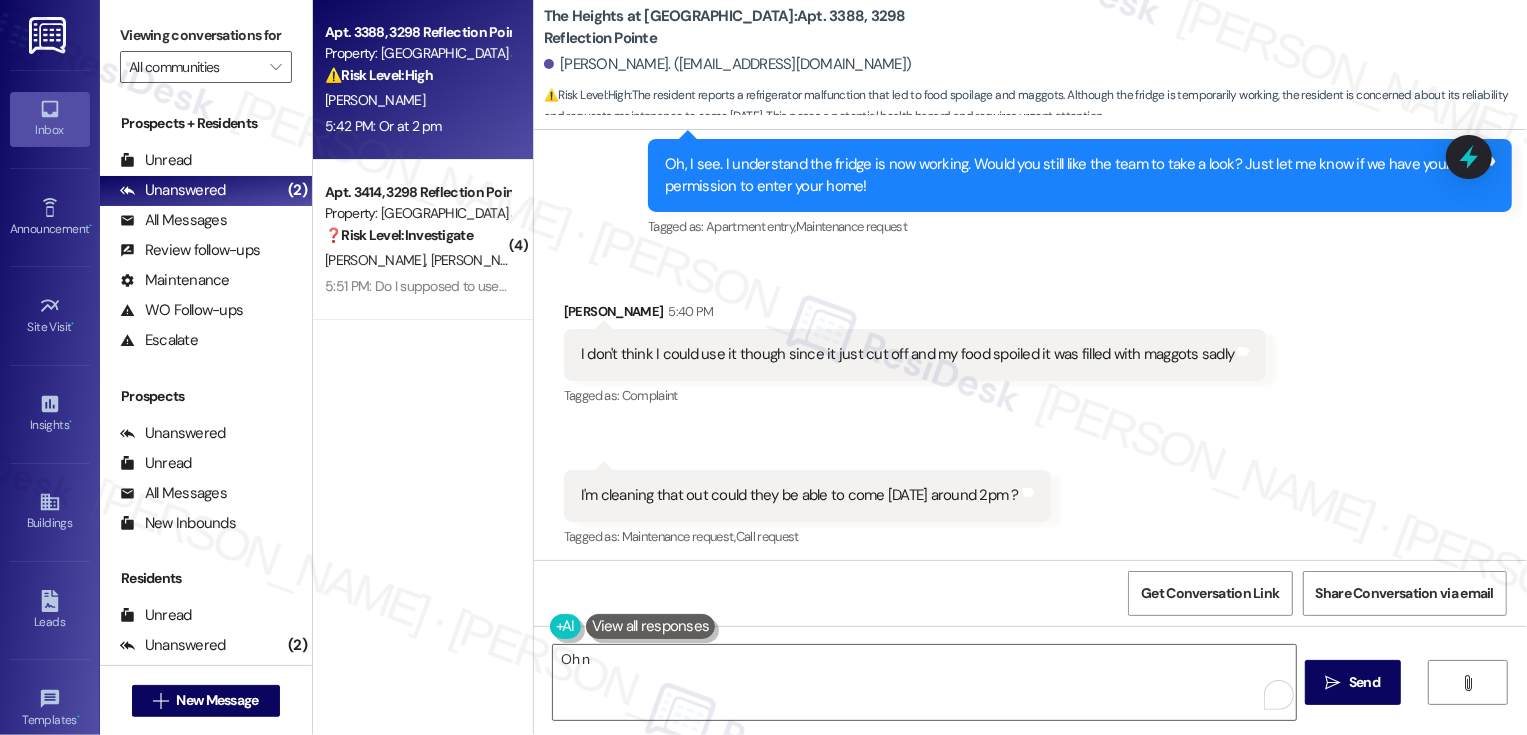 scroll, scrollTop: 1092, scrollLeft: 0, axis: vertical 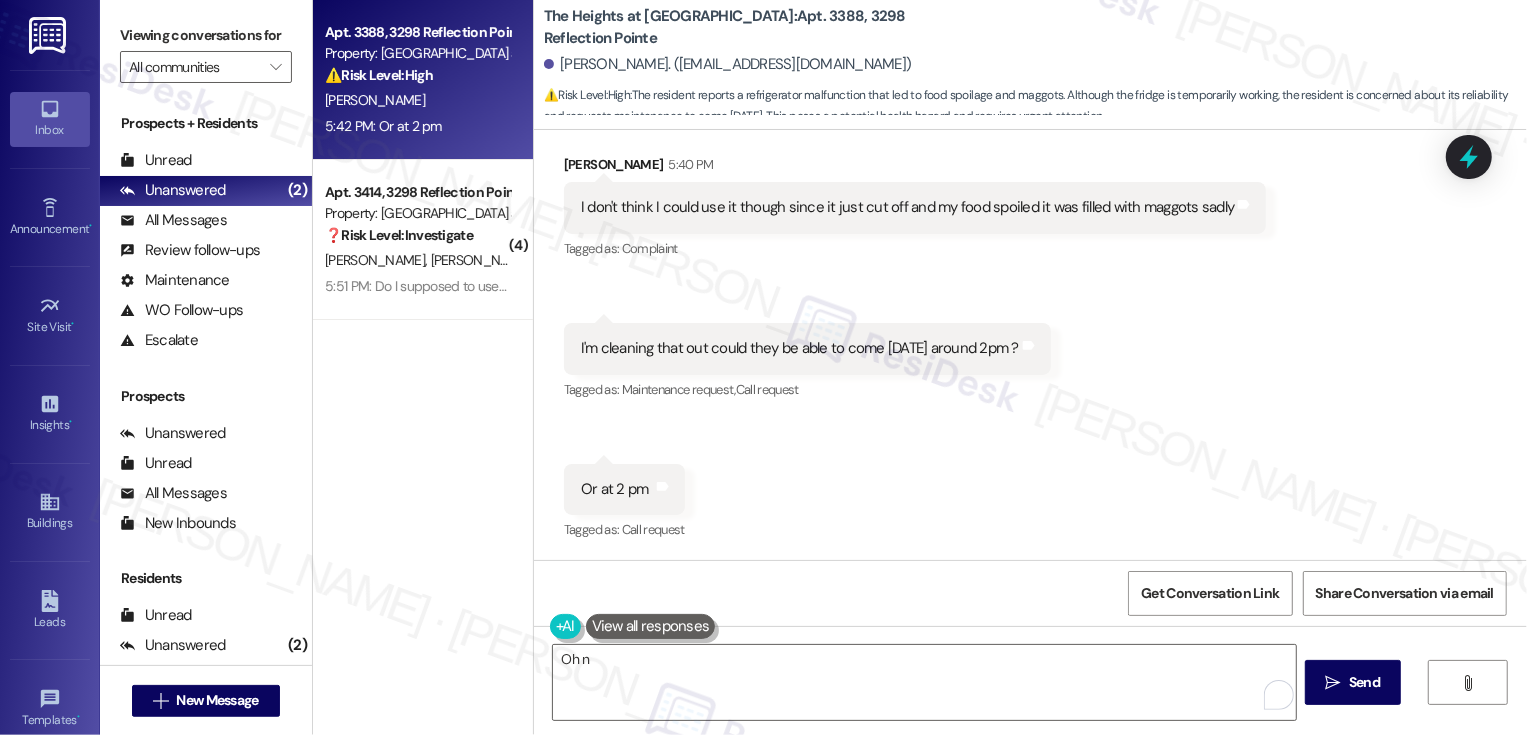 click on "Get Conversation Link Share Conversation via email" at bounding box center [1030, 593] 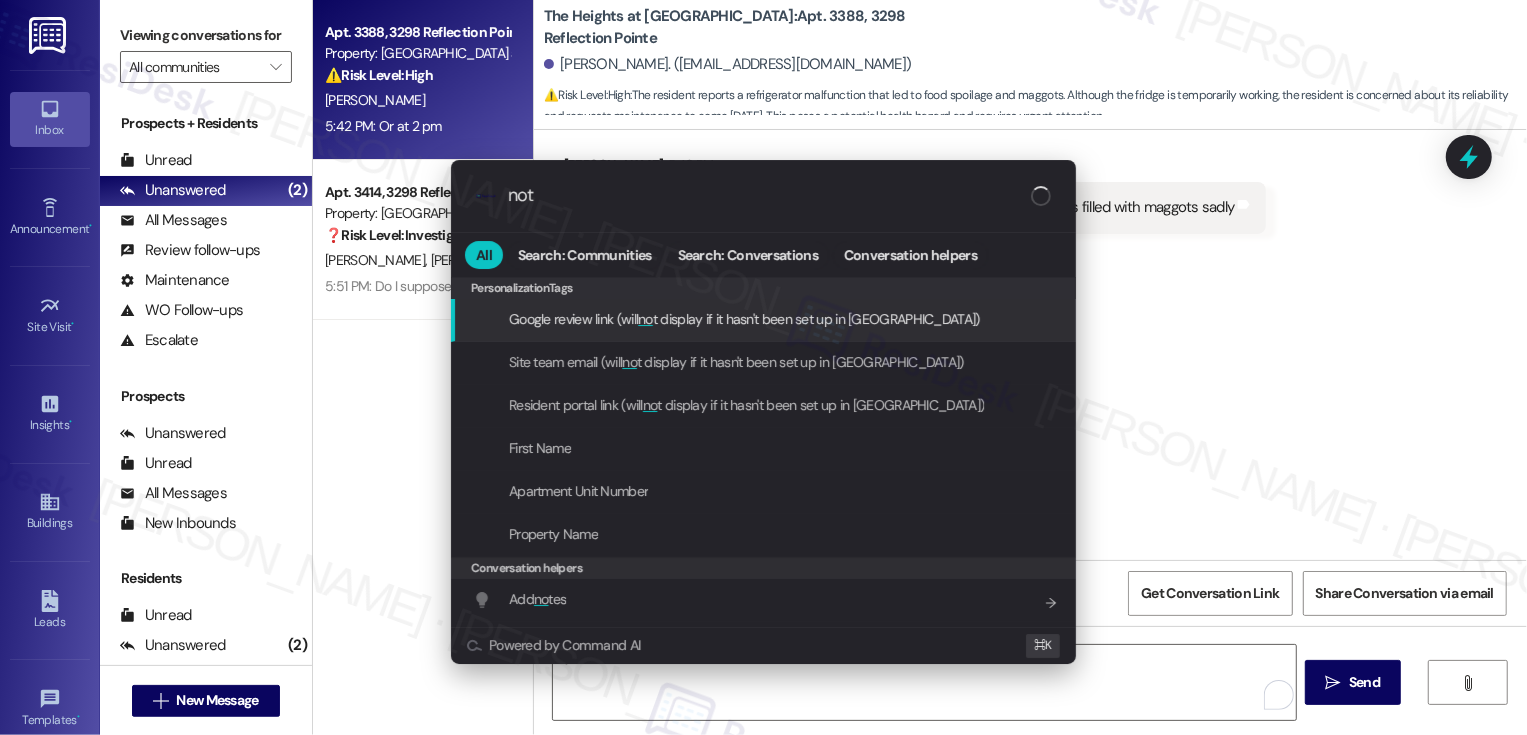 type on "note" 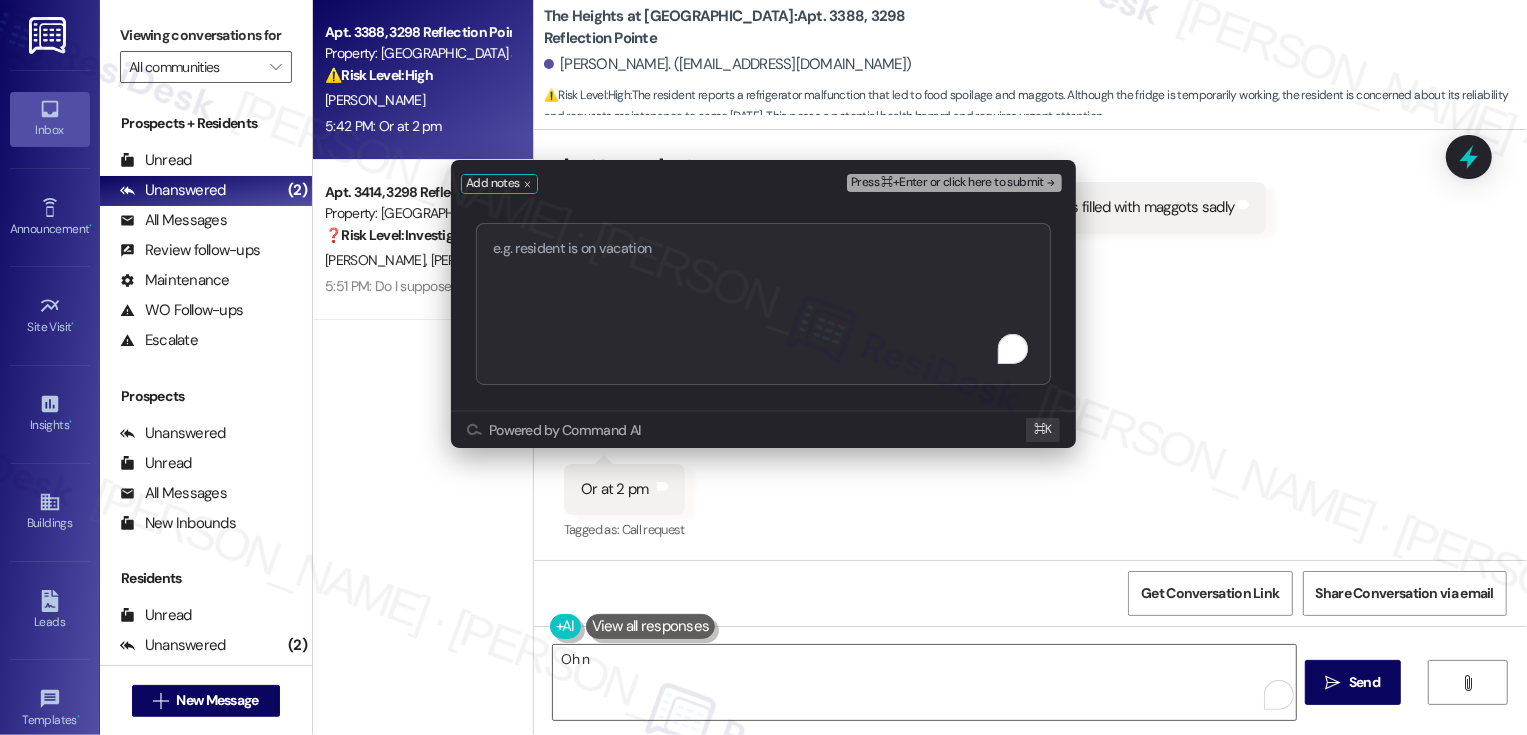 type on "Service Request #64547" 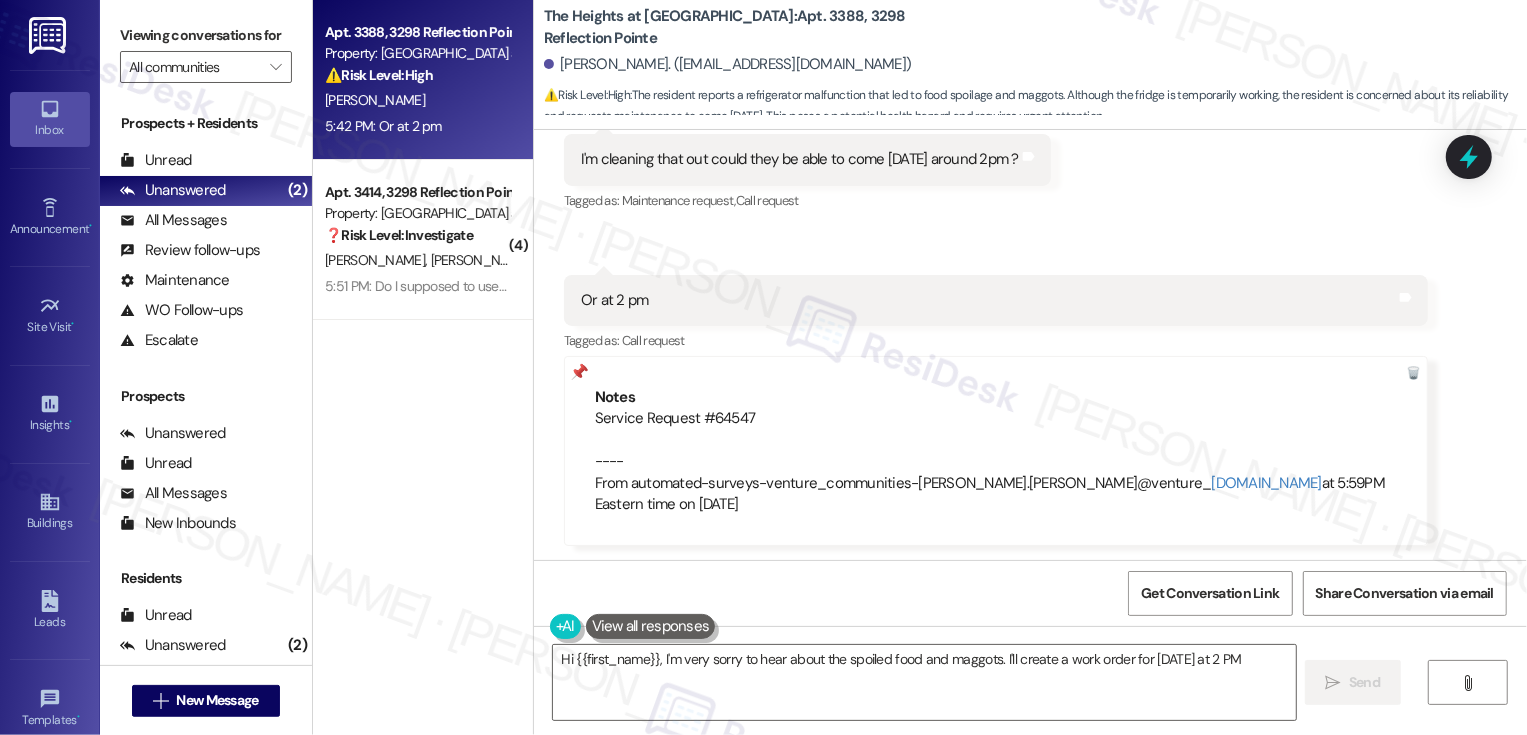 scroll, scrollTop: 1282, scrollLeft: 0, axis: vertical 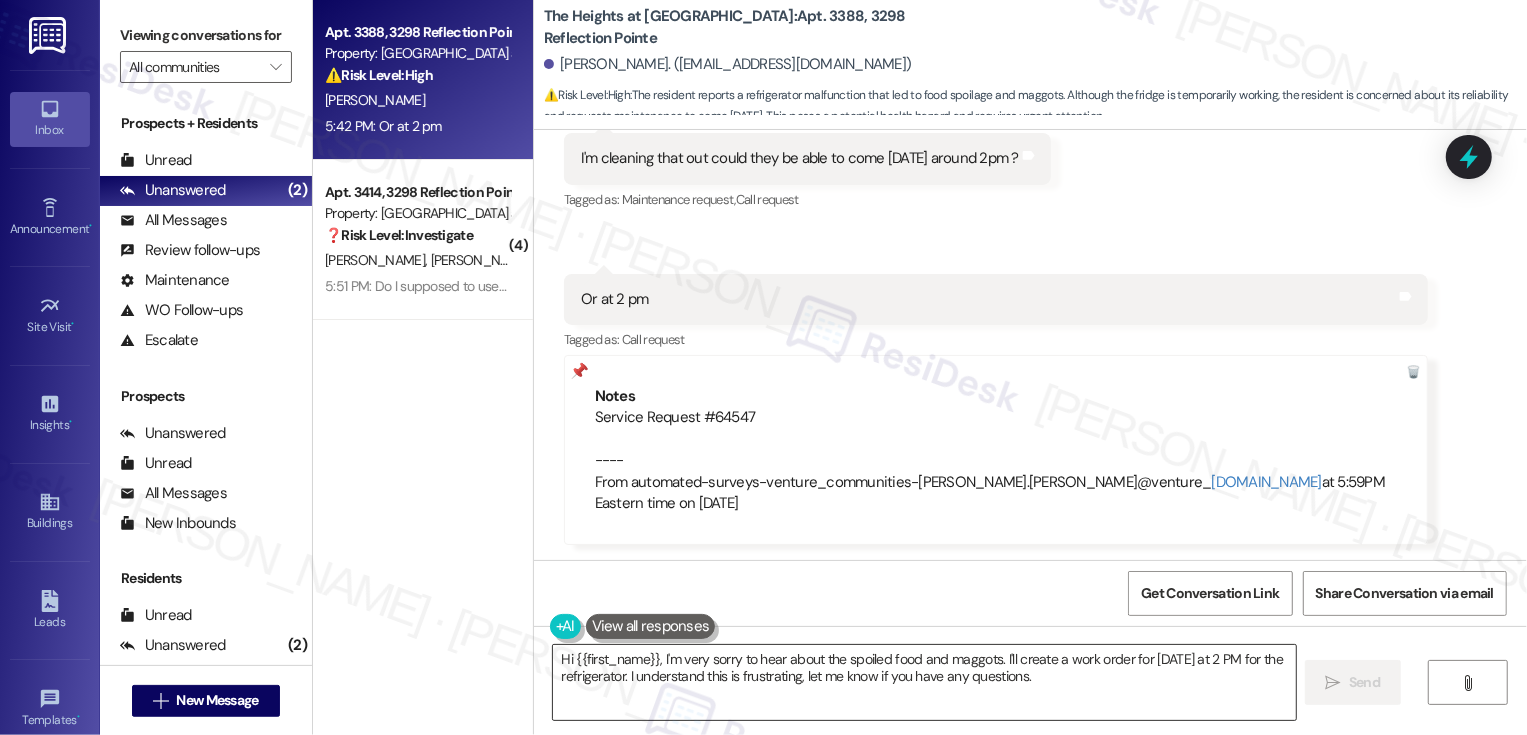 click on "Hi {{first_name}}, I'm very sorry to hear about the spoiled food and maggots. I'll create a work order for [DATE] at 2 PM for the refrigerator. I understand this is frustrating, let me know if you have any questions." at bounding box center [924, 682] 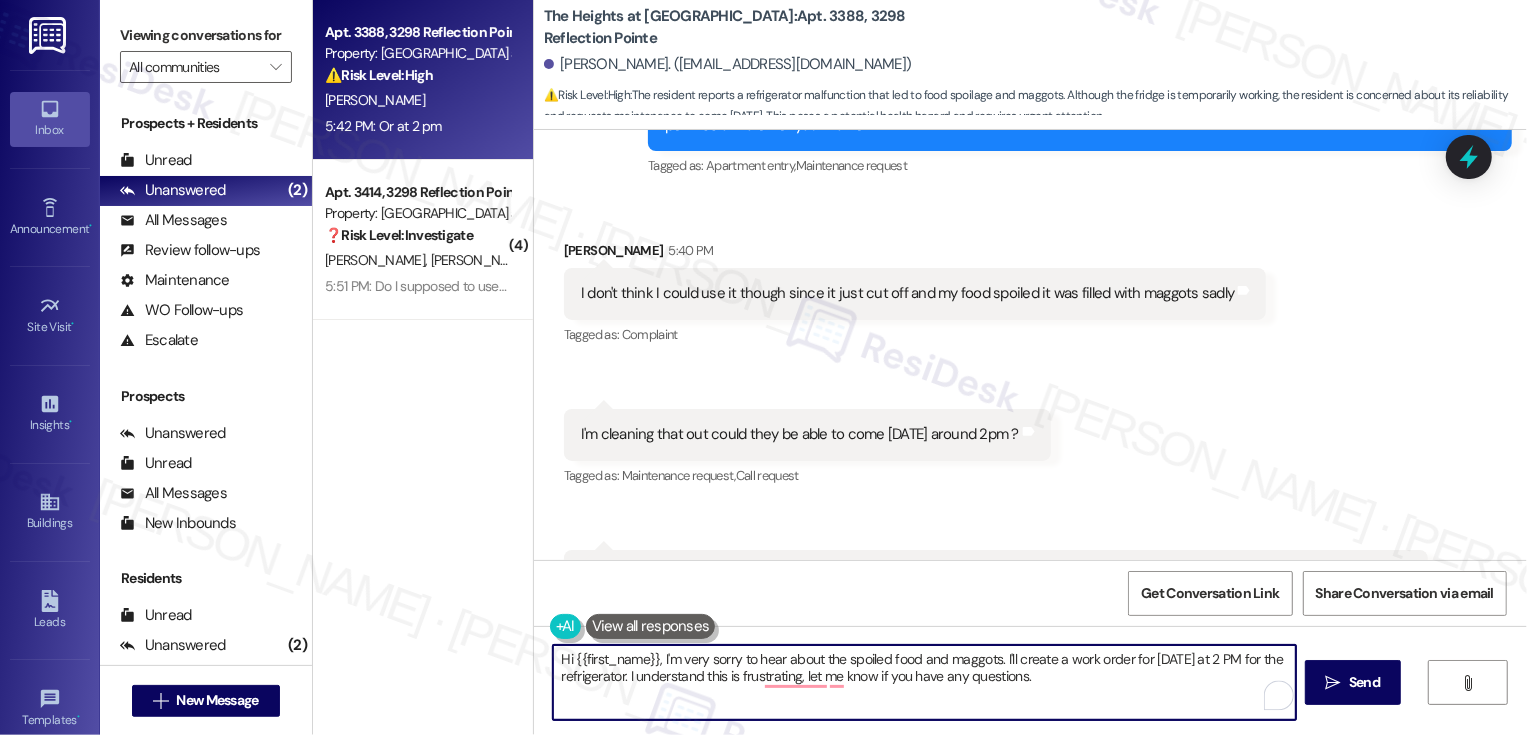 scroll, scrollTop: 994, scrollLeft: 0, axis: vertical 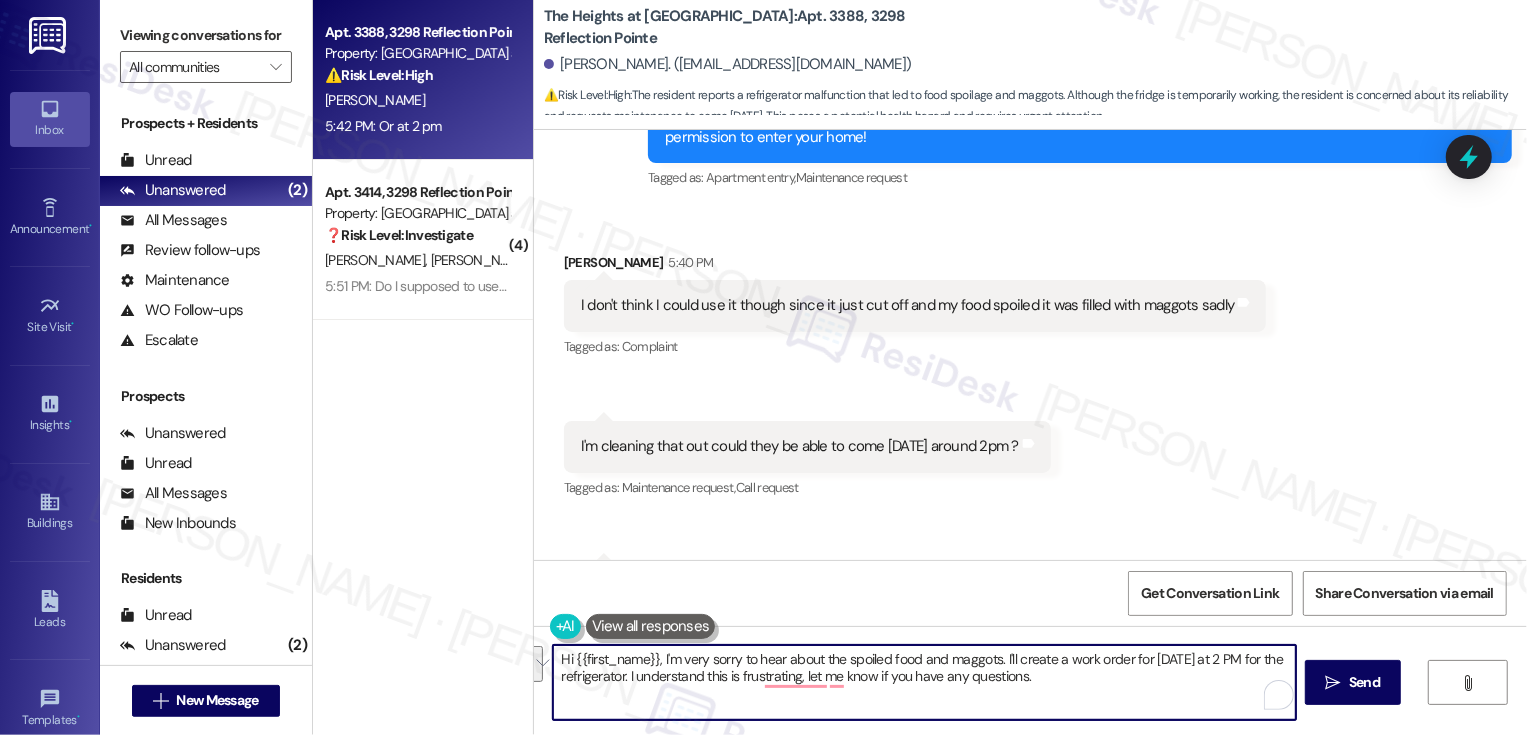 click on "Hi {{first_name}}, I'm very sorry to hear about the spoiled food and maggots. I'll create a work order for [DATE] at 2 PM for the refrigerator. I understand this is frustrating, let me know if you have any questions." at bounding box center (924, 682) 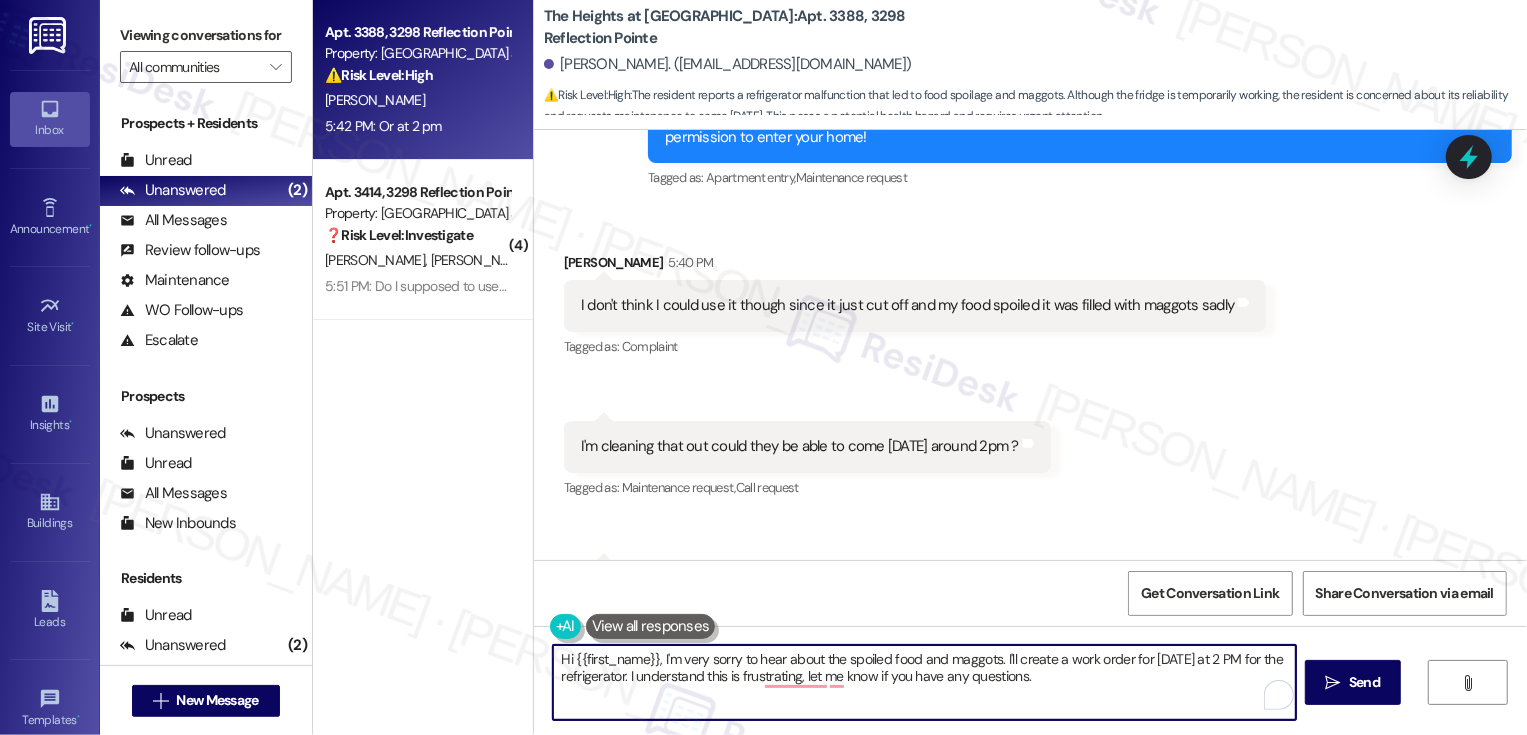 click on "Hi {{first_name}}, I'm very sorry to hear about the spoiled food and maggots. I'll create a work order for [DATE] at 2 PM for the refrigerator. I understand this is frustrating, let me know if you have any questions.  Send " at bounding box center (1030, 701) 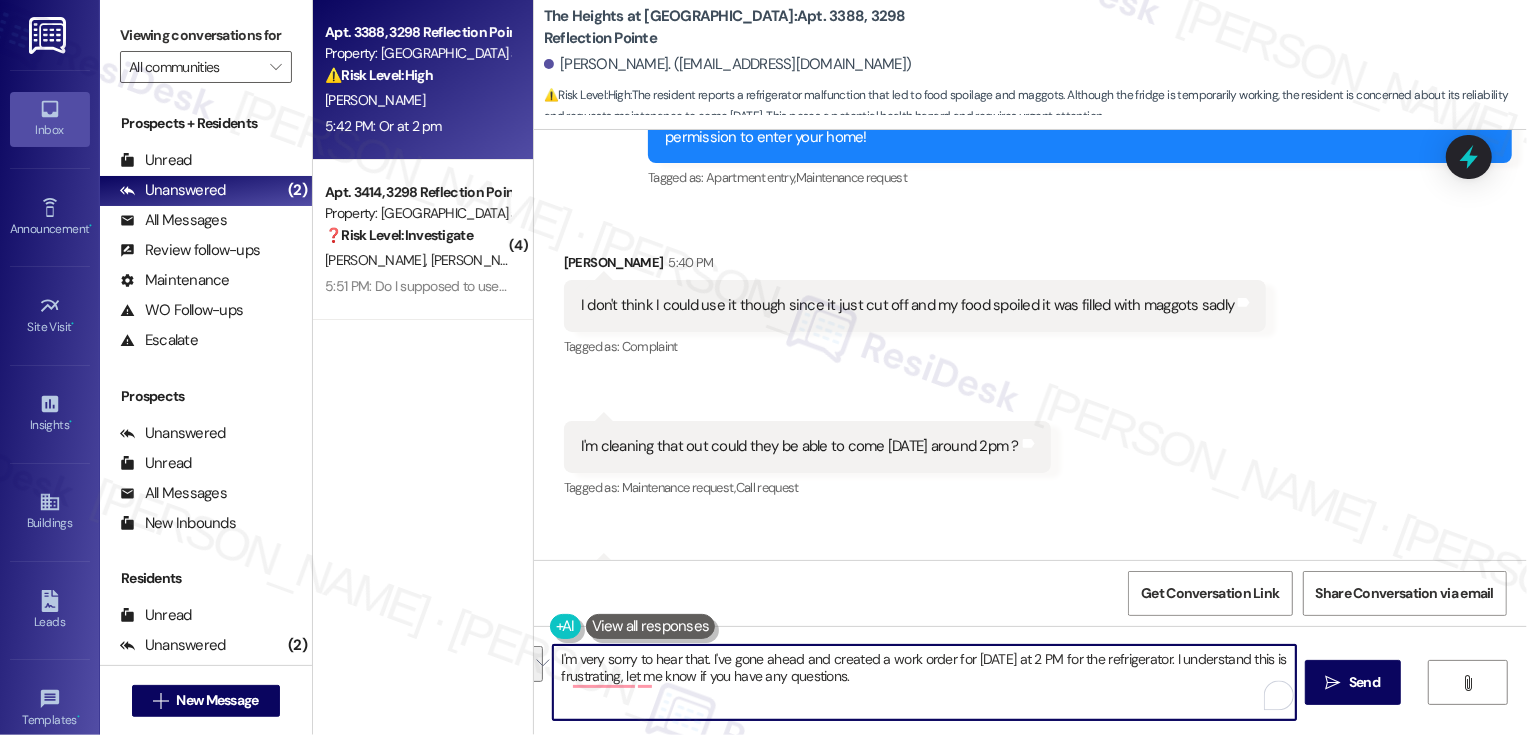 drag, startPoint x: 941, startPoint y: 660, endPoint x: 956, endPoint y: 691, distance: 34.43835 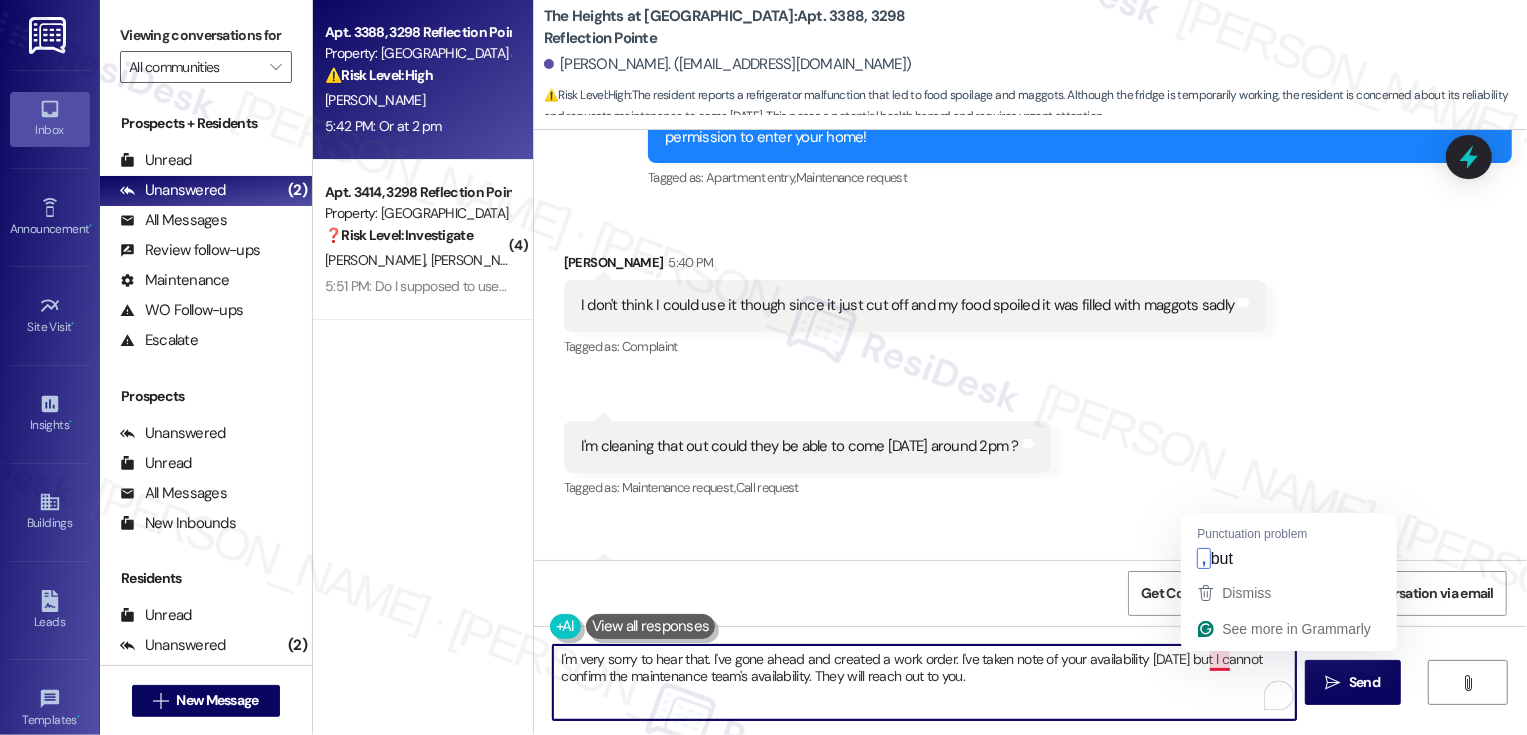 click on "I'm very sorry to hear that. I've gone ahead and created a work order. I've taken note of your availability [DATE] but I cannot confirm the maintenance team's availability. They will reach out to you." at bounding box center [924, 682] 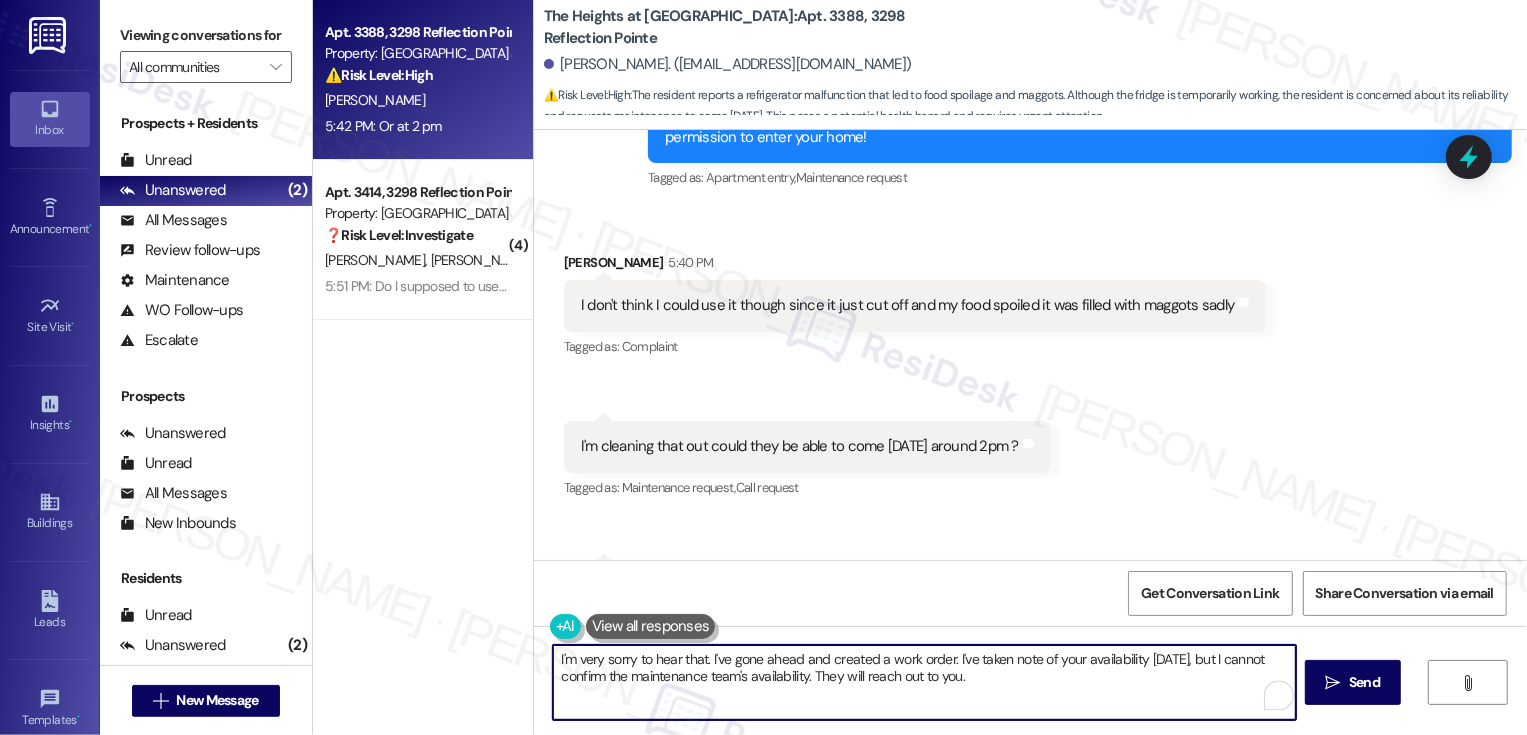 click on "I'm very sorry to hear that. I've gone ahead and created a work order. I've taken note of your availability [DATE], but I cannot confirm the maintenance team's availability. They will reach out to you." at bounding box center [924, 682] 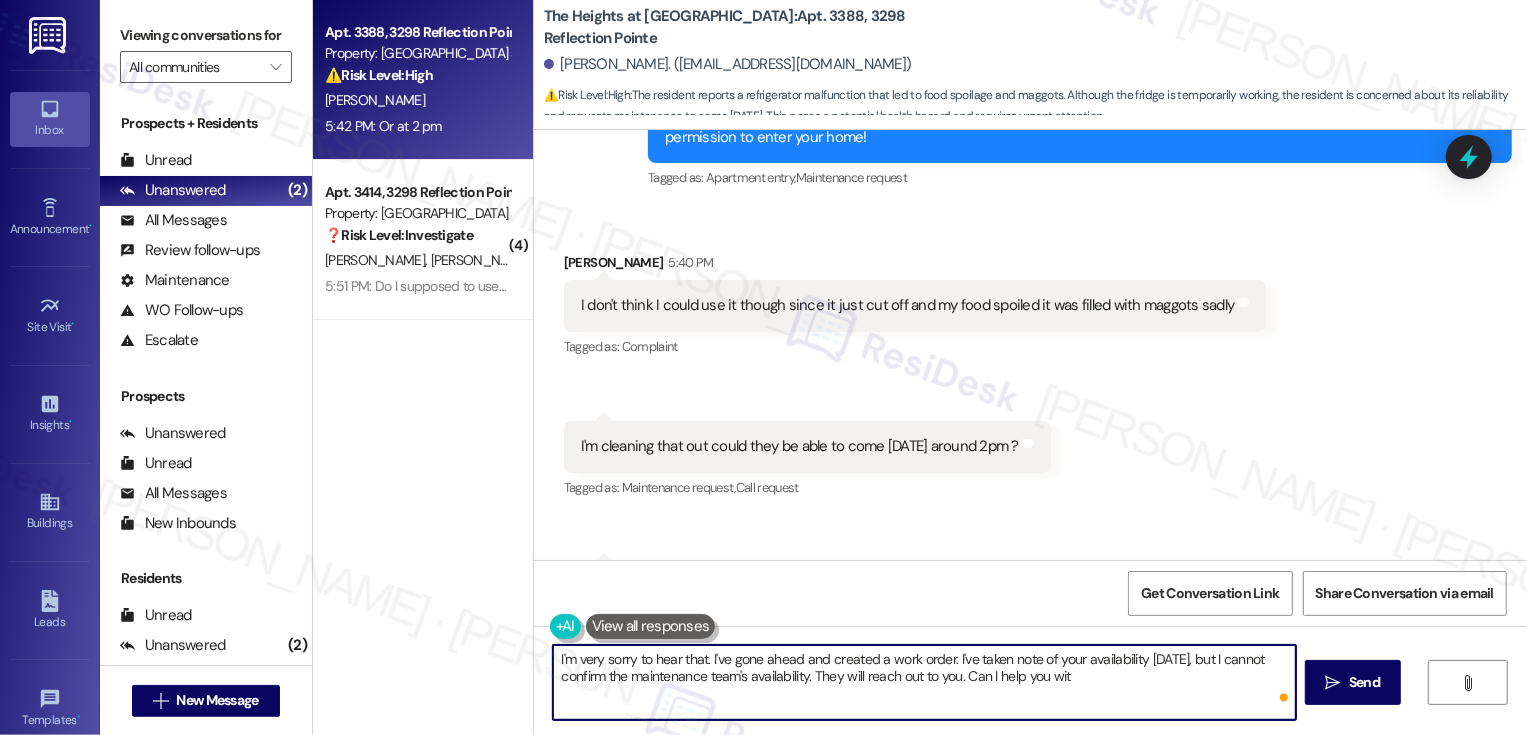 type on "I'm very sorry to hear that. I've gone ahead and created a work order. I've taken note of your availability [DATE], but I cannot confirm the maintenance team's availability. They will reach out to you. Can I help you wi" 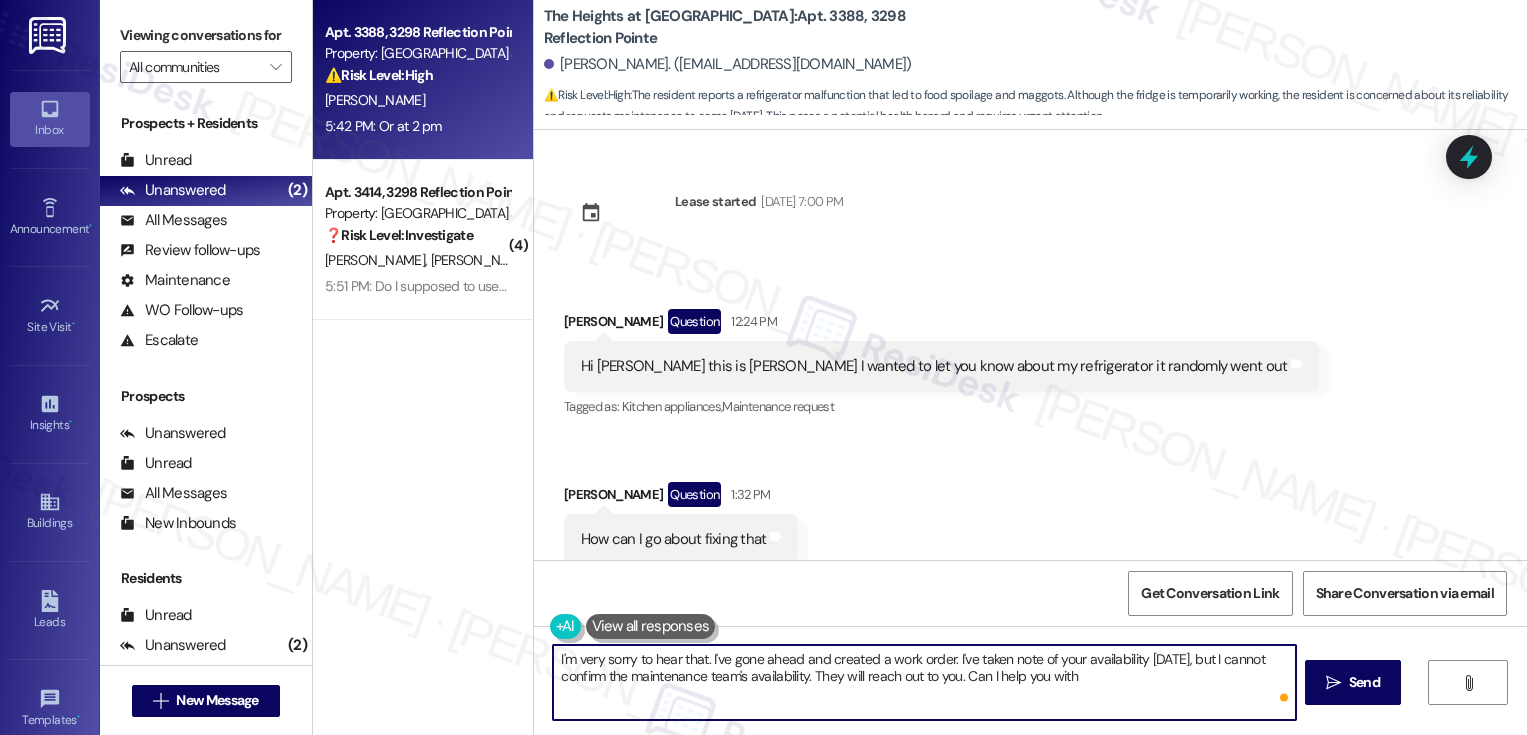 scroll, scrollTop: 0, scrollLeft: 0, axis: both 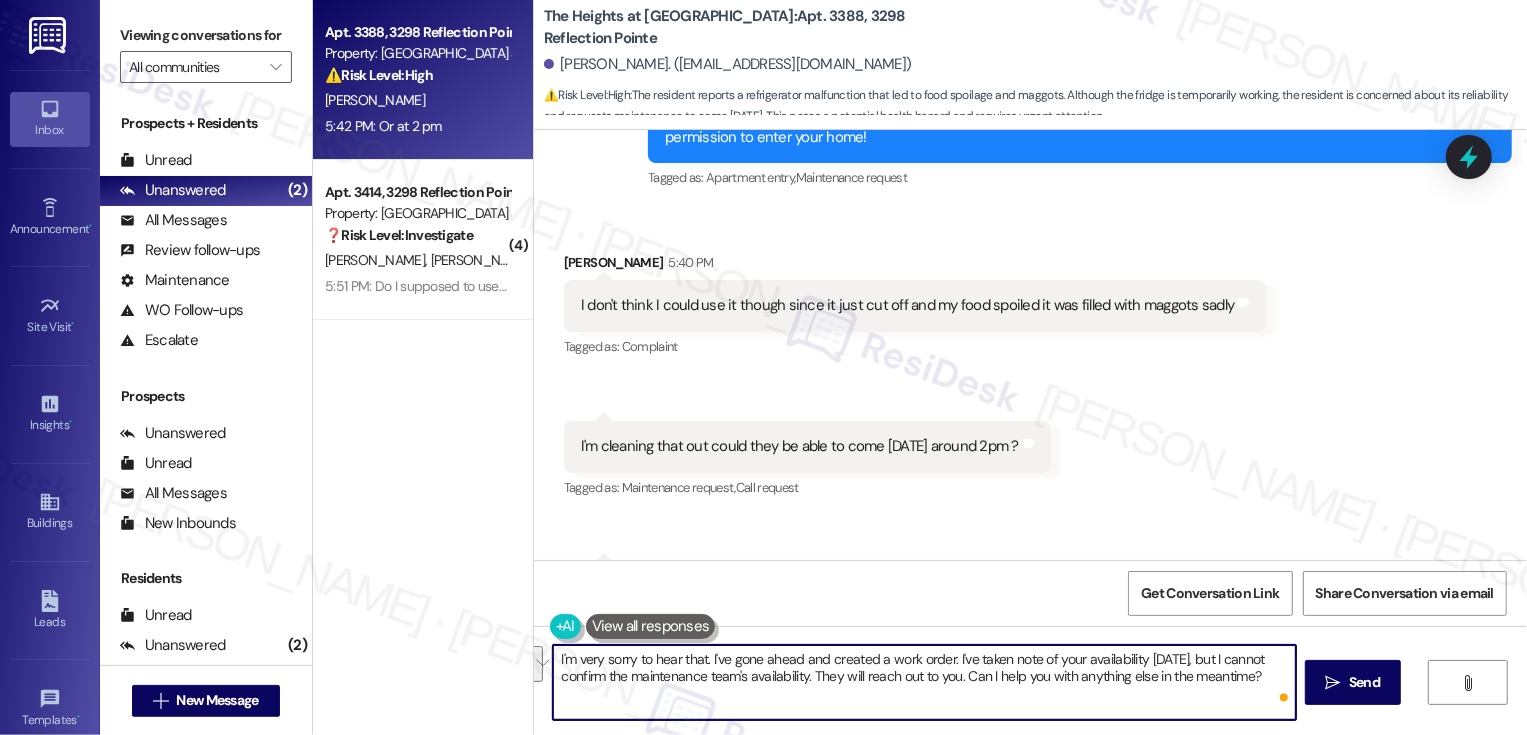 click on "I'm very sorry to hear that. I've gone ahead and created a work order. I've taken note of your availability [DATE], but I cannot confirm the maintenance team's availability. They will reach out to you. Can I help you with anything else in the meantime?" at bounding box center [924, 682] 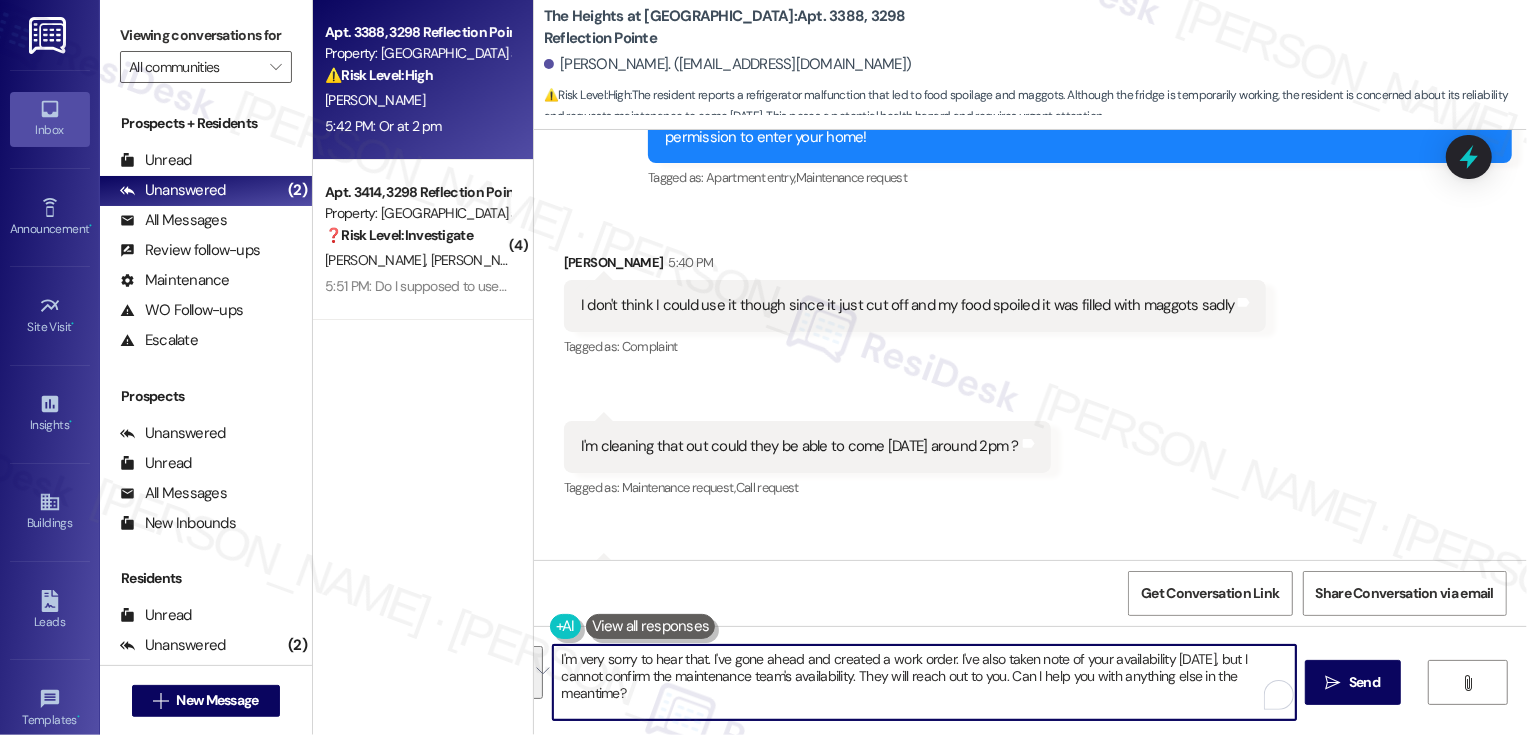 paste on "’m really sorry to hear that. I’ve gone ahead and created a work order for you and noted your availability for [DATE]. While I can’t confirm the maintenance team’s schedule, they will reach out to coordinate with you directly.
In the meantime, is there anything else I can help you with" 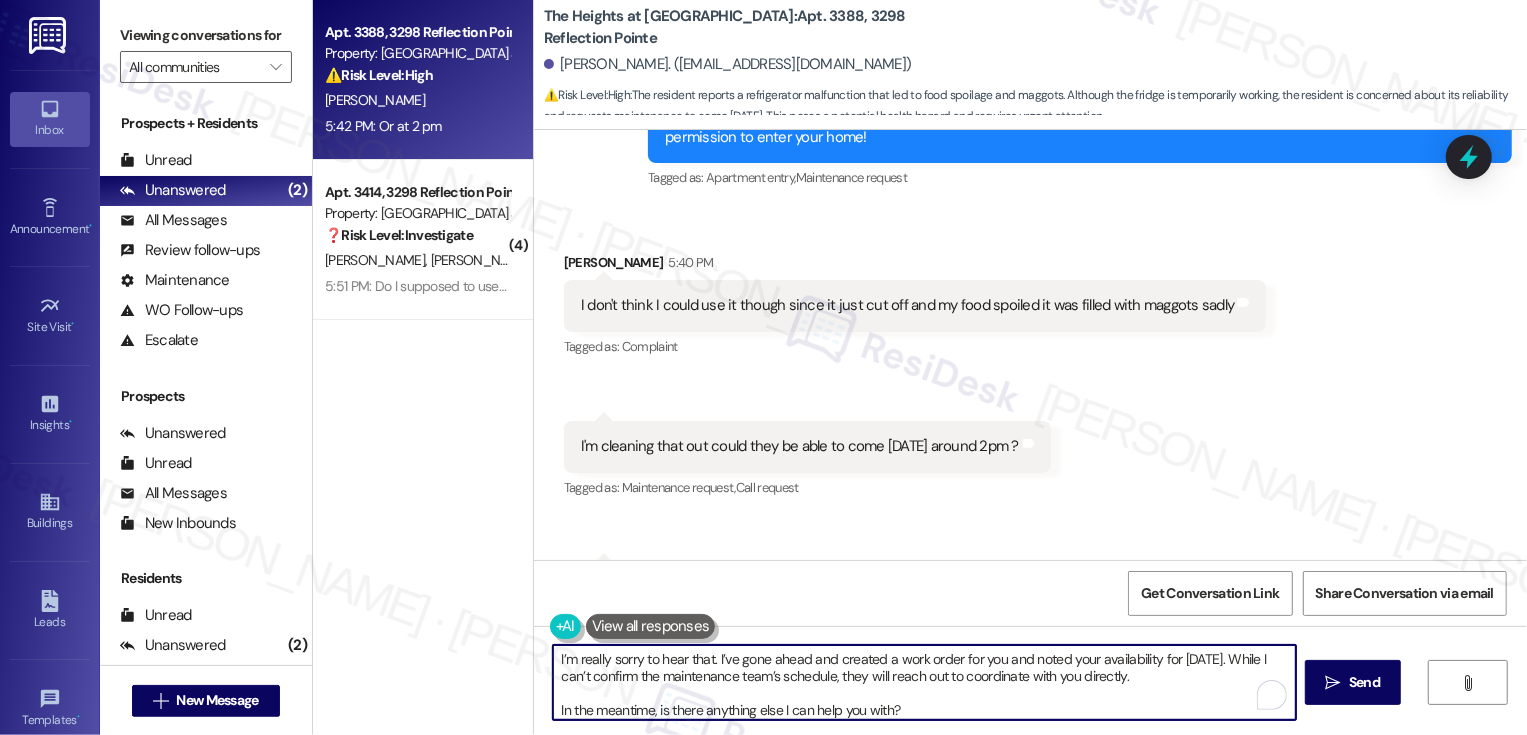 scroll, scrollTop: 1282, scrollLeft: 0, axis: vertical 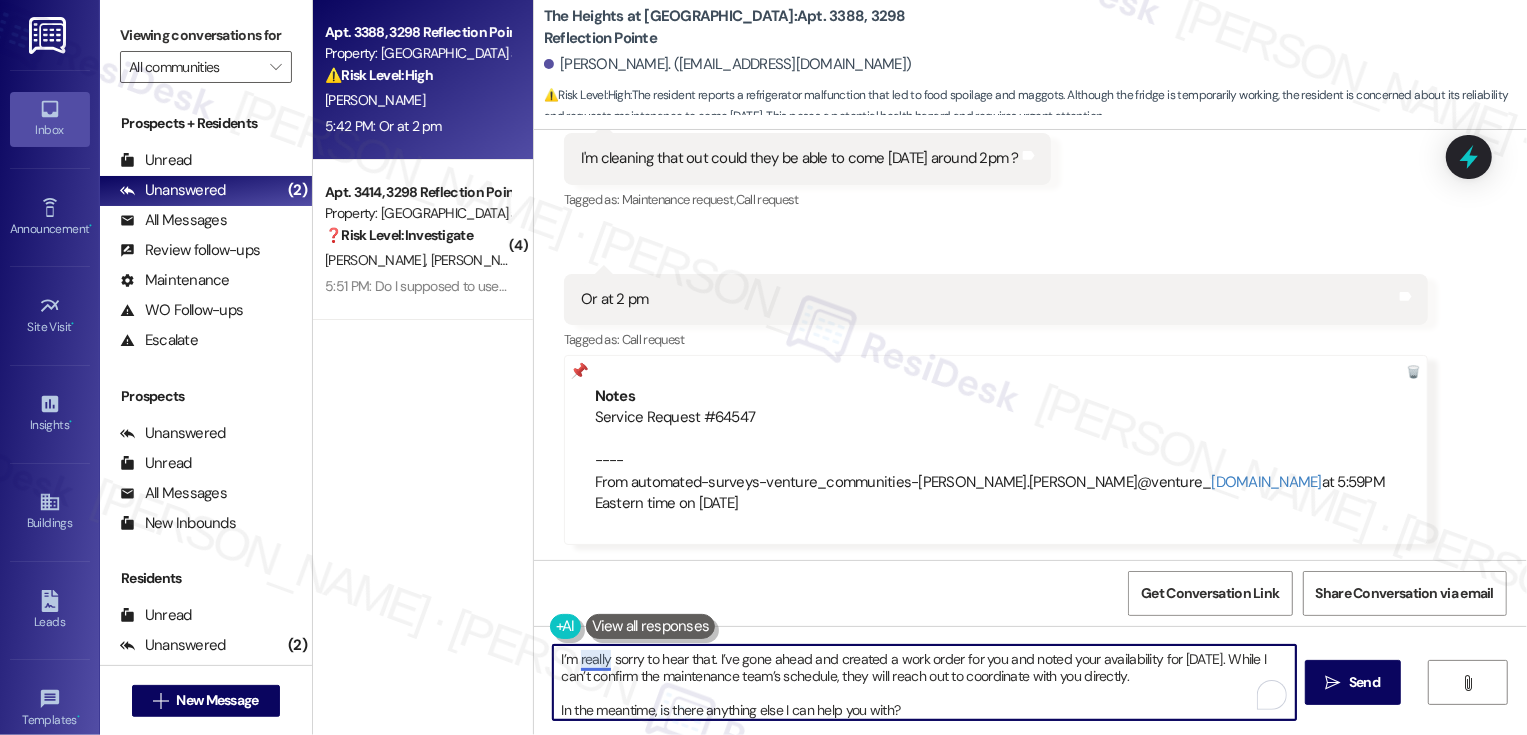 click on "I’m really sorry to hear that. I’ve gone ahead and created a work order for you and noted your availability for tomorrow. While I can’t confirm the maintenance team’s schedule, they will reach out to coordinate with you directly.
In the meantime, is there anything else I can help you with?" at bounding box center [924, 682] 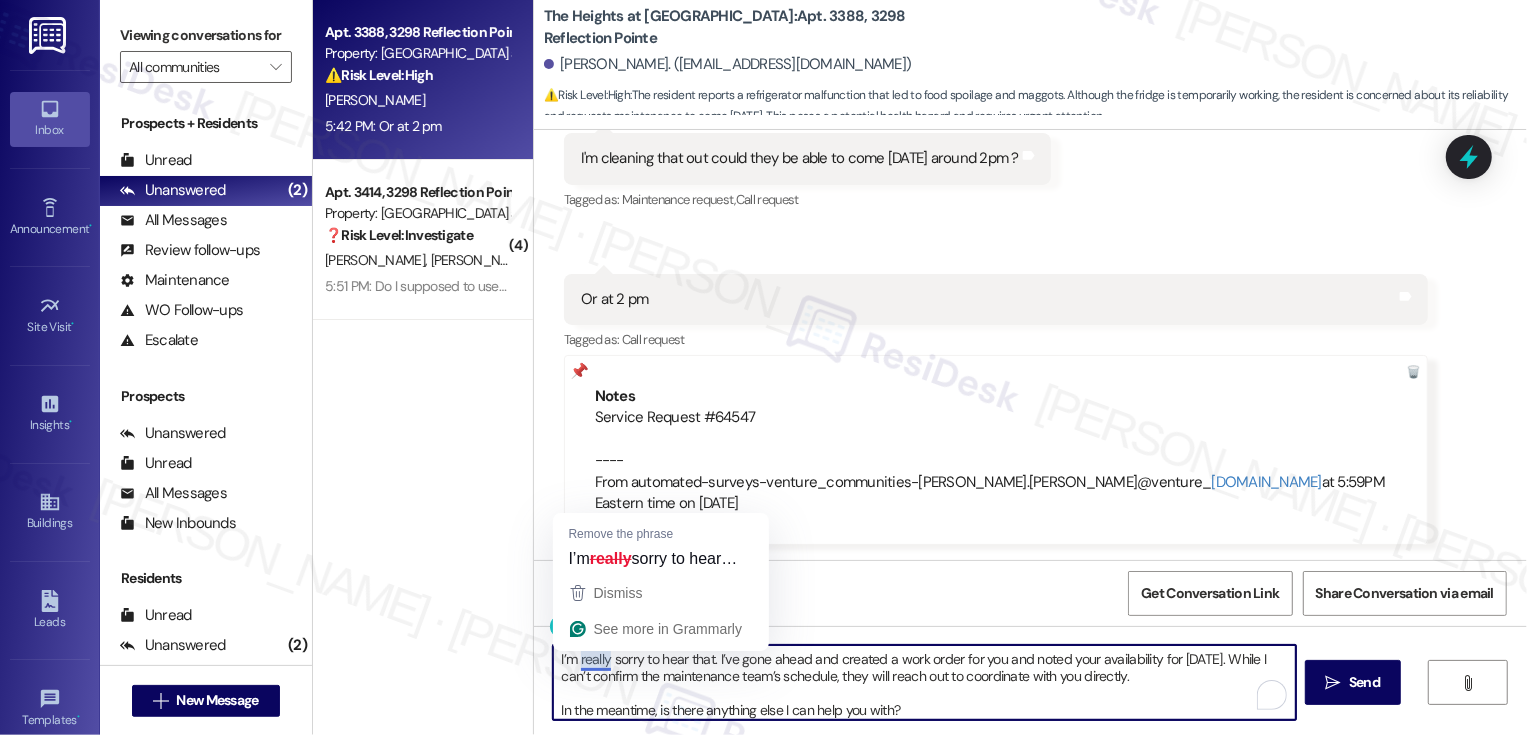 click on "I’m really sorry to hear that. I’ve gone ahead and created a work order for you and noted your availability for tomorrow. While I can’t confirm the maintenance team’s schedule, they will reach out to coordinate with you directly.
In the meantime, is there anything else I can help you with?" at bounding box center (924, 682) 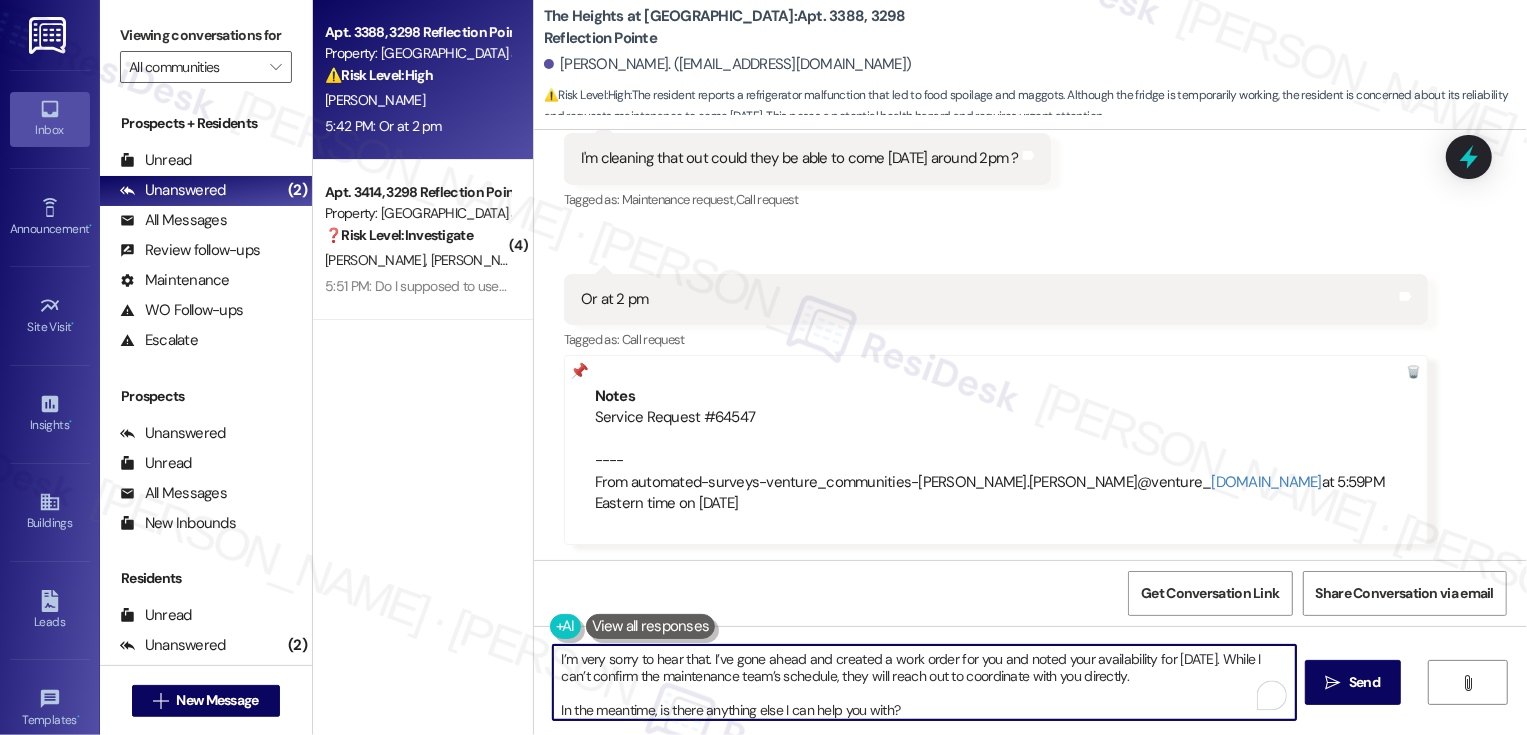 scroll, scrollTop: 5, scrollLeft: 0, axis: vertical 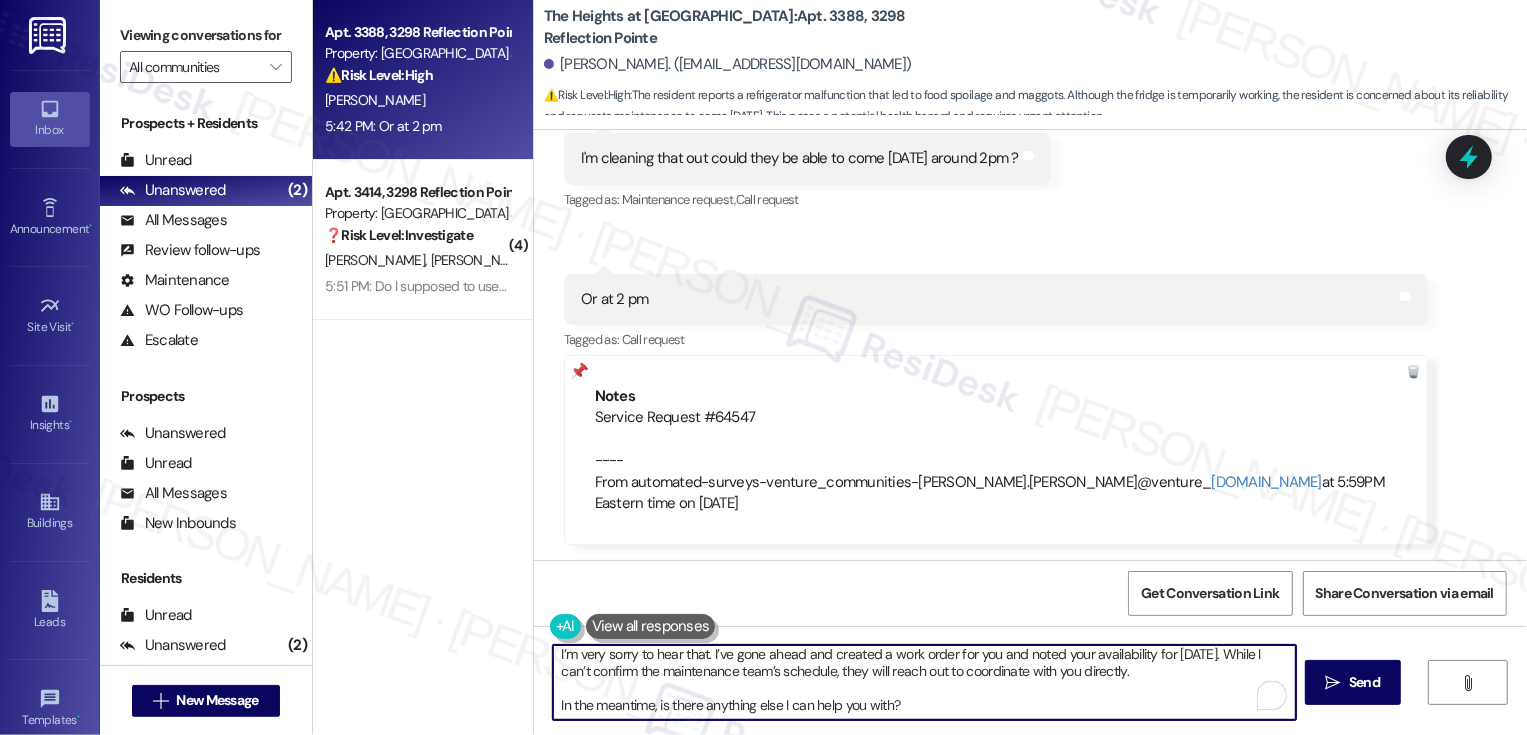 click on "I’m very sorry to hear that. I’ve gone ahead and created a work order for you and noted your availability for tomorrow. While I can’t confirm the maintenance team’s schedule, they will reach out to coordinate with you directly.
In the meantime, is there anything else I can help you with?" at bounding box center [924, 682] 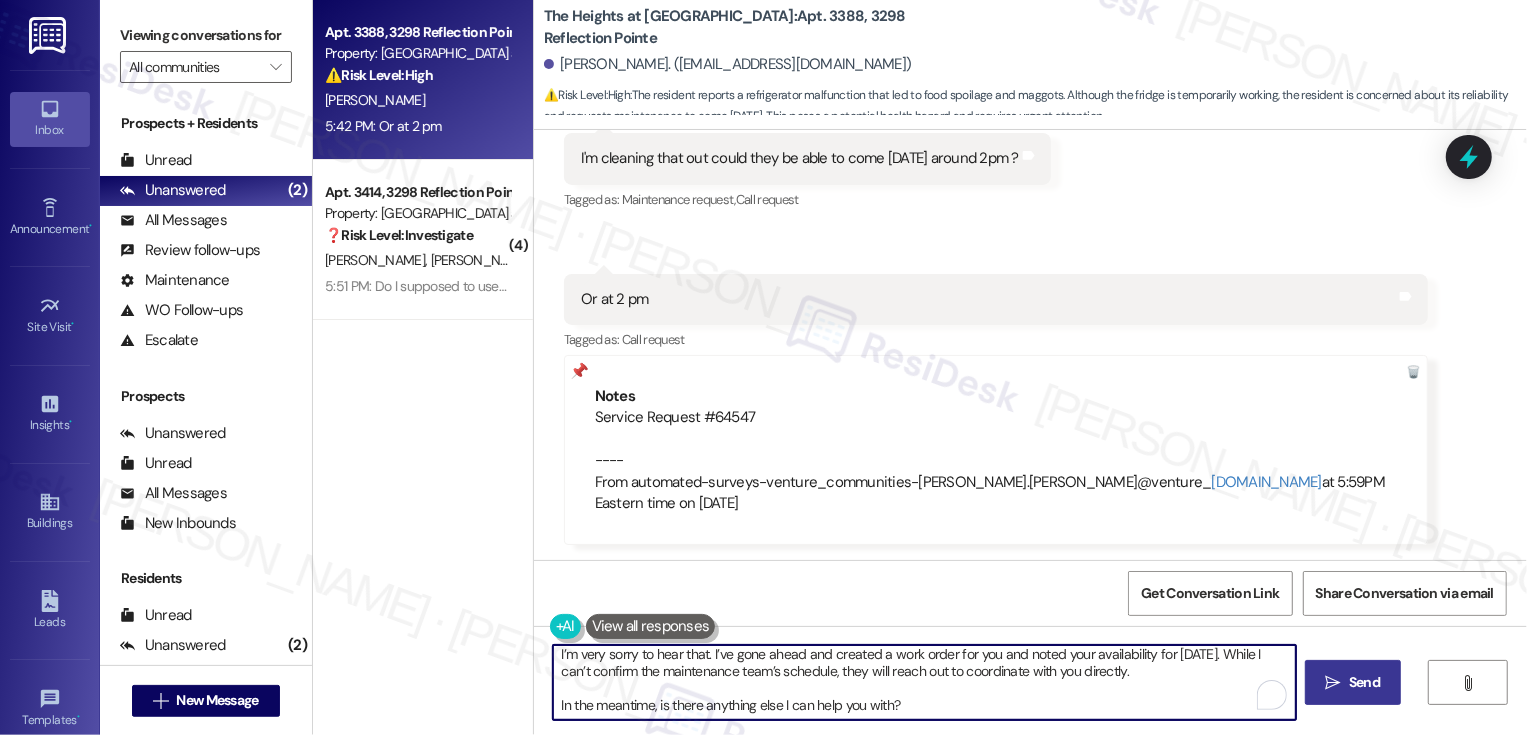 type on "I’m very sorry to hear that. I’ve gone ahead and created a work order for you and noted your availability for tomorrow. While I can’t confirm the maintenance team’s schedule, they will reach out to coordinate with you directly.
In the meantime, is there anything else I can help you with?" 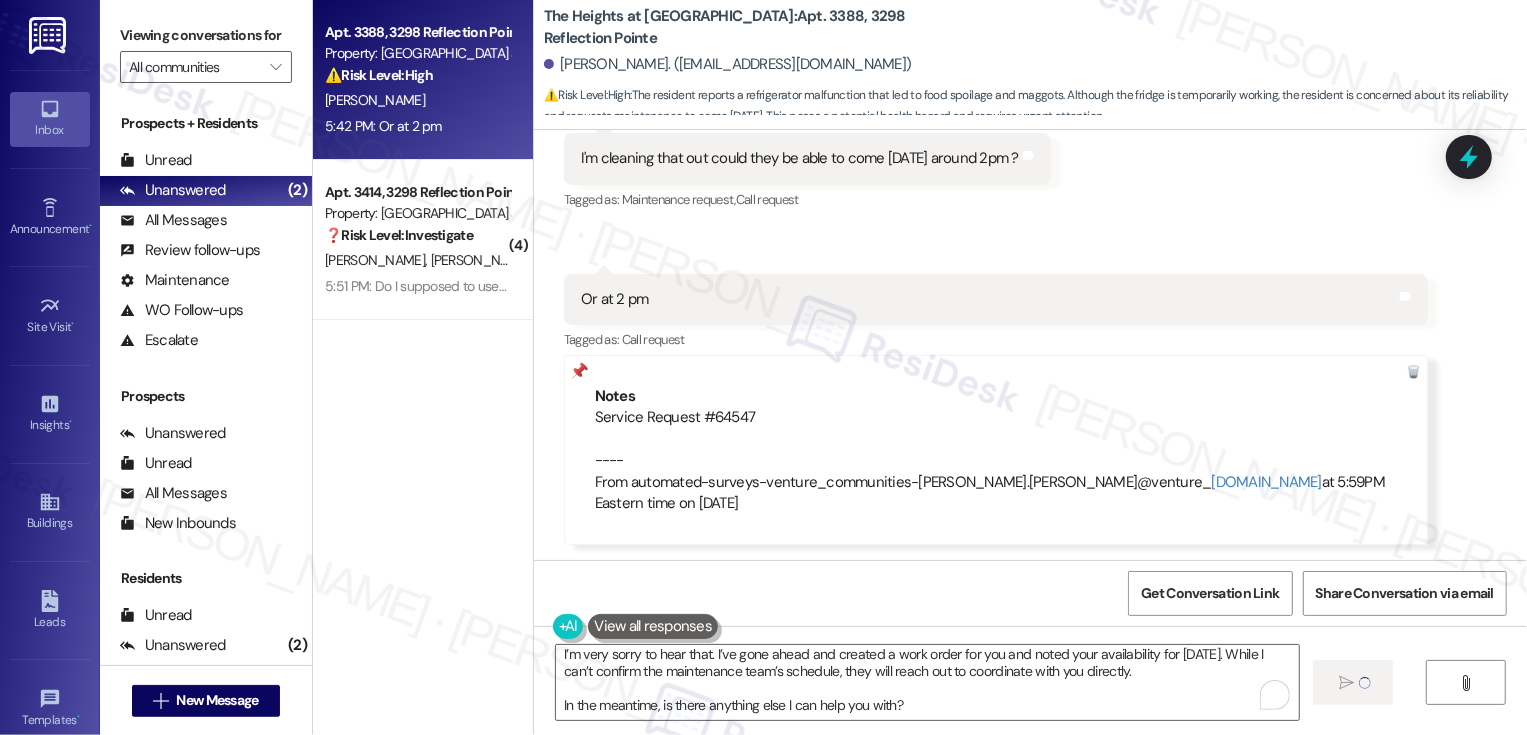scroll, scrollTop: 0, scrollLeft: 0, axis: both 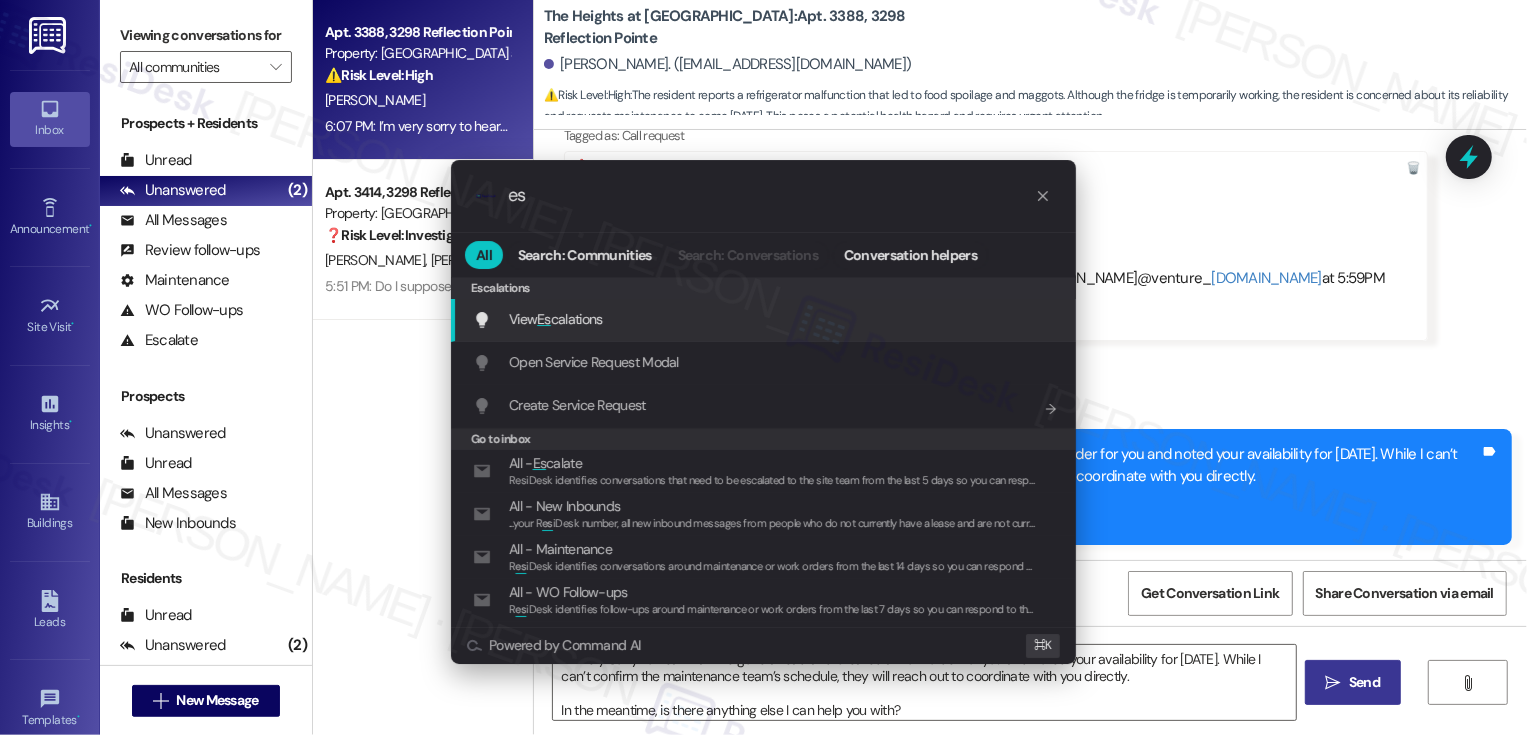 click on ".cls-1{fill:#0a055f;}.cls-2{fill:#0cc4c4;} resideskLogoBlueOrange es All Search: Communities Search: Conversations Conversation helpers Escalations Escalations View  Es calations Add shortcut Open Service Request Modal Add shortcut Create Service Request Add shortcut Go to inbox All -  Es calate ResiDesk identifies conversations that need to be escalated to the site team from the last 5 days so you can respond to them. All - New Inbounds ... your R es iDesk number, all new inbound messages from people who do not currently have a lease and are not currently prospects the last 45 days will surface here. All - Maintenance R es iDesk identifies conversations around maintenance or work orders from the last 14 days so you can respond to them. All - WO Follow-ups R es iDesk identifies follow-ups around maintenance or work orders from the last 7 days so you can respond to them. Residents - Active R es iDesk identifies active tenant conversations from the past 3 days and tracks them here so you can monitor them. ... R" at bounding box center (763, 367) 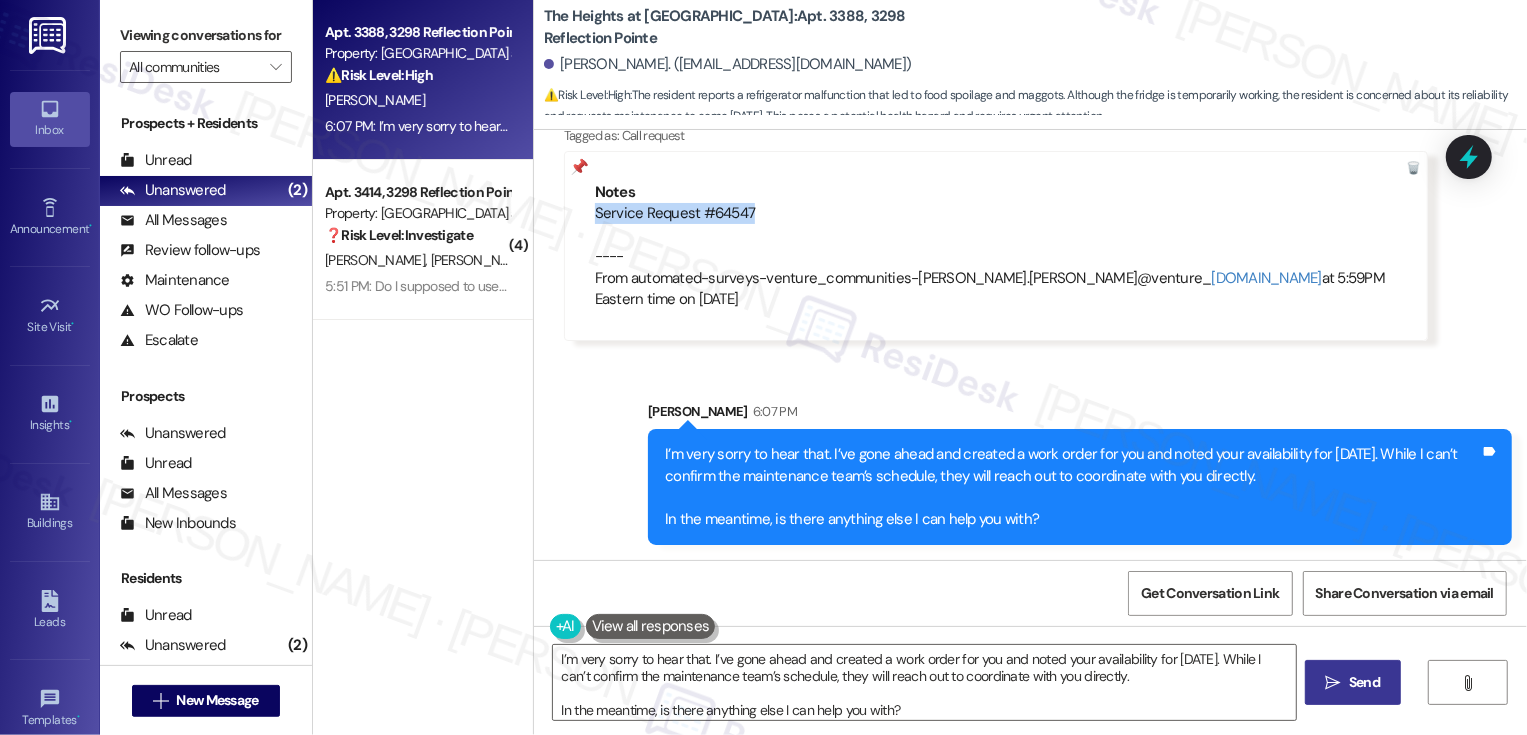 drag, startPoint x: 582, startPoint y: 215, endPoint x: 768, endPoint y: 223, distance: 186.17197 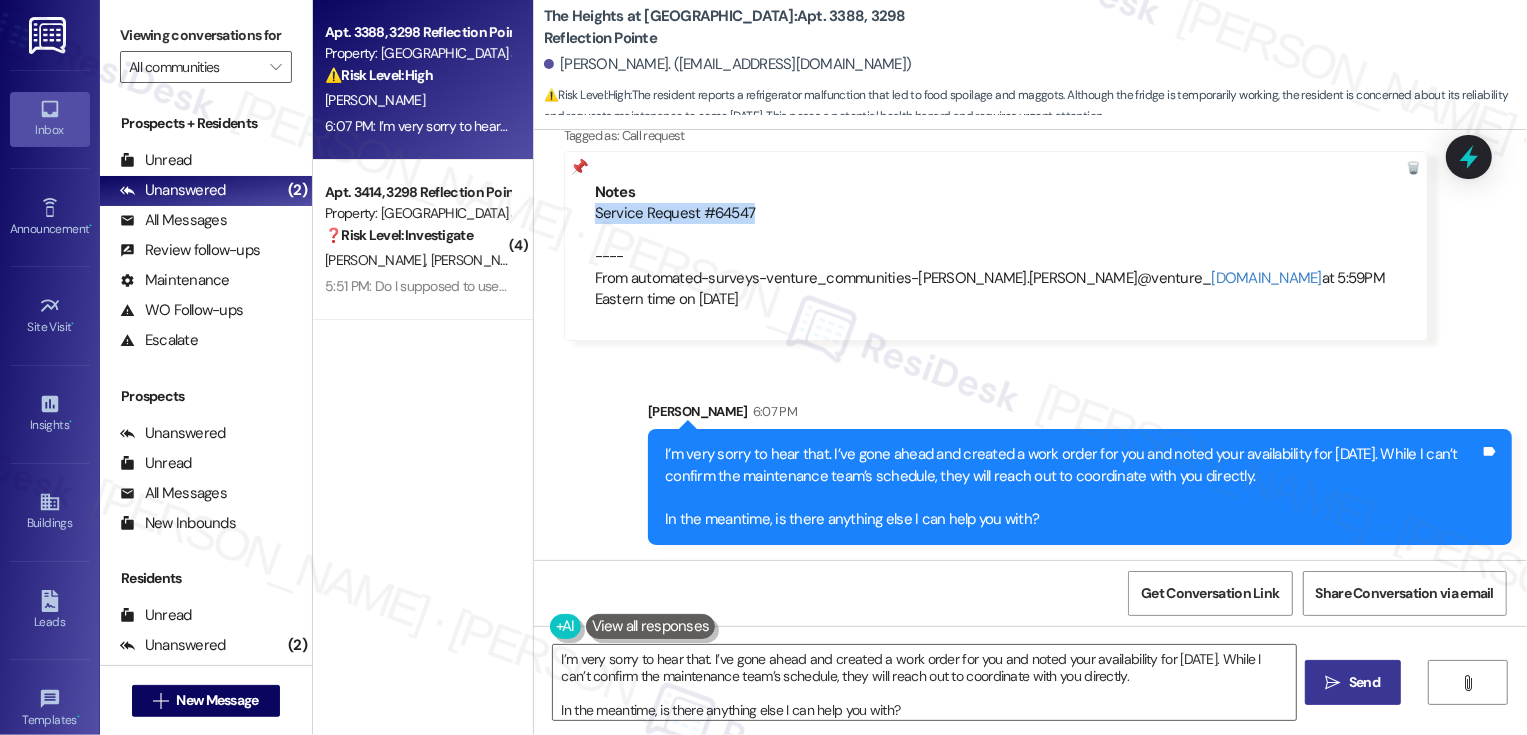 click on "Sent via SMS Sarah 6:07 PM I’m very sorry to hear that. I’ve gone ahead and created a work order for you and noted your availability for tomorrow. While I can’t confirm the maintenance team’s schedule, they will reach out to coordinate with you directly.
In the meantime, is there anything else I can help you with? Tags and notes" at bounding box center [1030, 458] 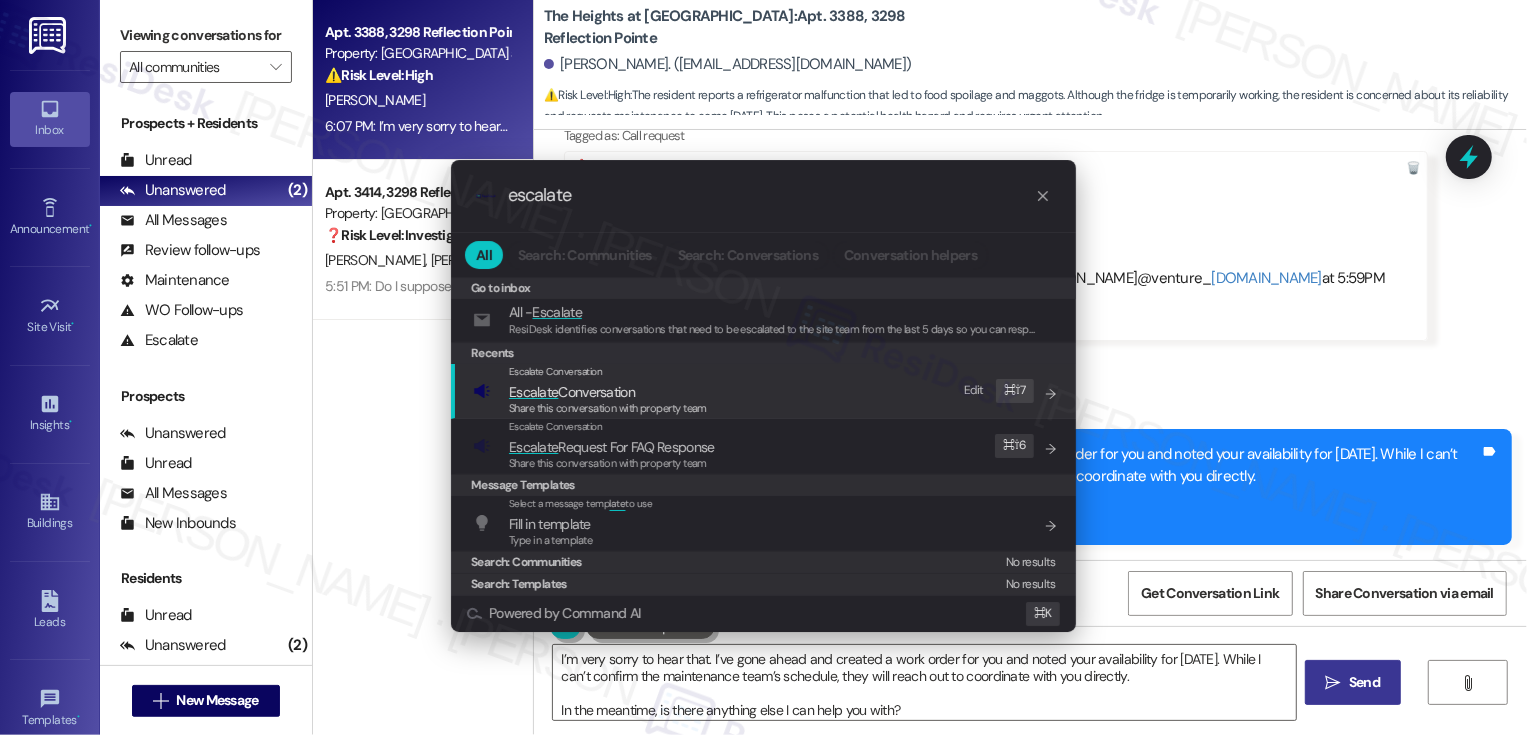 type on "escalate" 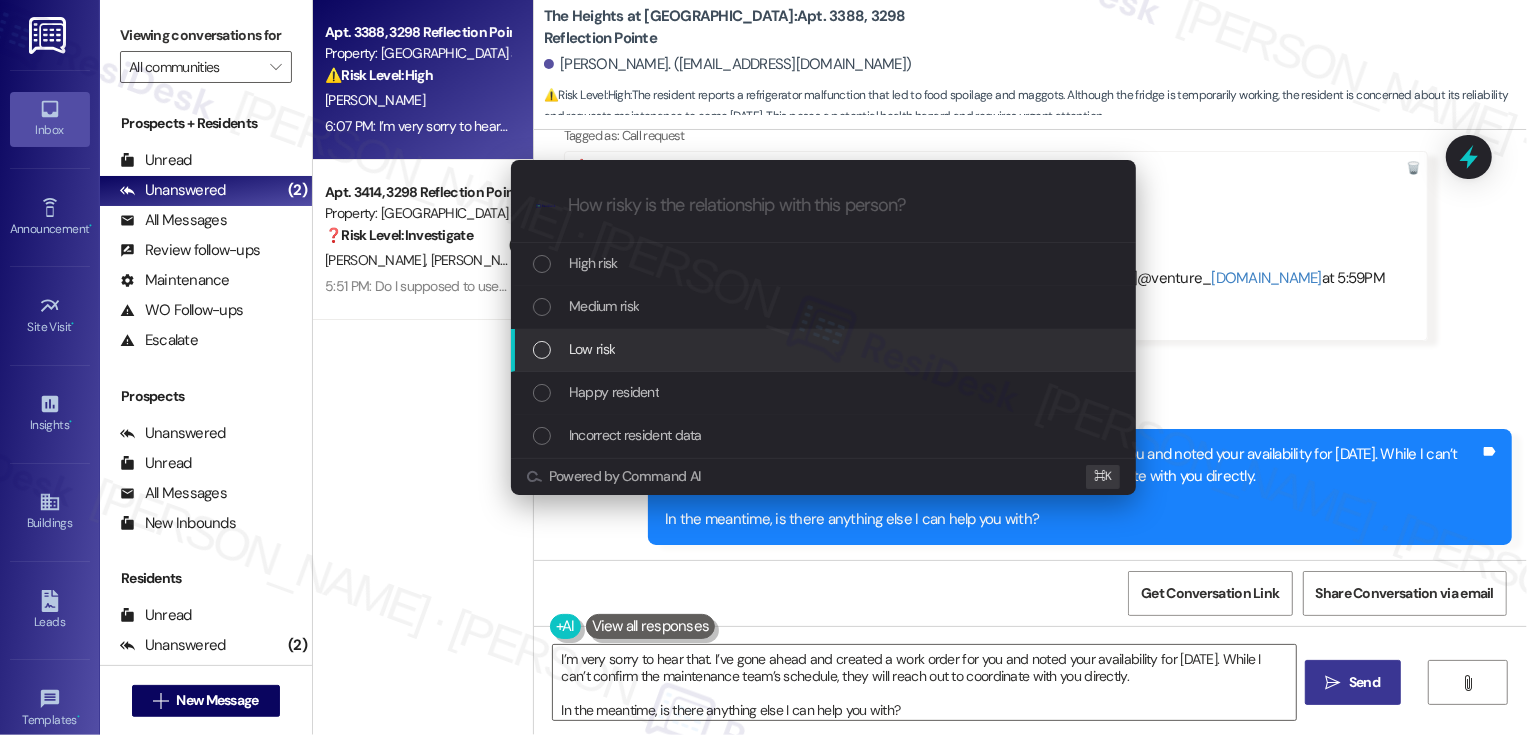click on "Low risk" at bounding box center [825, 349] 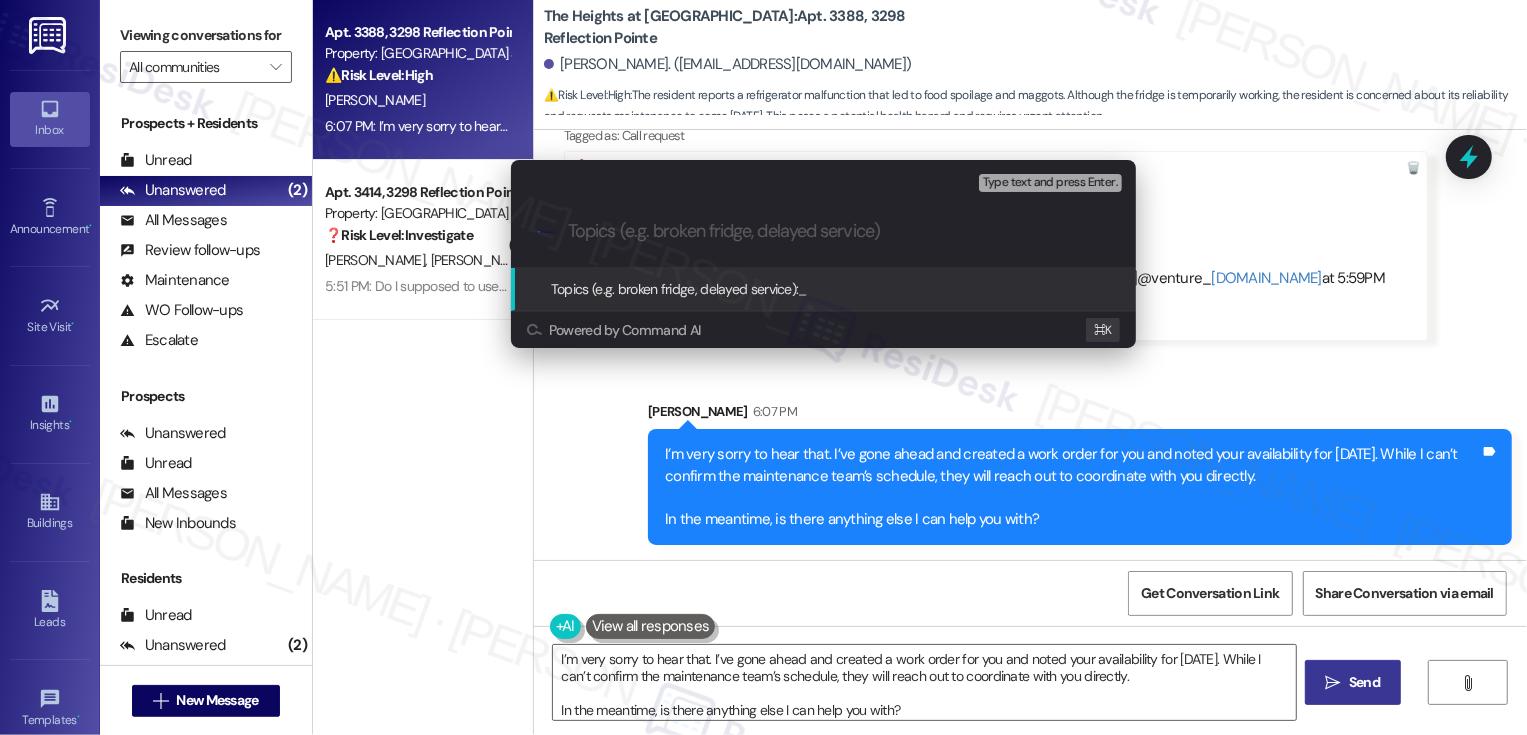 paste on "Service Request #64547" 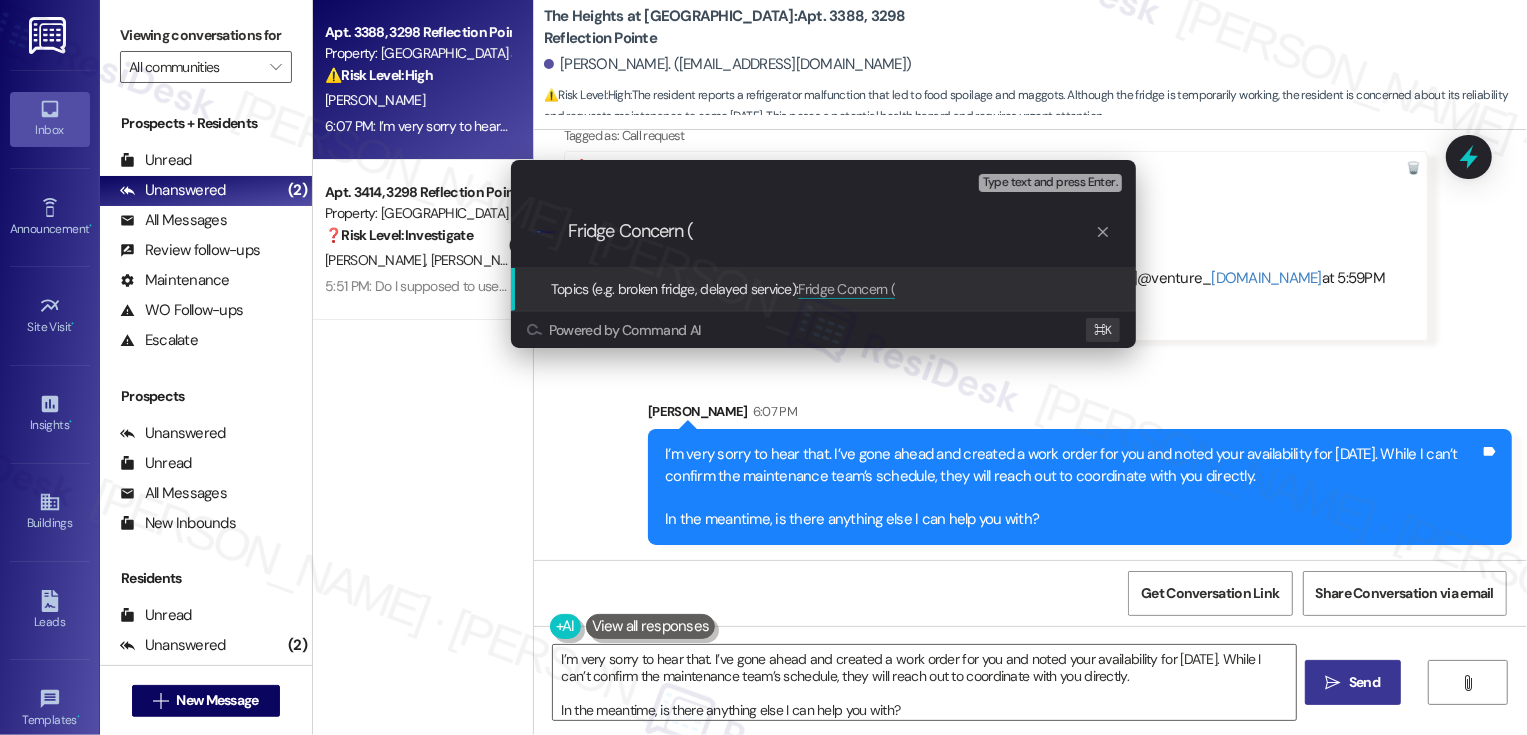 paste on "Service Request #64547" 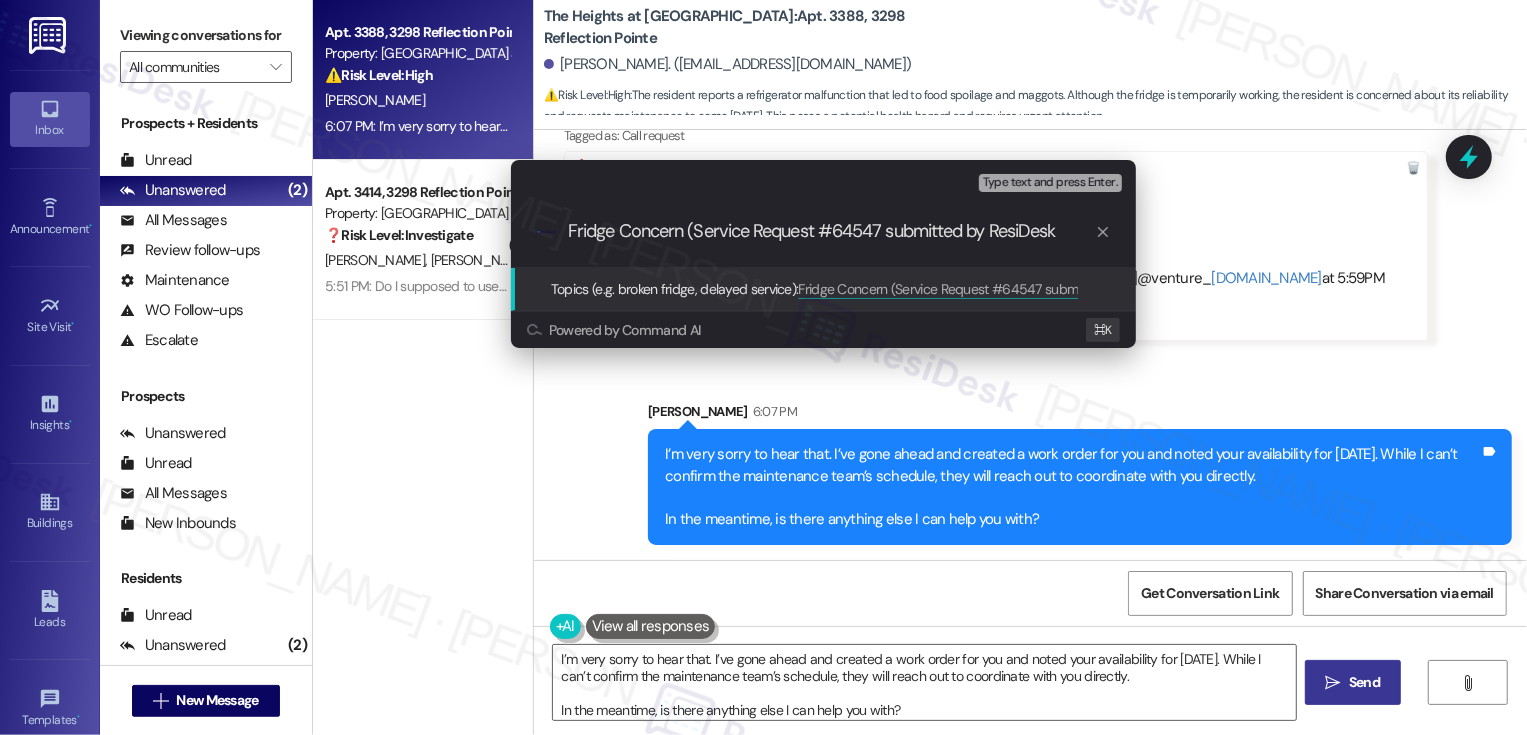 type on "Fridge Concern (Service Request #64547 submitted by ResiDesk)" 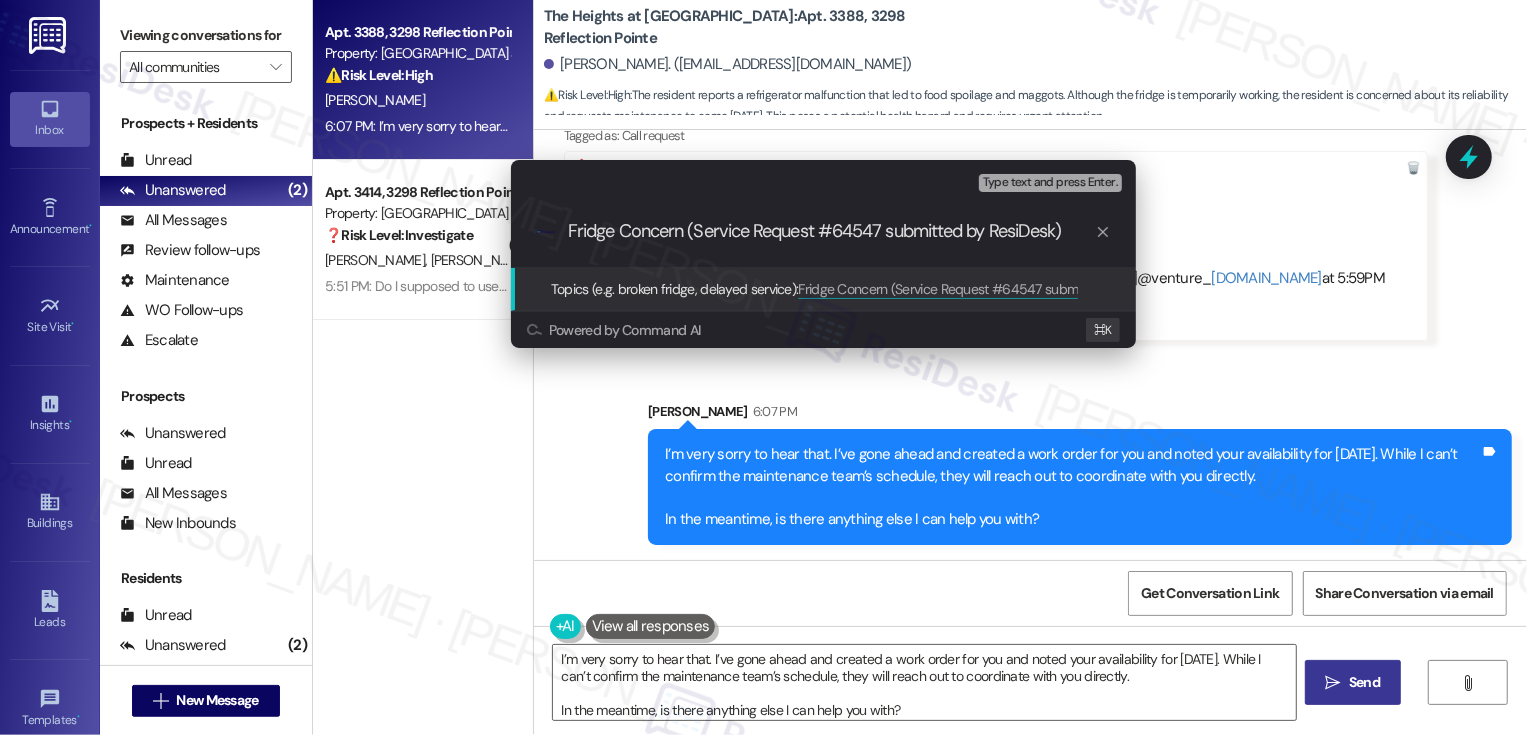 type 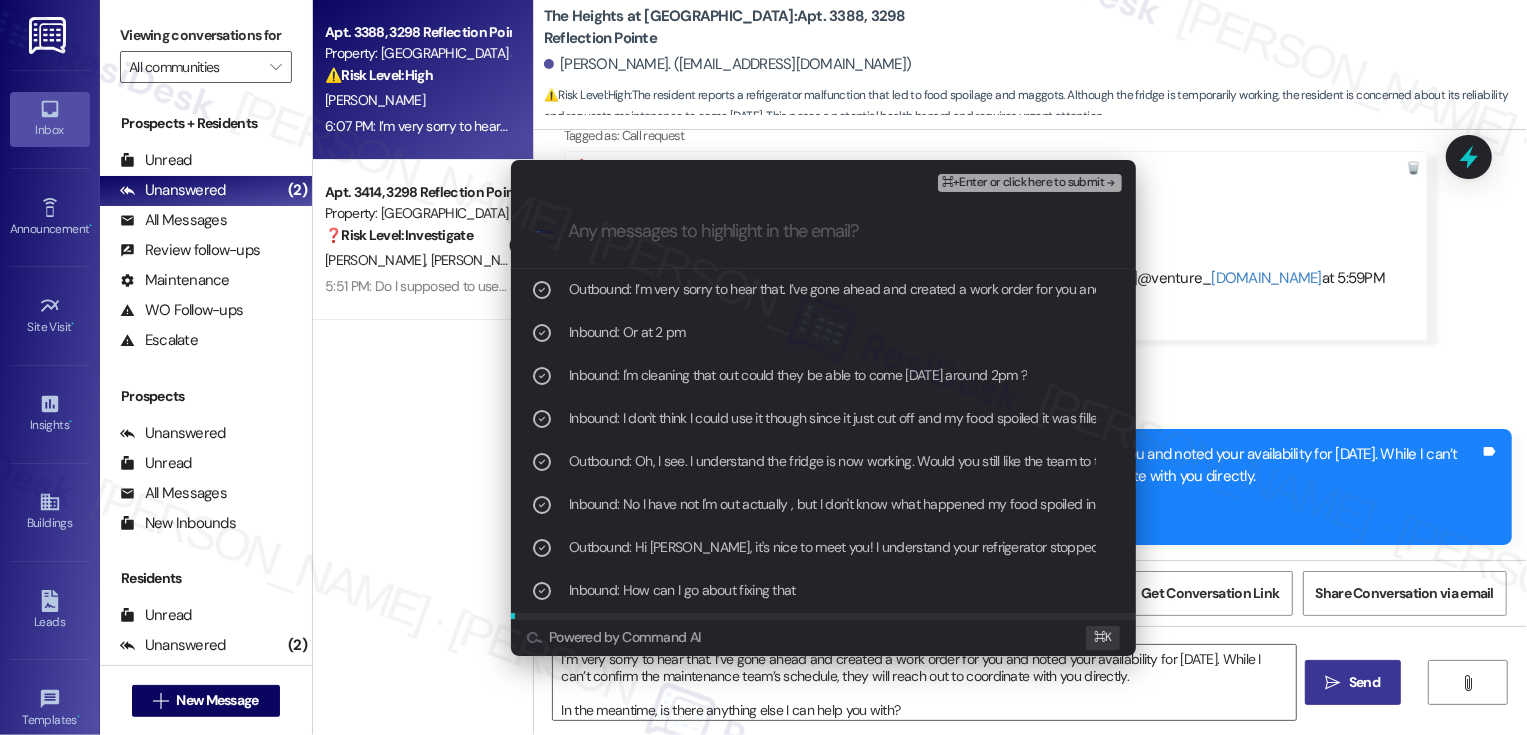 scroll, scrollTop: 36, scrollLeft: 0, axis: vertical 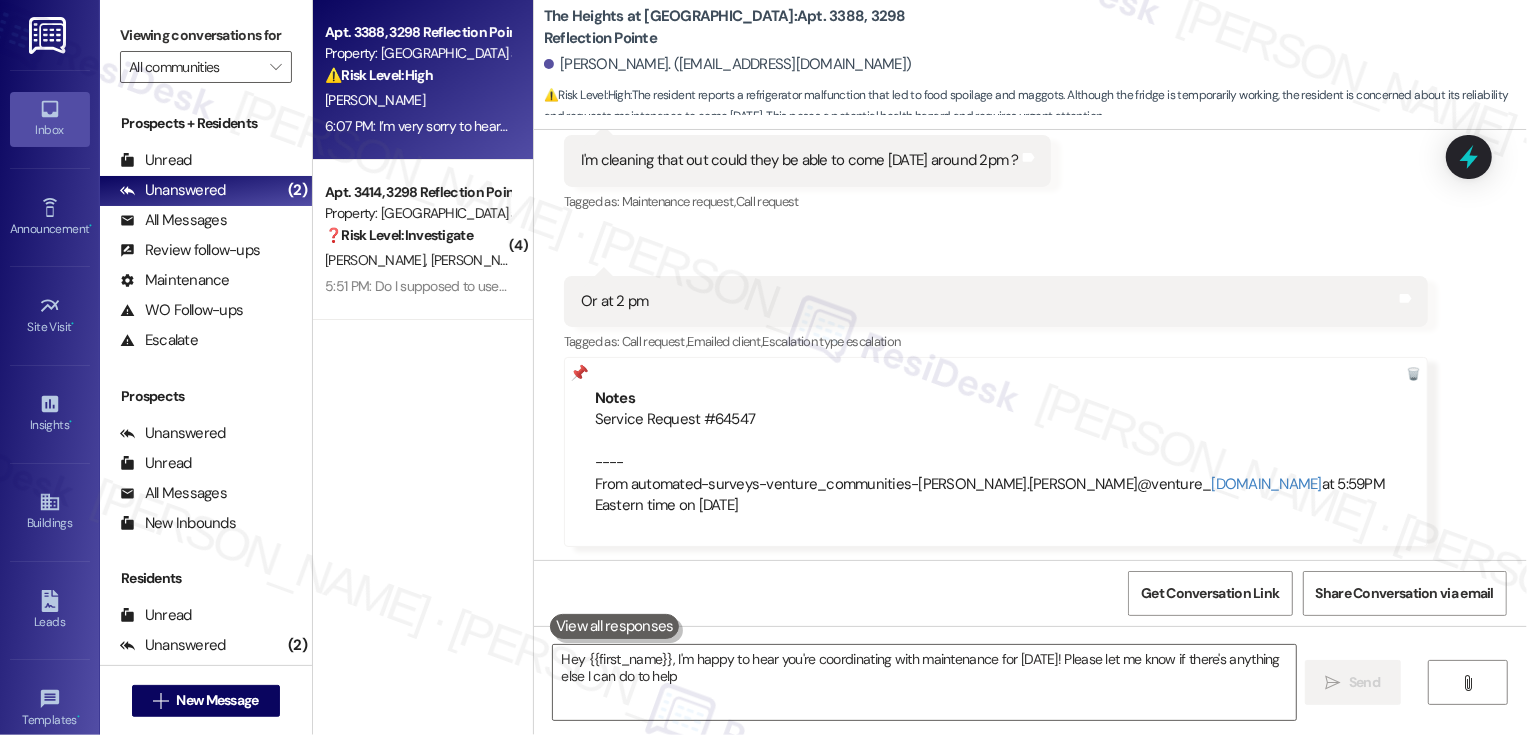 type on "Hey {{first_name}}, I'm happy to hear you're coordinating with maintenance for tomorrow! Please let me know if there's anything else I can do to help!" 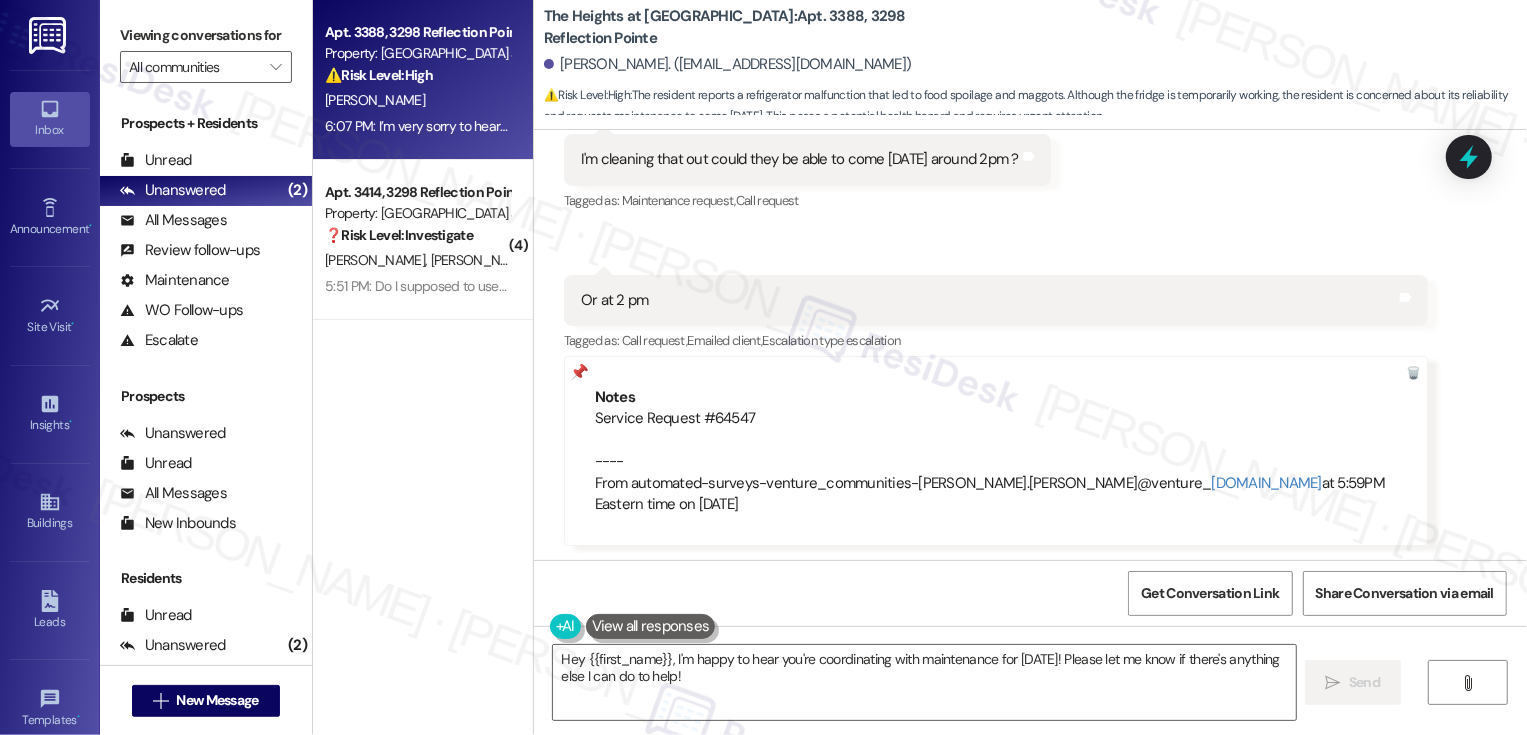 scroll, scrollTop: 1515, scrollLeft: 0, axis: vertical 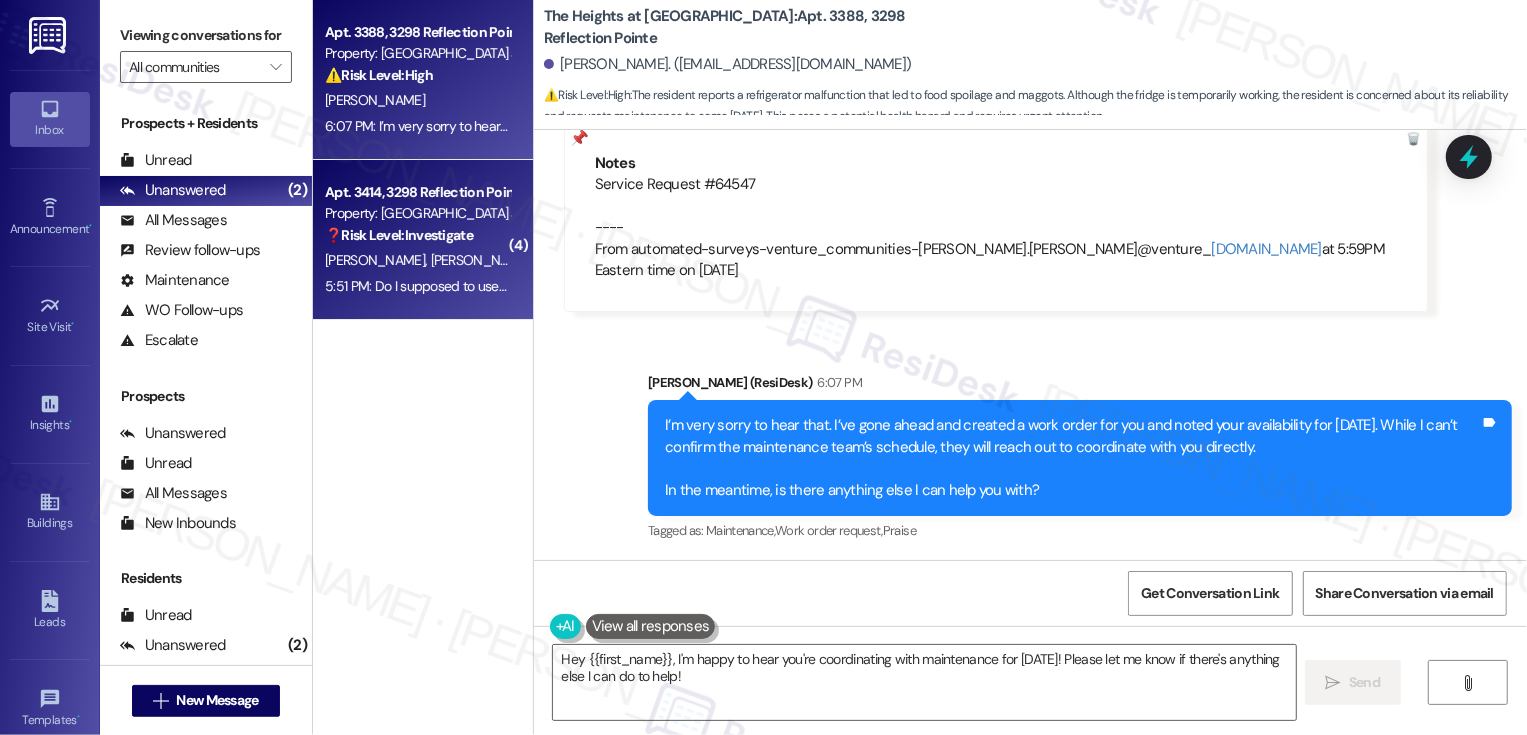 click on "Apt. 3414, 3298 Reflection Pointe" at bounding box center (417, 192) 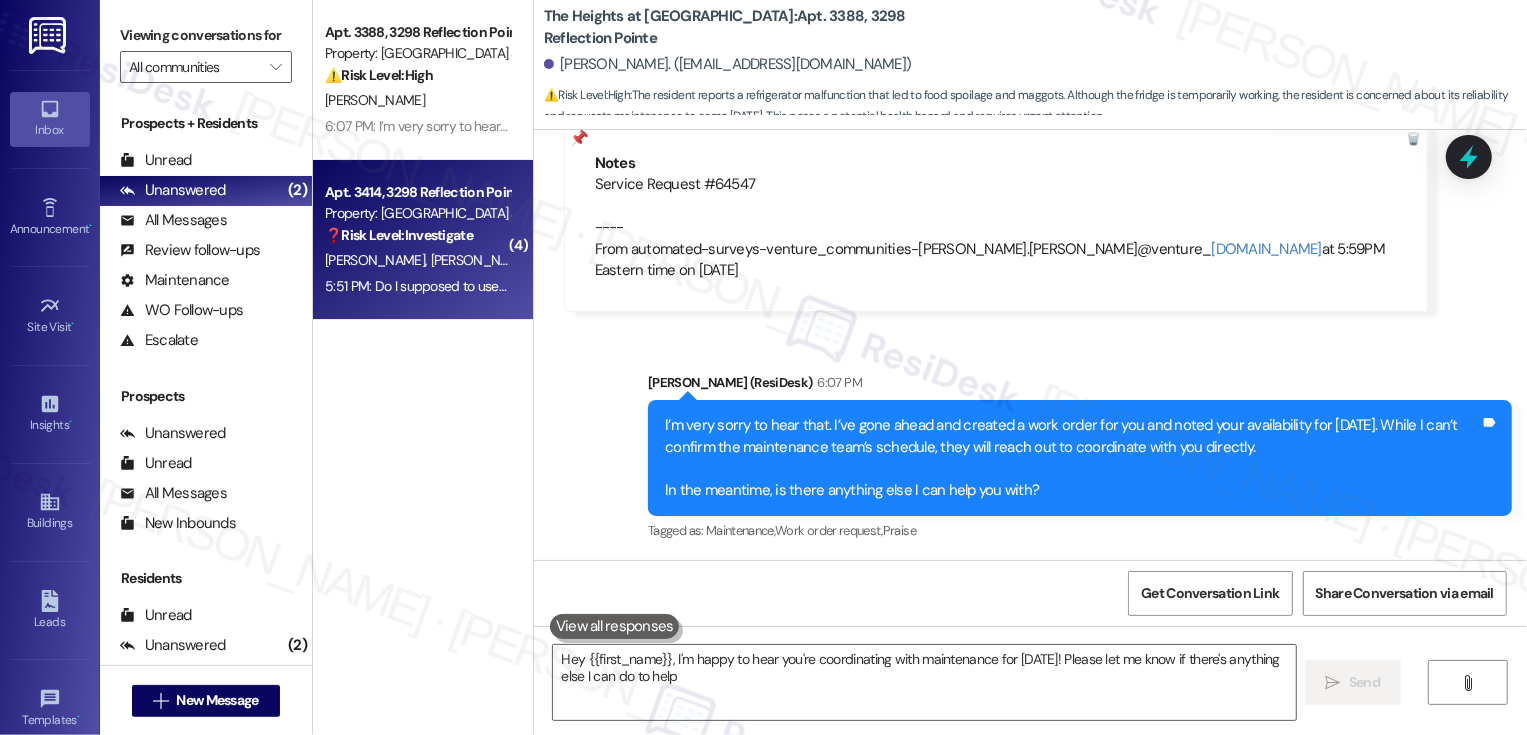 type on "Hey {{first_name}}, I'm happy to hear you're coordinating with maintenance for tomorrow! Please let me know if there's anything else I can do to help!" 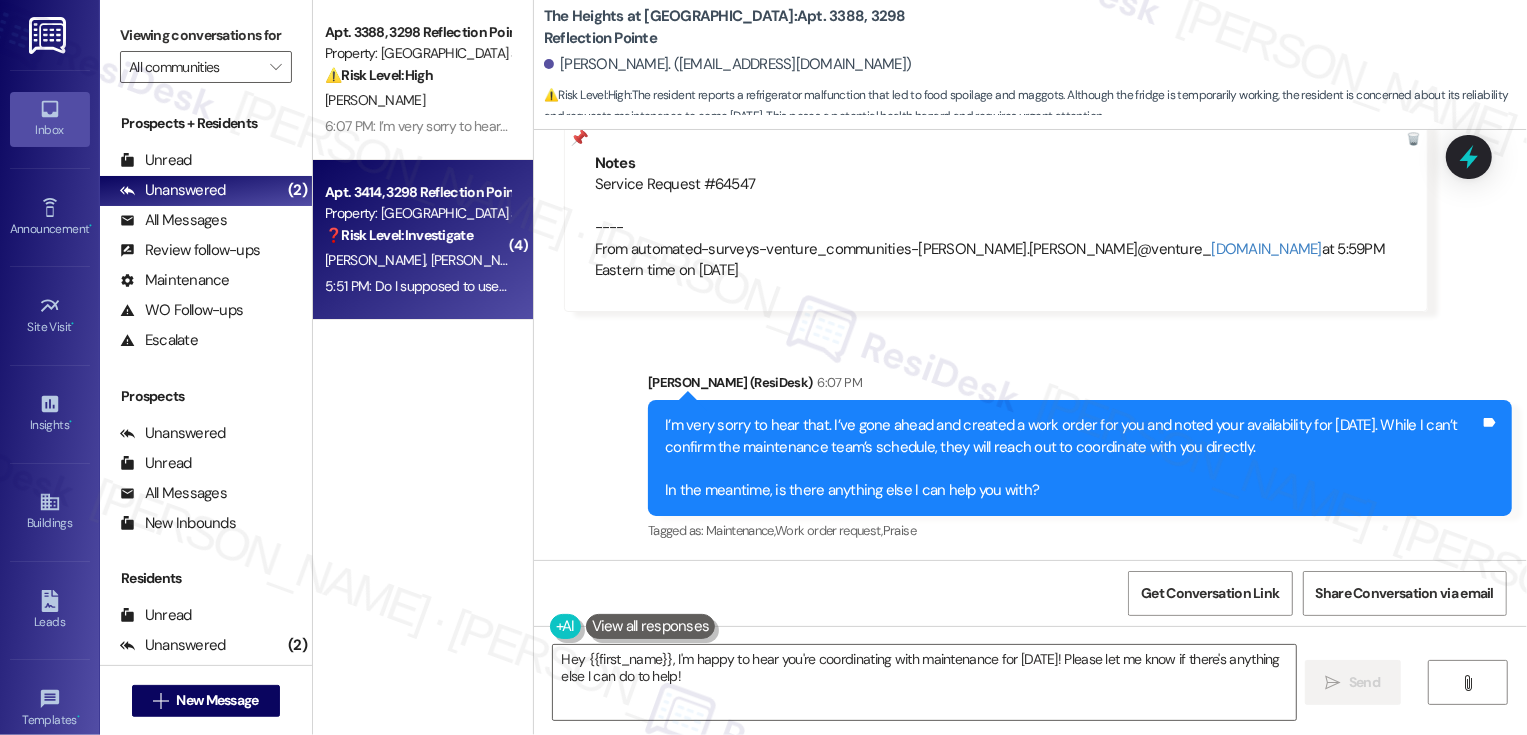click on "Apt. 3414, 3298 Reflection Pointe" at bounding box center (417, 192) 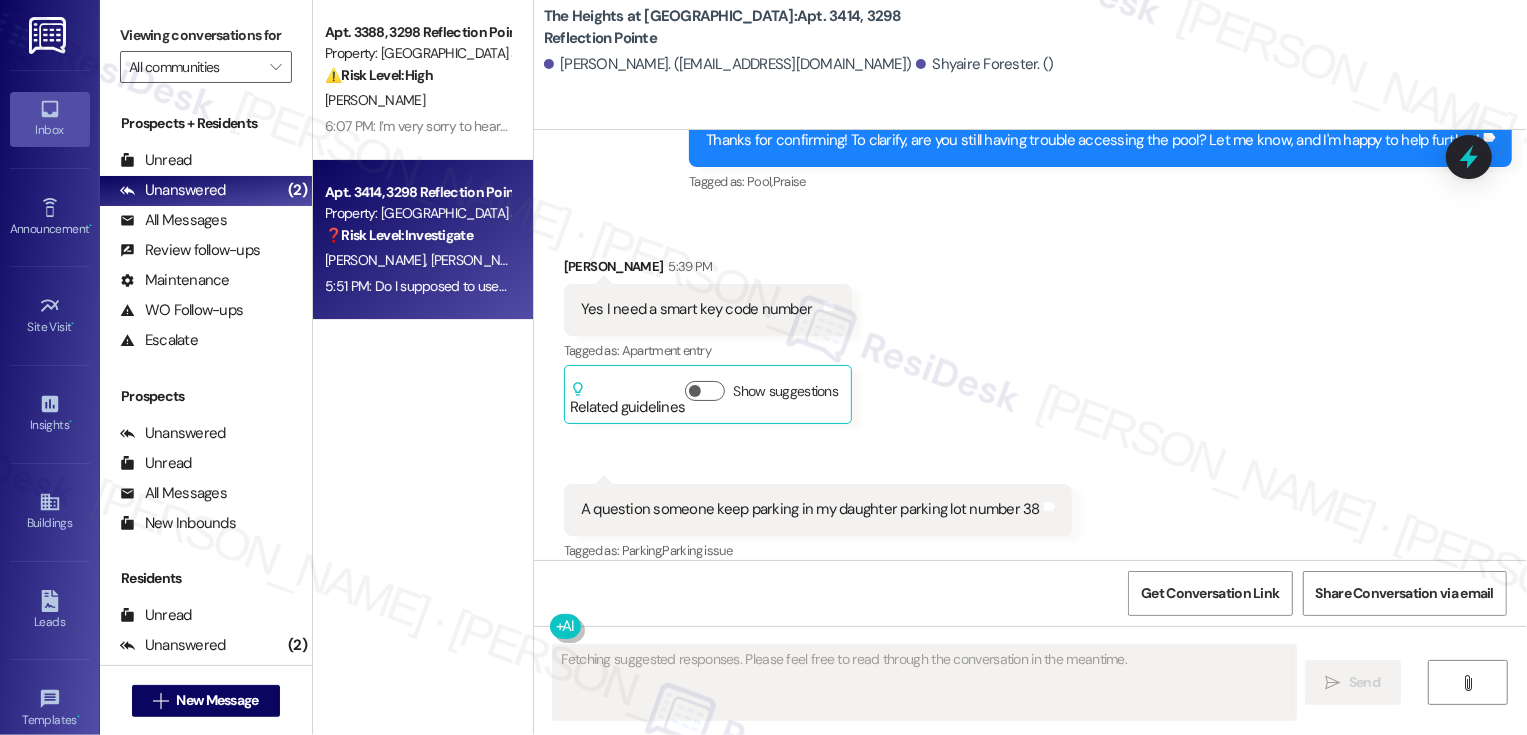 scroll, scrollTop: 3615, scrollLeft: 0, axis: vertical 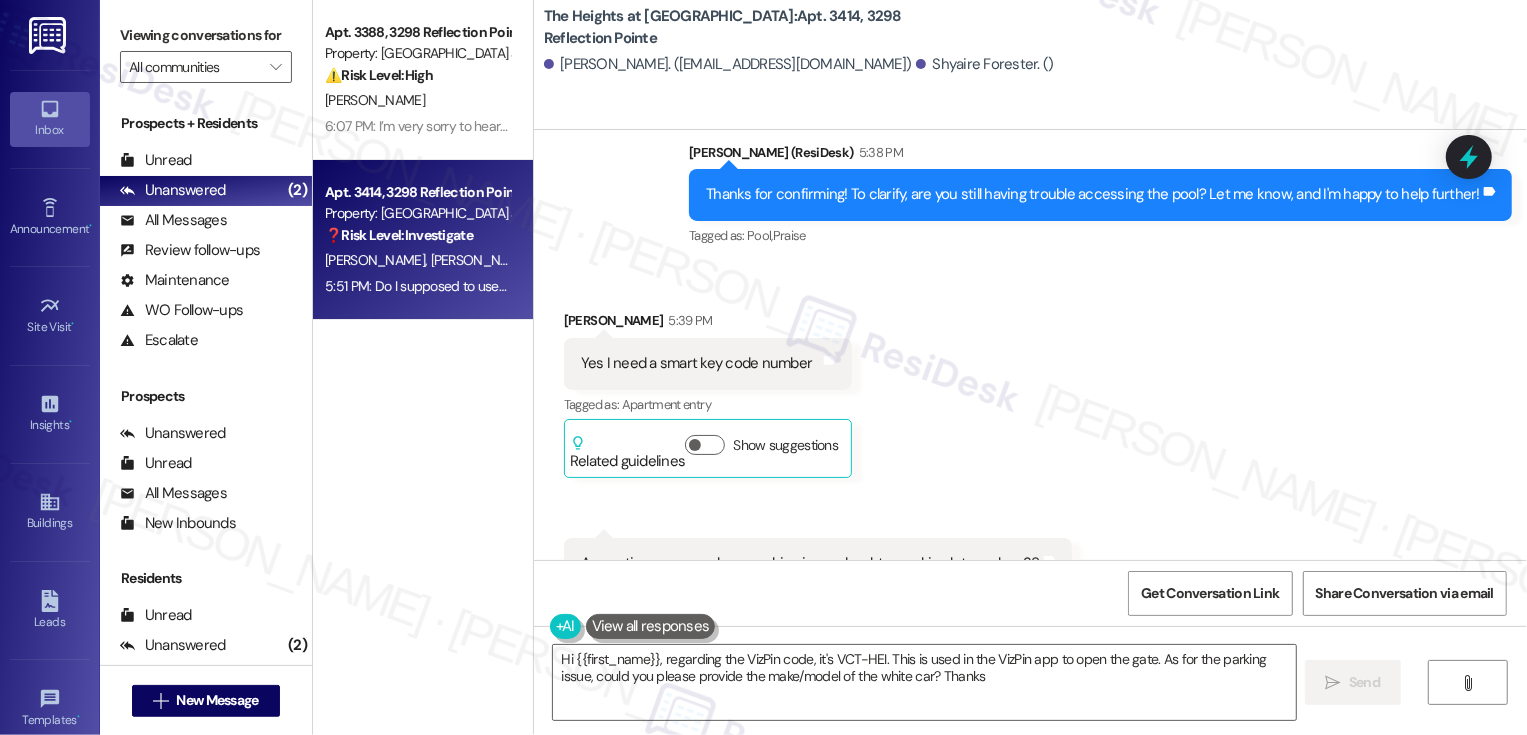 type on "Hi {{first_name}}, regarding the VizPin code, it's VCT-HEI. This is used in the VizPin app to open the gate. As for the parking issue, could you please provide the make/model of the white car? Thanks!" 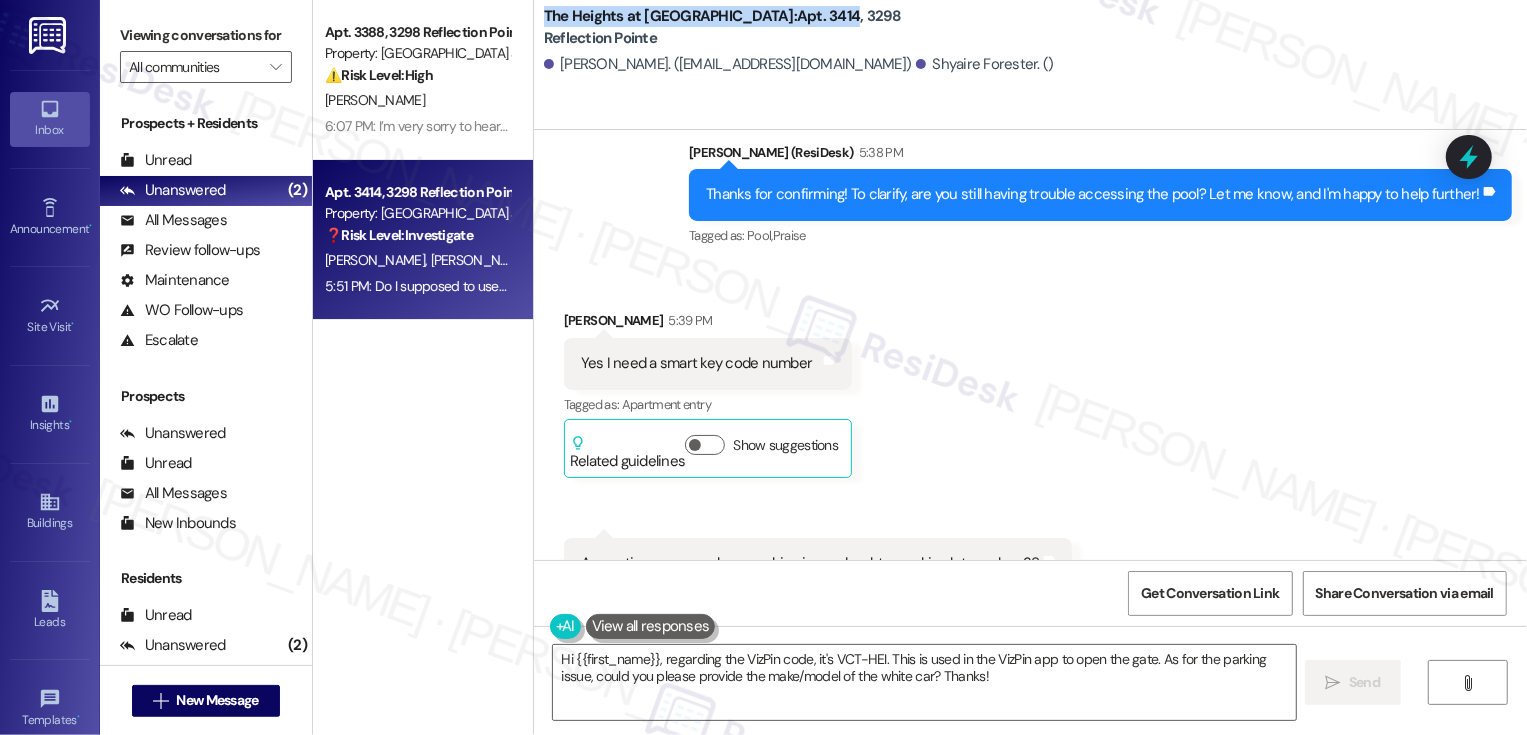 drag, startPoint x: 534, startPoint y: 15, endPoint x: 775, endPoint y: 22, distance: 241.10164 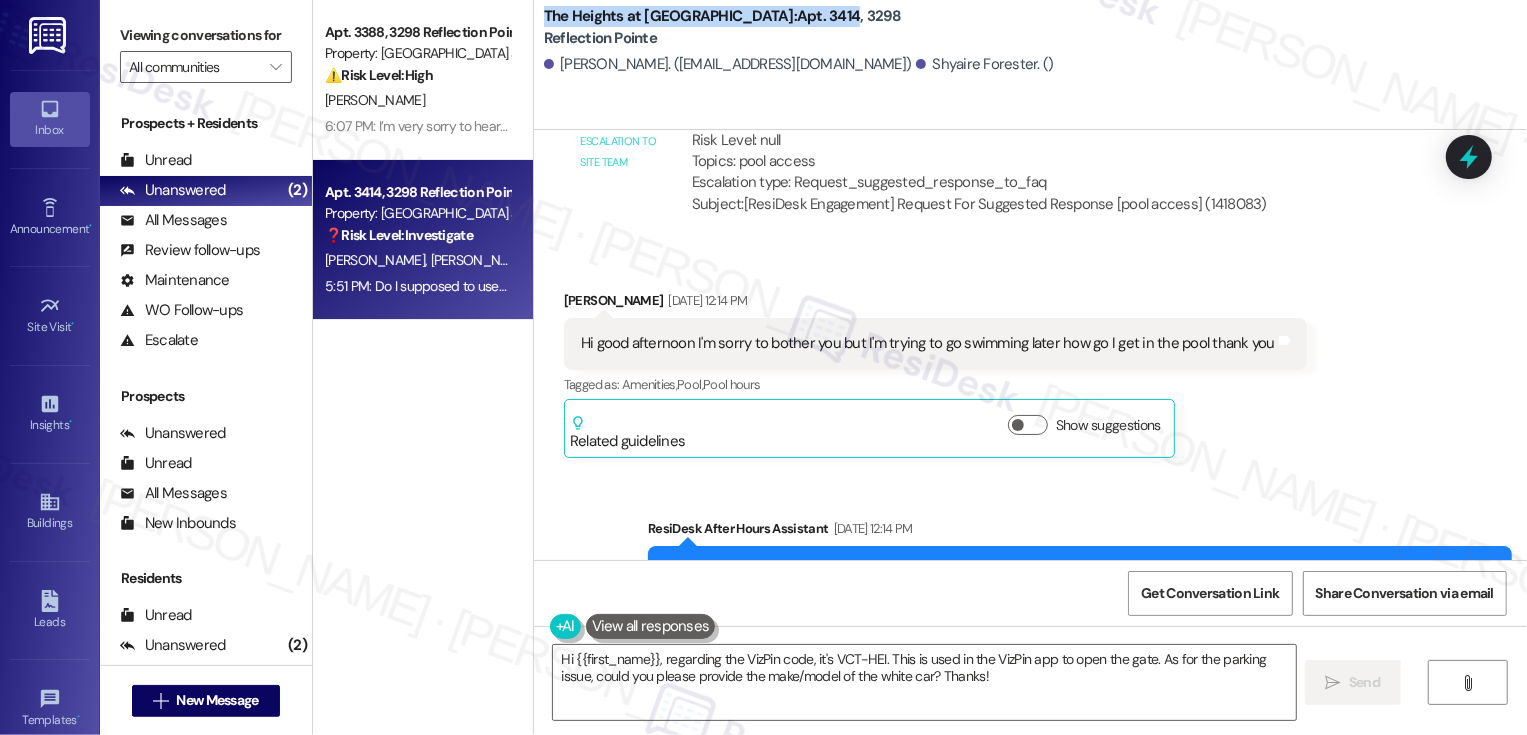 scroll, scrollTop: 1740, scrollLeft: 0, axis: vertical 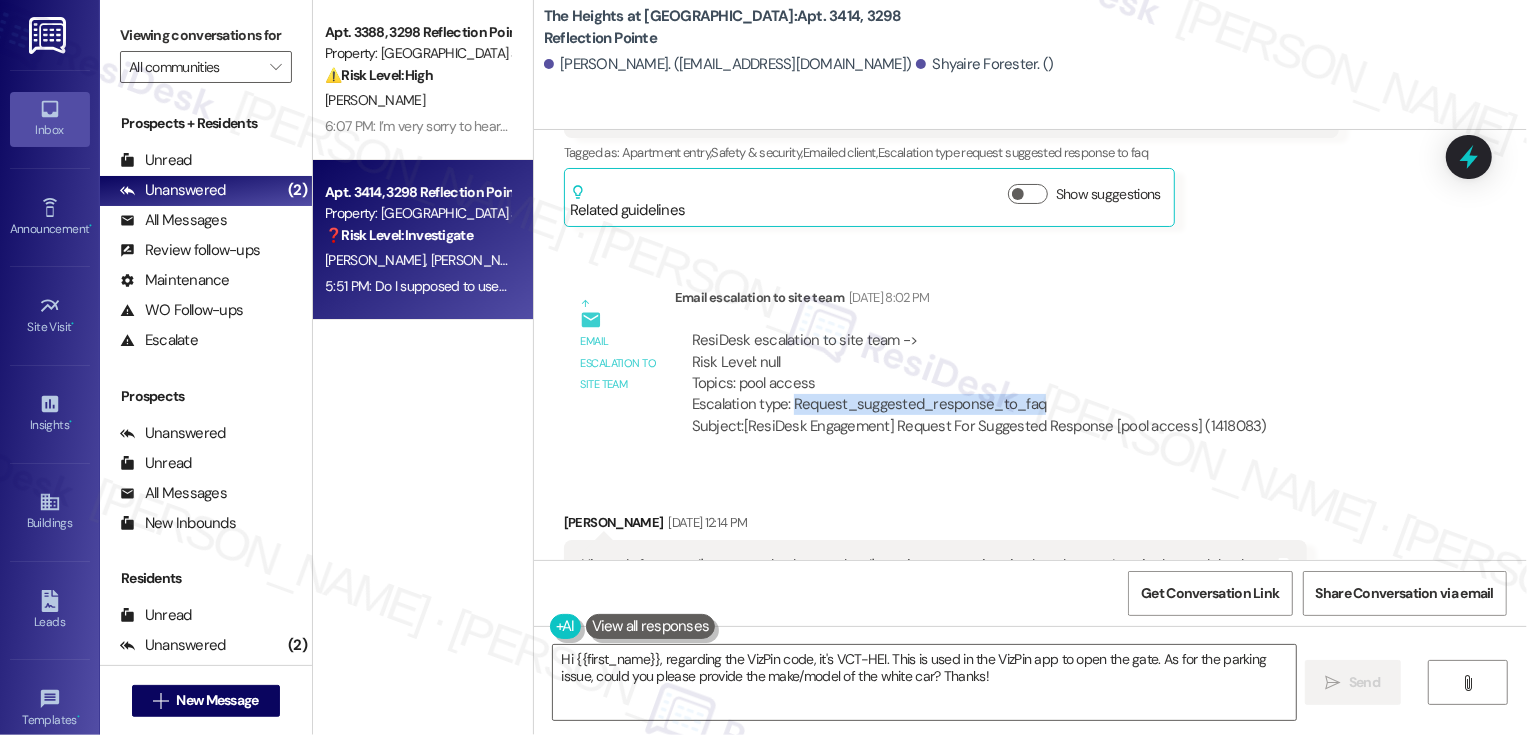 drag, startPoint x: 779, startPoint y: 405, endPoint x: 1080, endPoint y: 399, distance: 301.05978 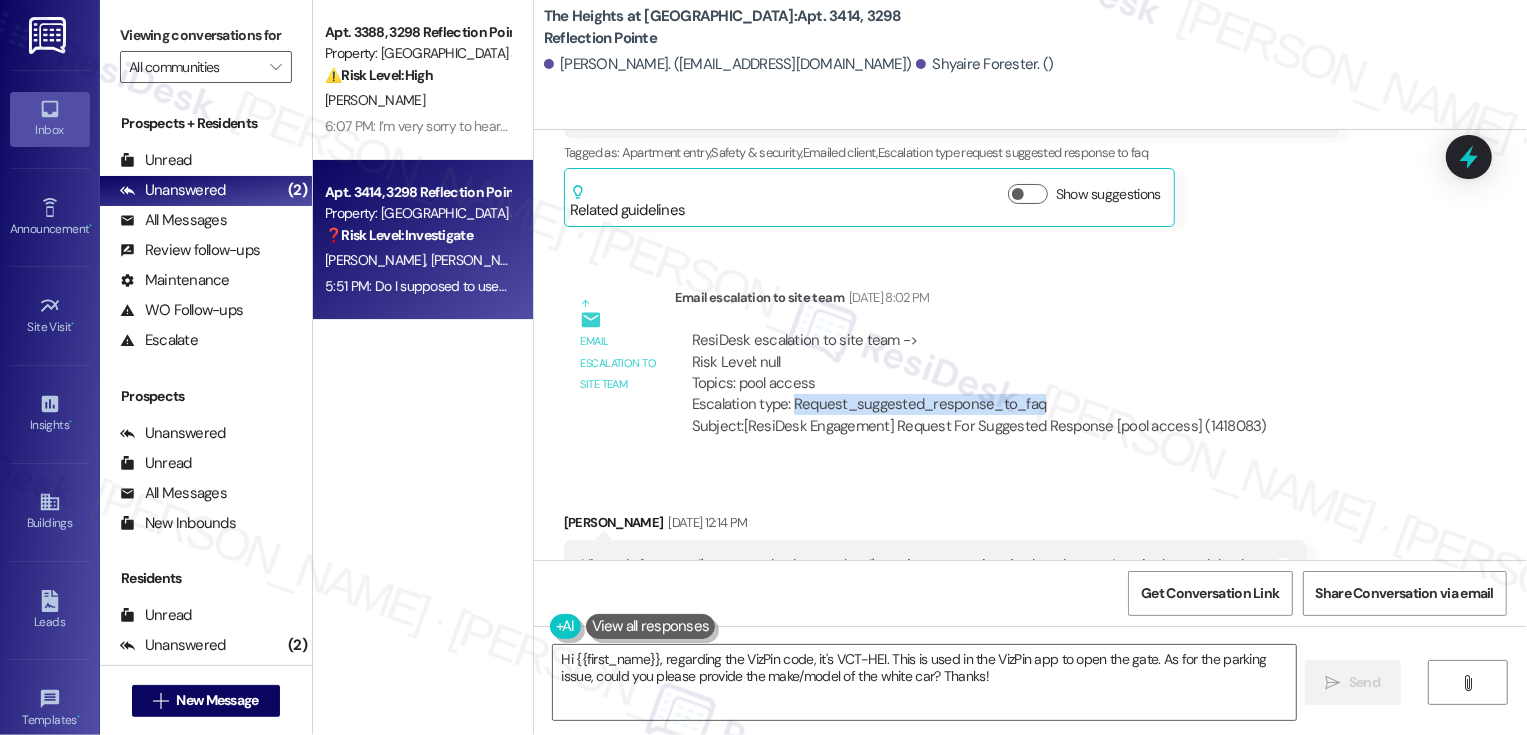 click on "ResiDesk escalation to site team ->
Risk Level: null
Topics: pool access
Escalation type: Request_suggested_response_to_faq Subject:  [ResiDesk Engagement] Request For Suggested Response [pool access] (1418083)" at bounding box center [979, 383] 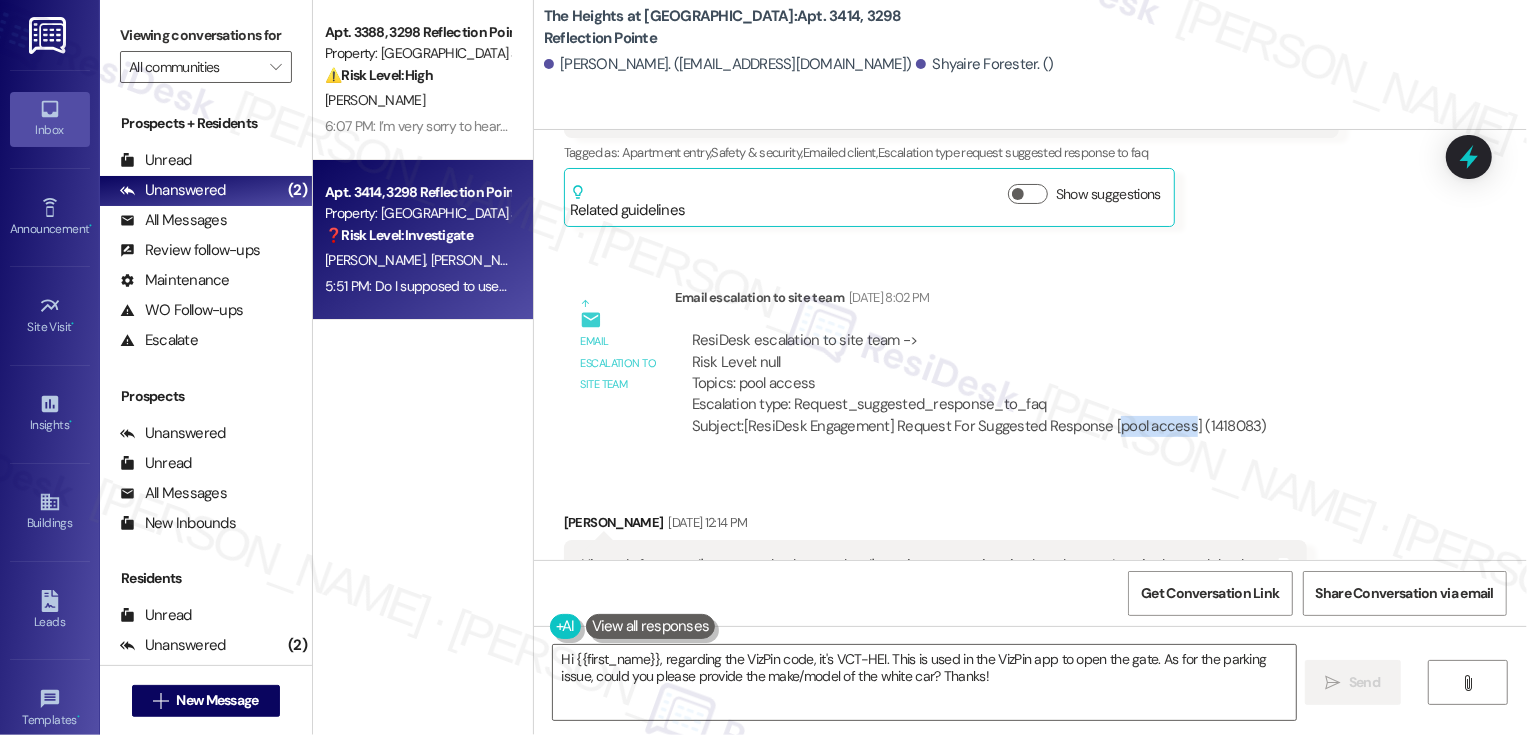 drag, startPoint x: 1097, startPoint y: 426, endPoint x: 1171, endPoint y: 429, distance: 74.06078 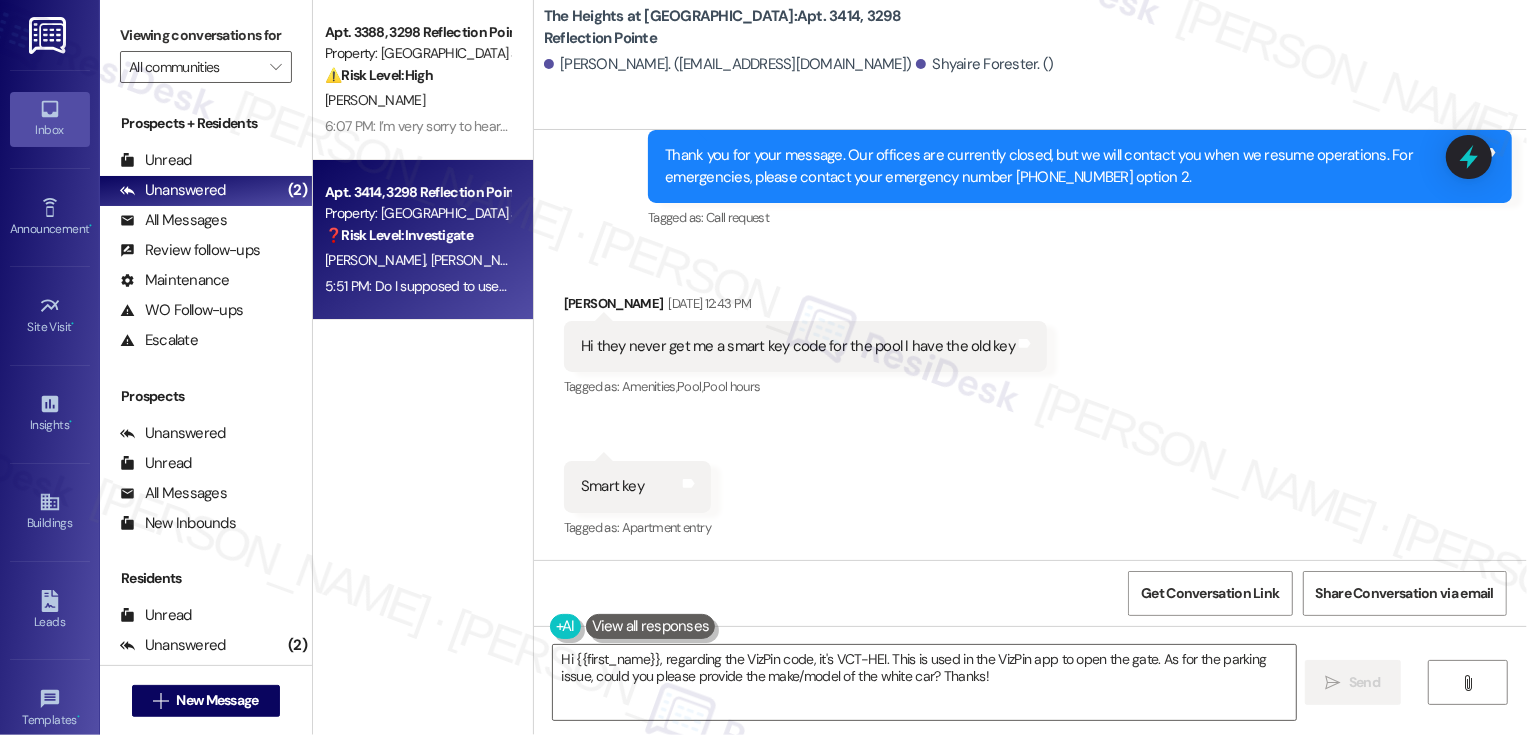 scroll, scrollTop: 2508, scrollLeft: 0, axis: vertical 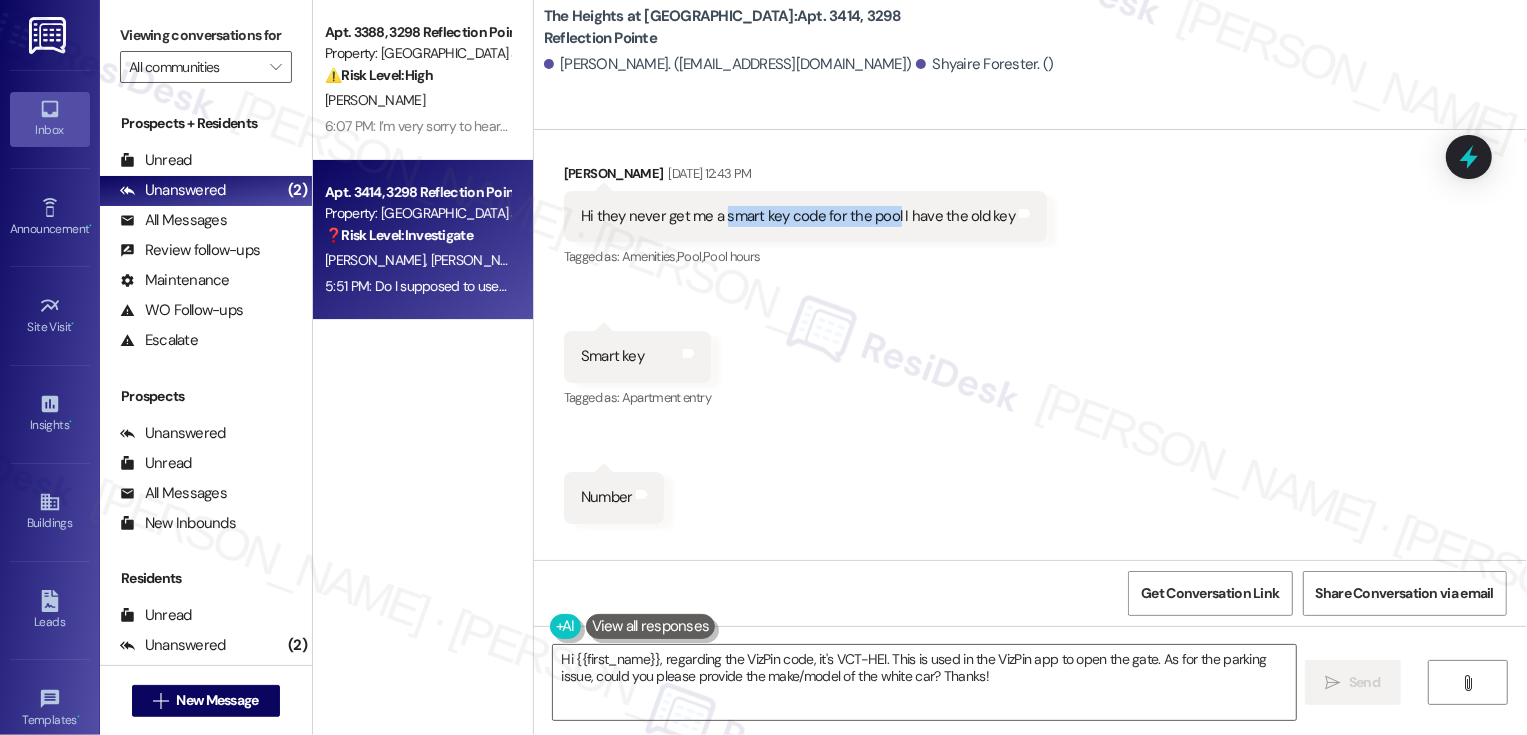 drag, startPoint x: 712, startPoint y: 219, endPoint x: 880, endPoint y: 217, distance: 168.0119 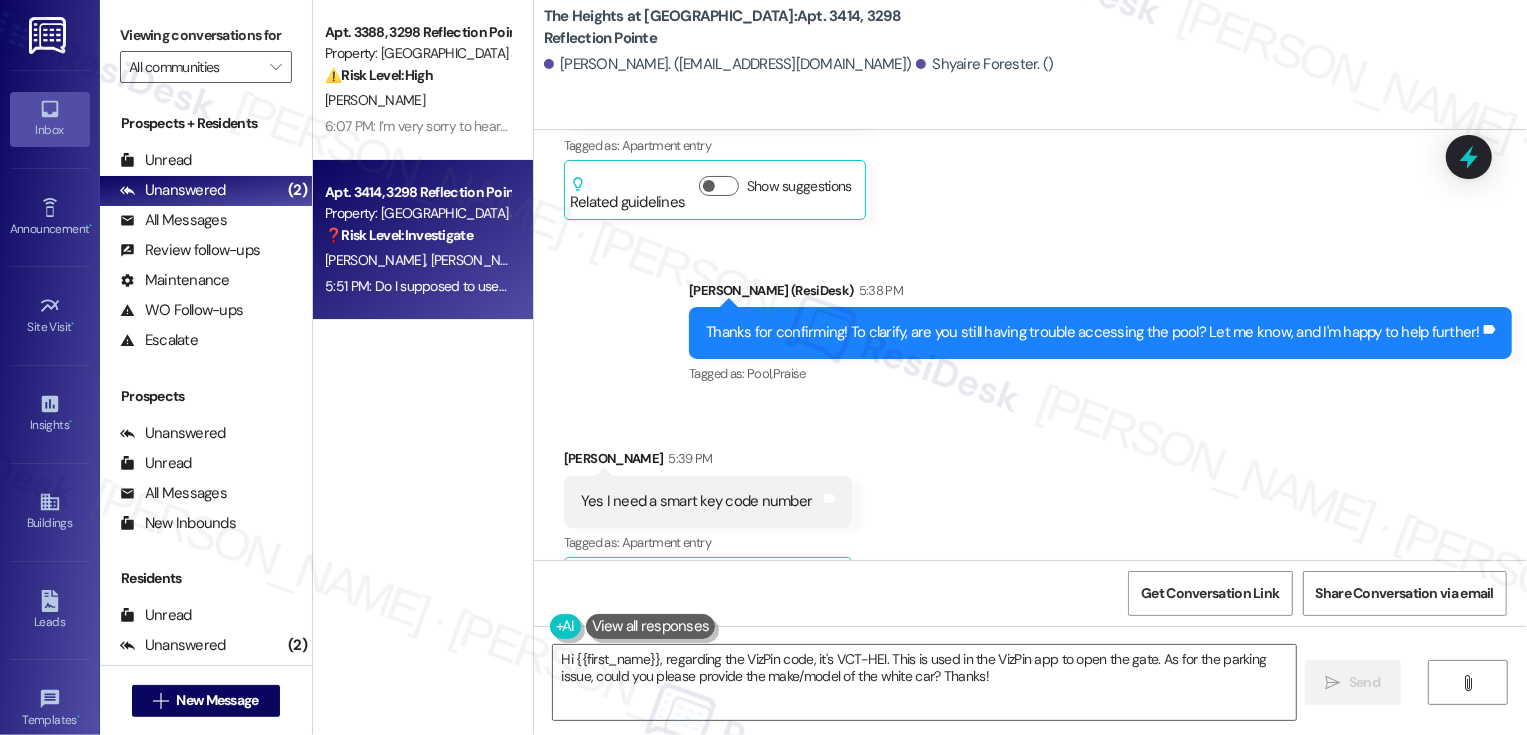 scroll, scrollTop: 3474, scrollLeft: 0, axis: vertical 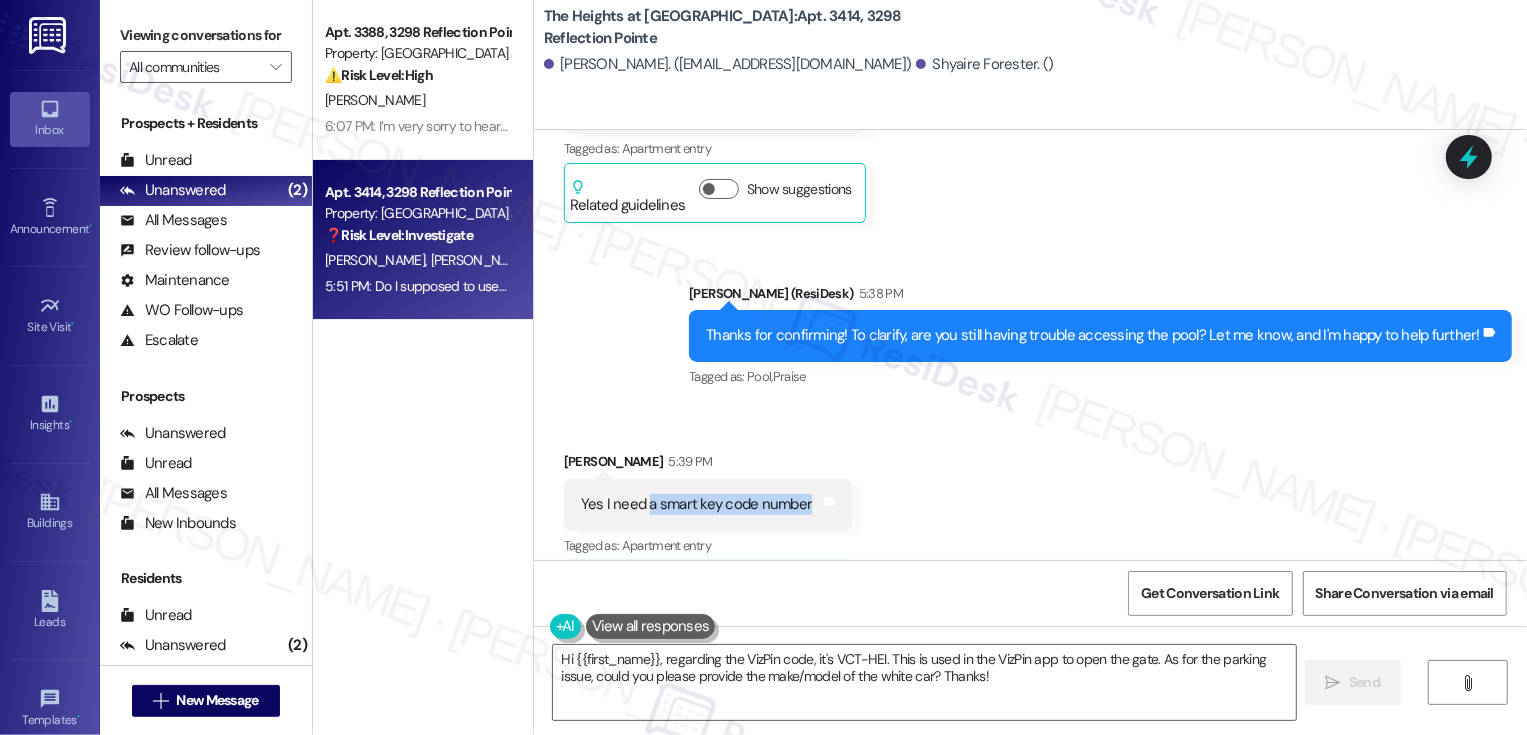 drag, startPoint x: 637, startPoint y: 483, endPoint x: 796, endPoint y: 483, distance: 159 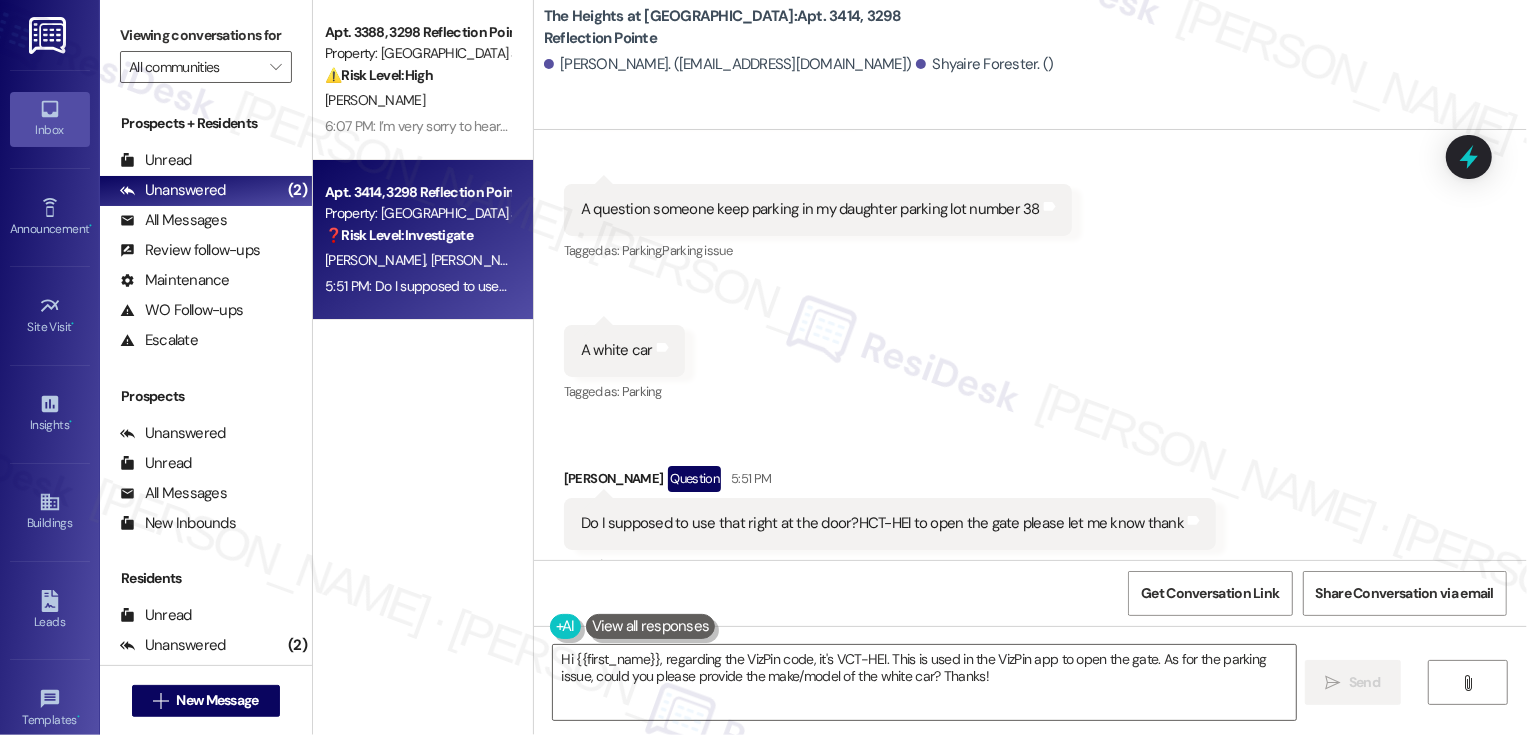 scroll, scrollTop: 3981, scrollLeft: 0, axis: vertical 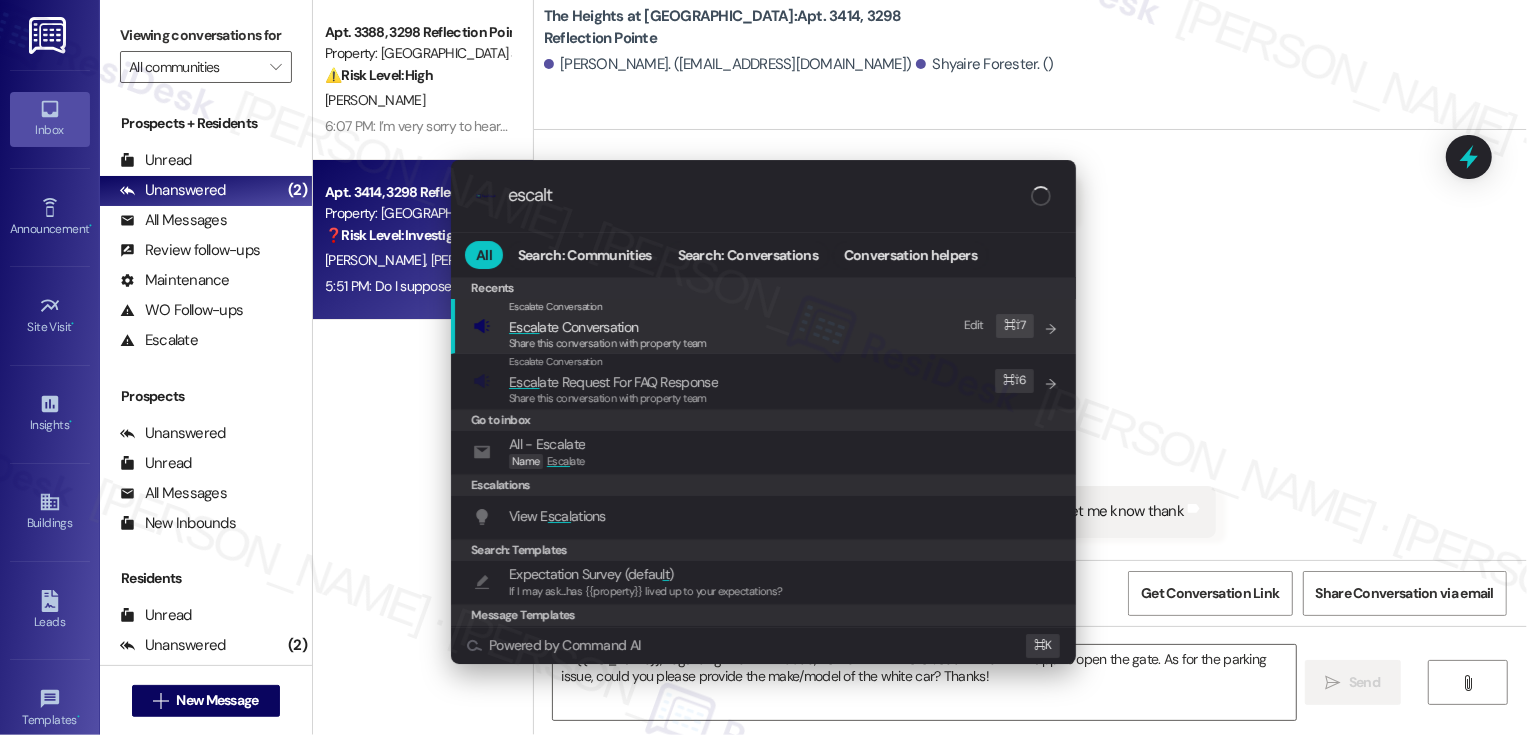 type on "escalte" 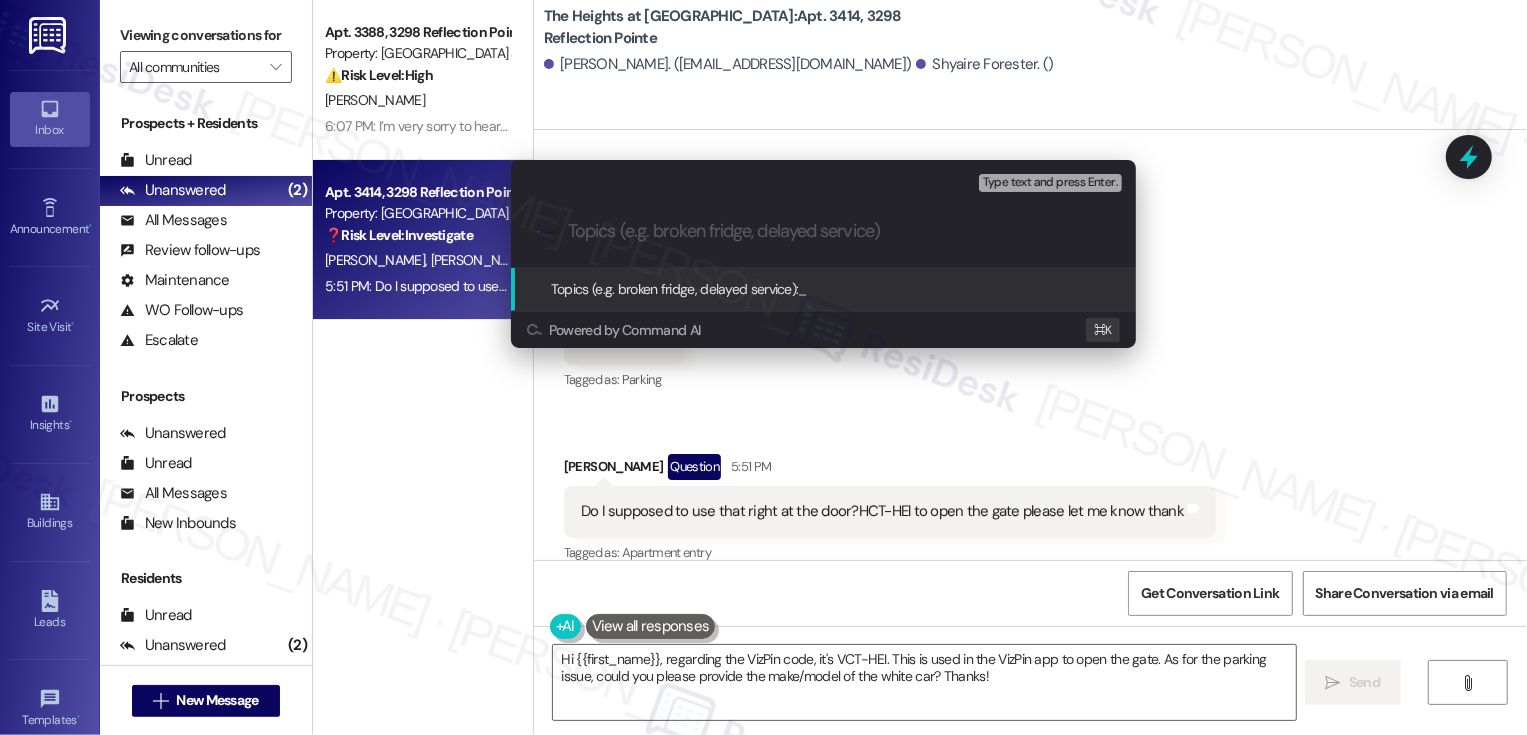 type on "f" 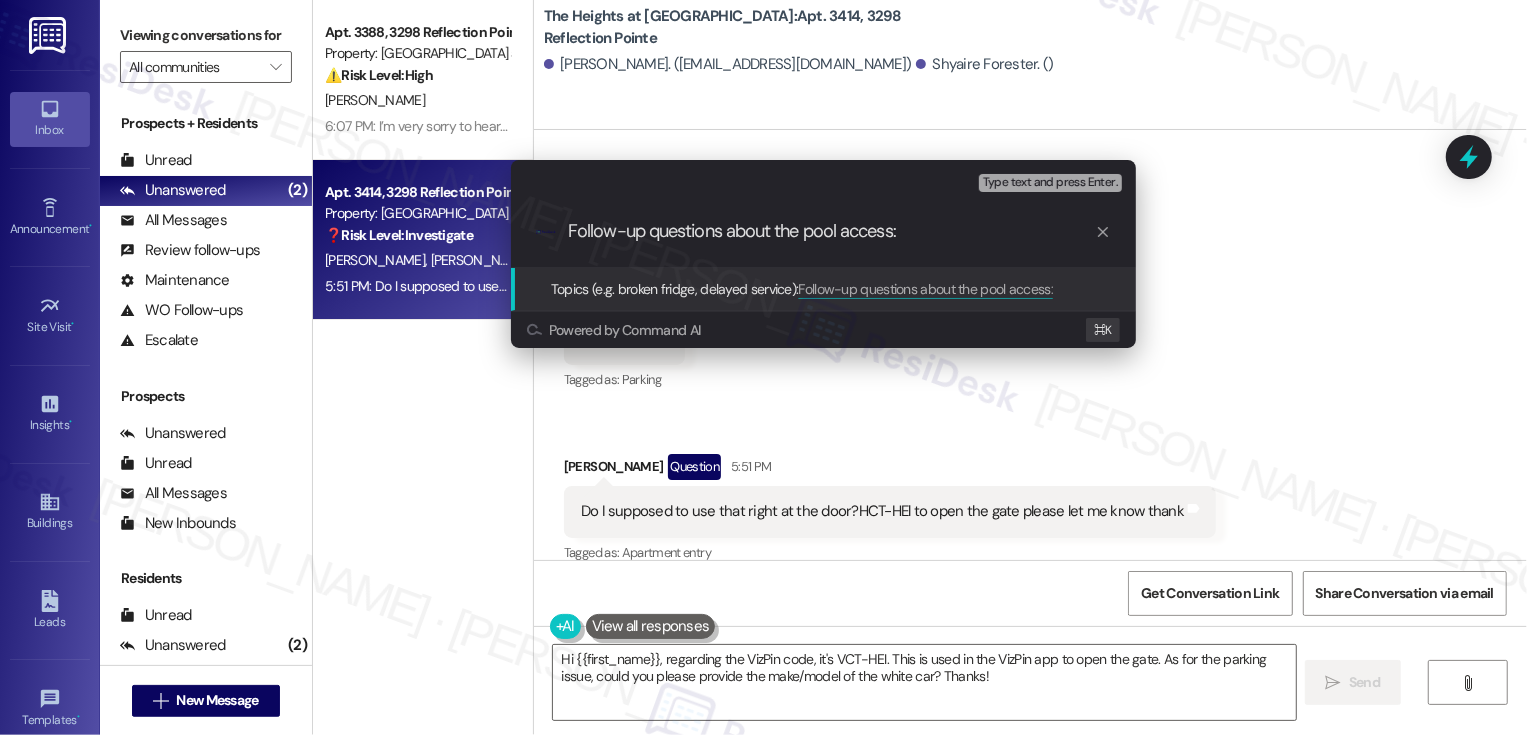 paste on "smart key code for the pool" 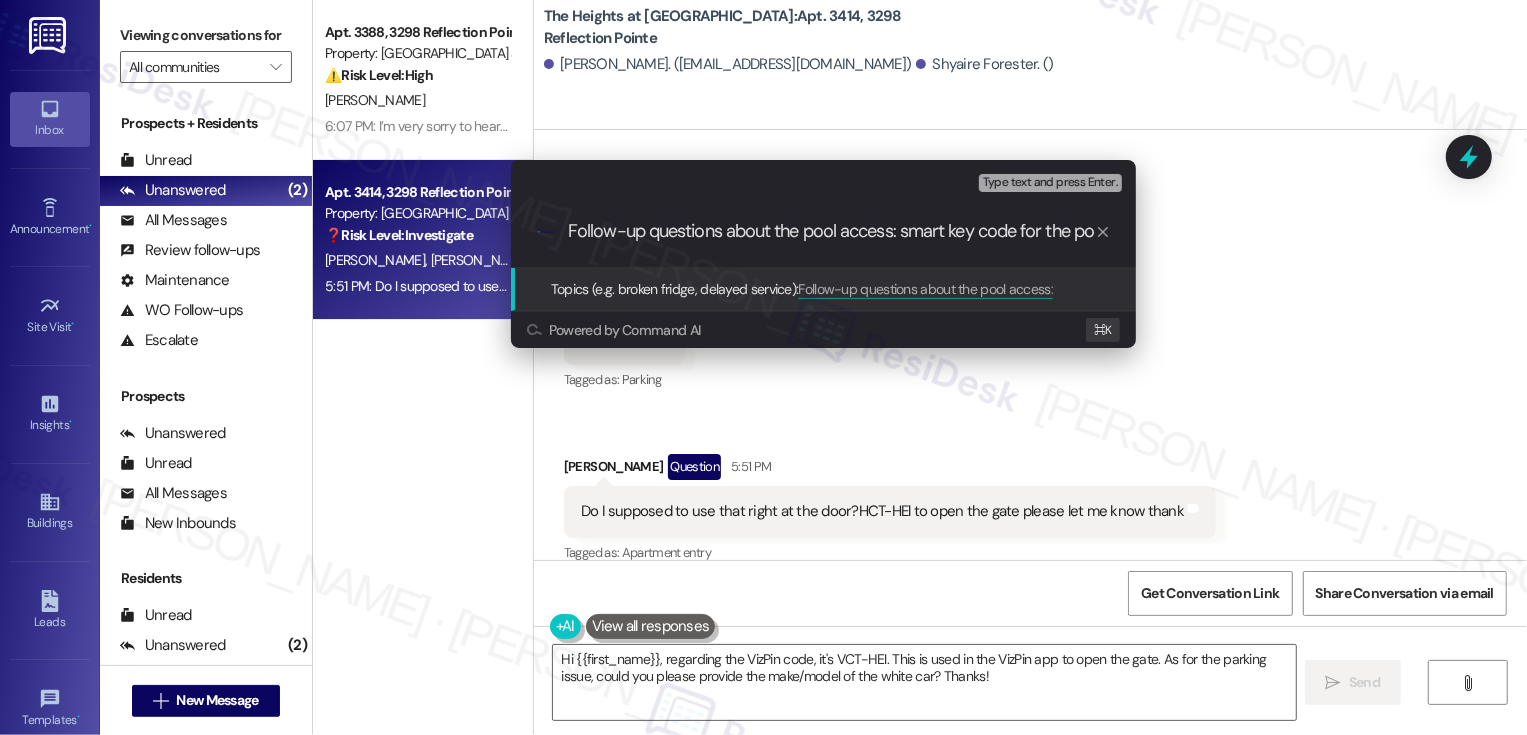 scroll, scrollTop: 0, scrollLeft: 16, axis: horizontal 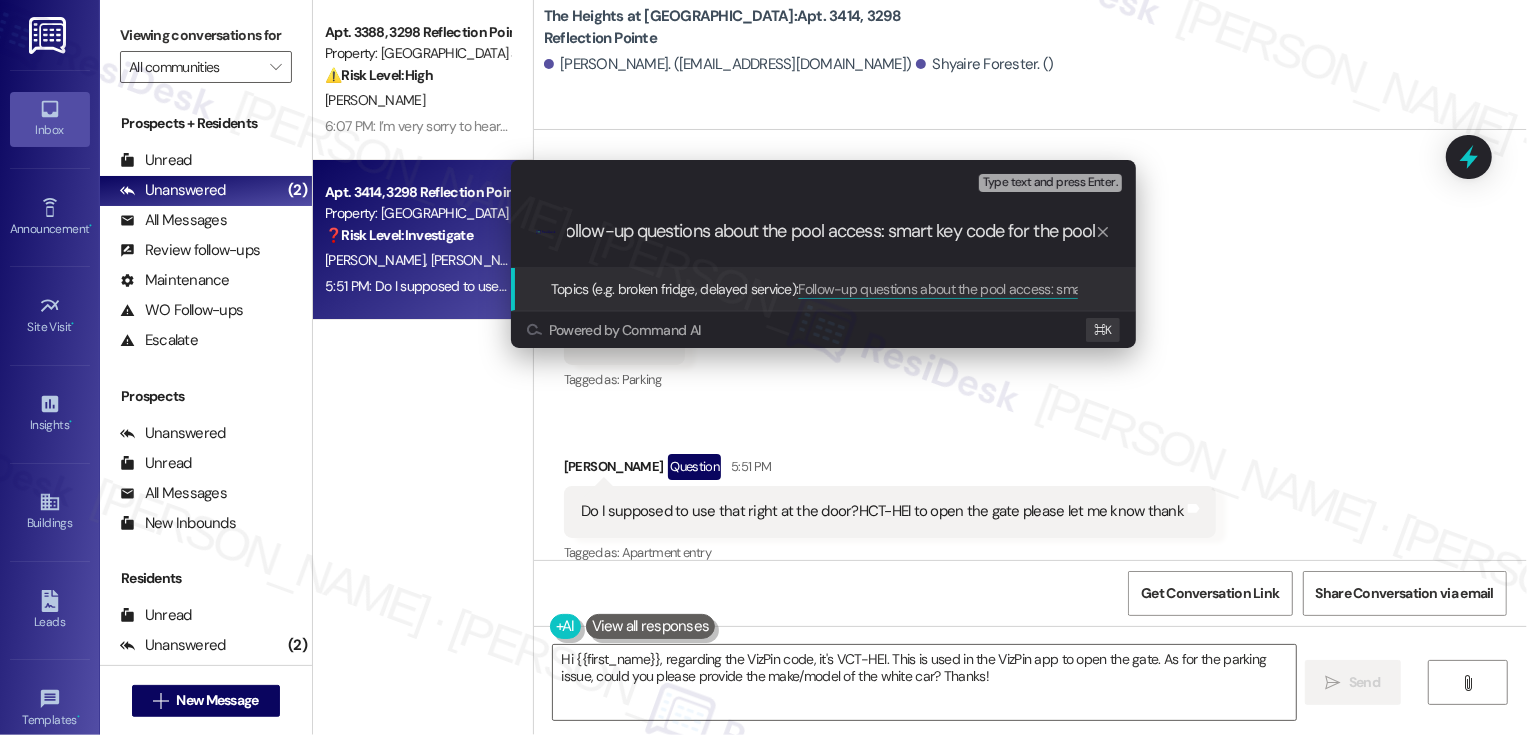 drag, startPoint x: 1003, startPoint y: 232, endPoint x: 1168, endPoint y: 244, distance: 165.43579 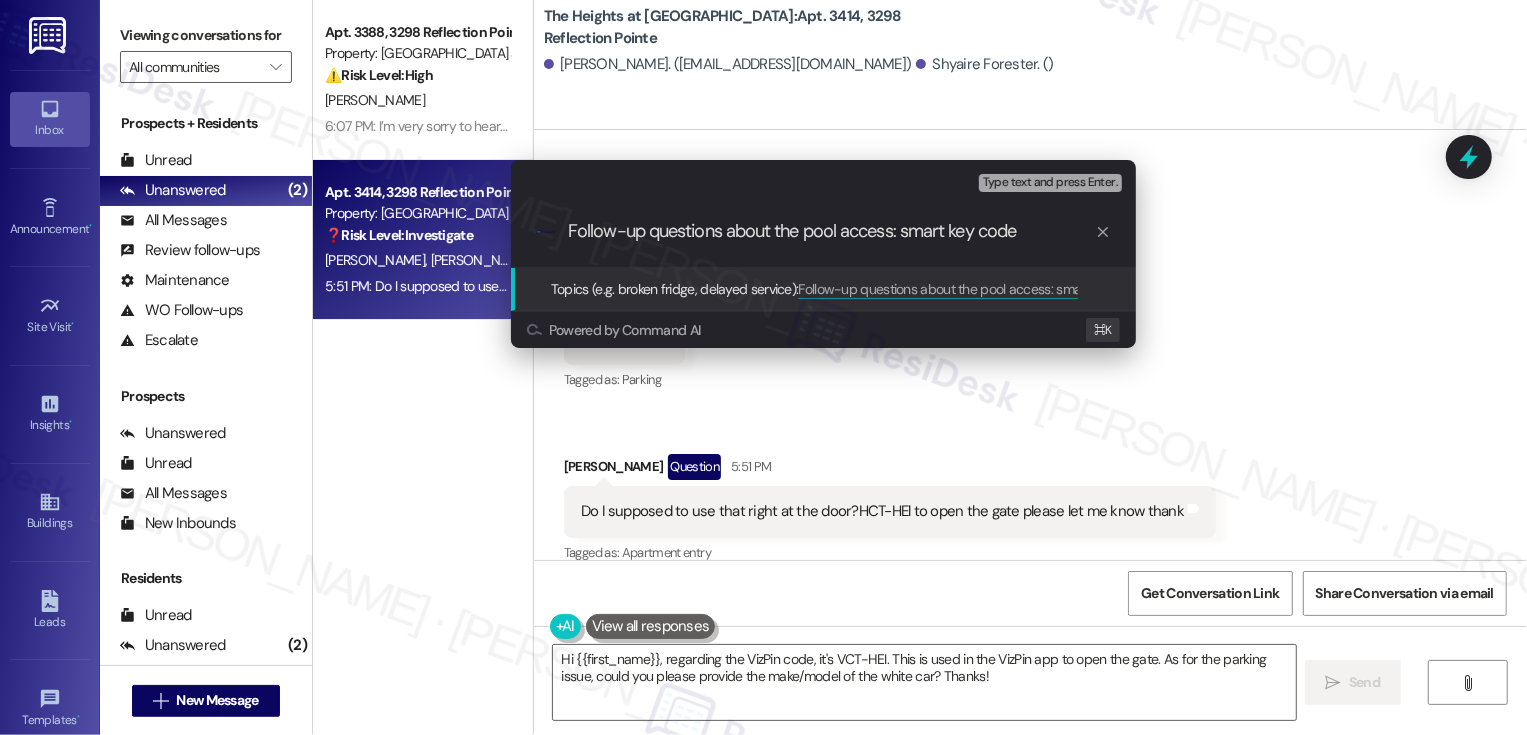 scroll, scrollTop: 0, scrollLeft: 0, axis: both 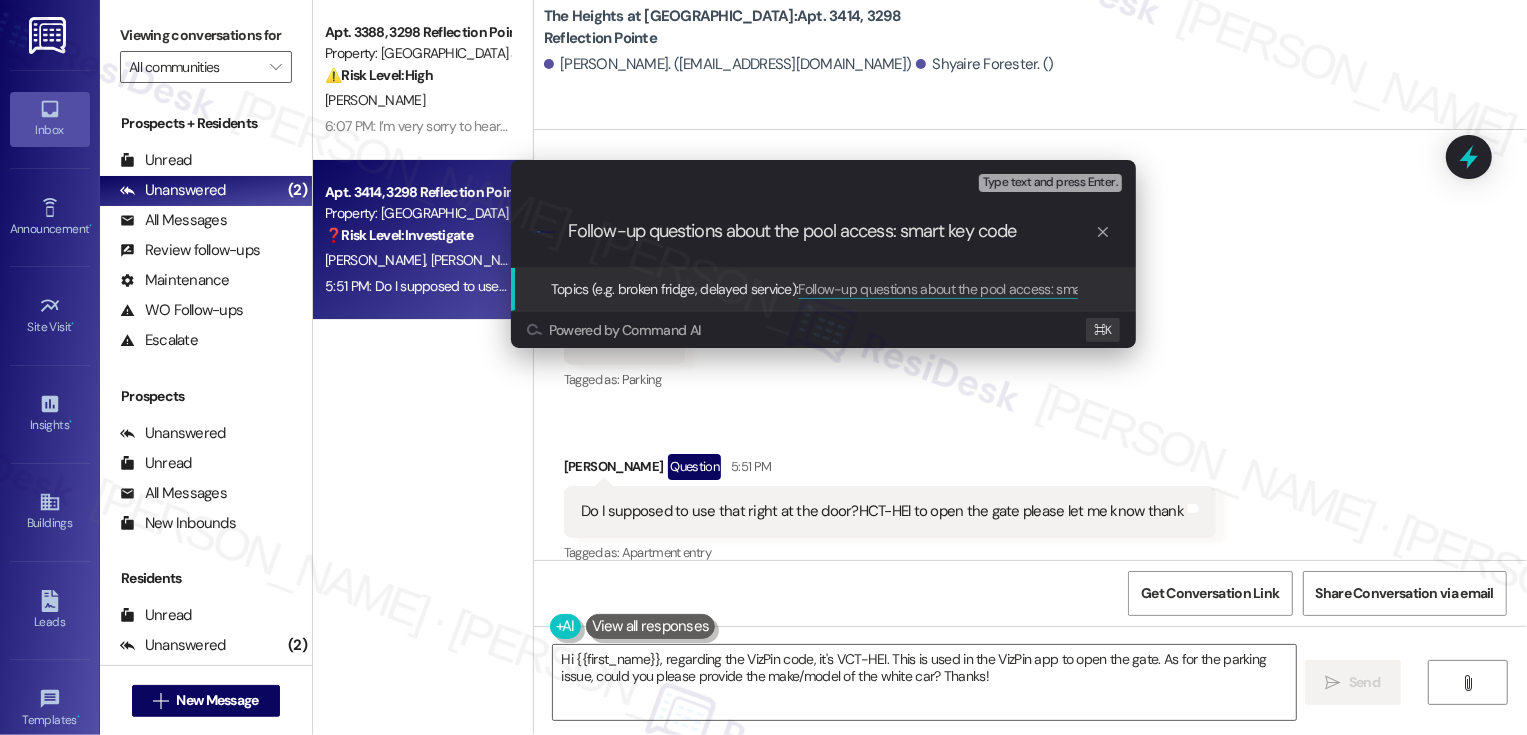 click on "Follow-up questions about the pool access: smart key code" at bounding box center (831, 231) 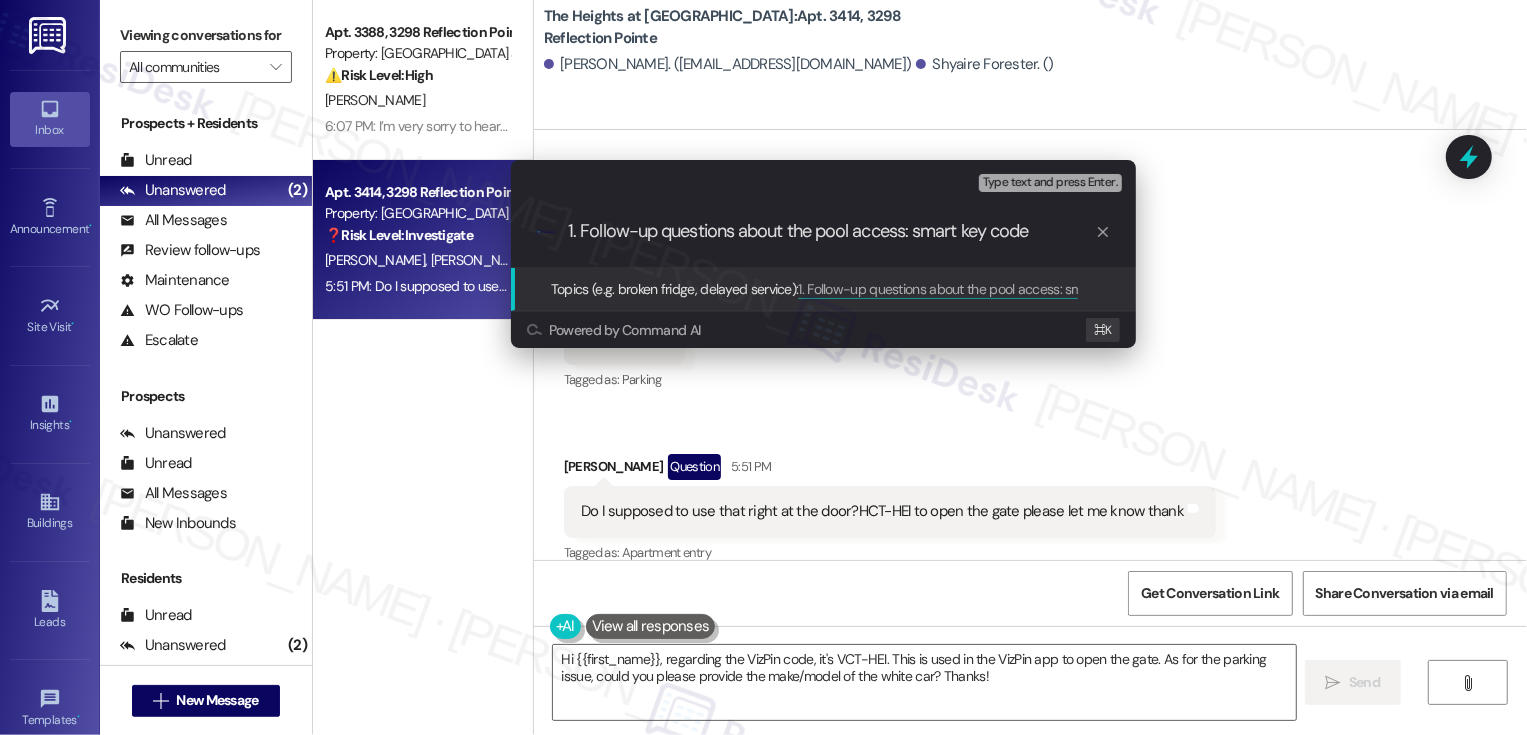 click on "1. Follow-up questions about the pool access: smart key code" at bounding box center (831, 231) 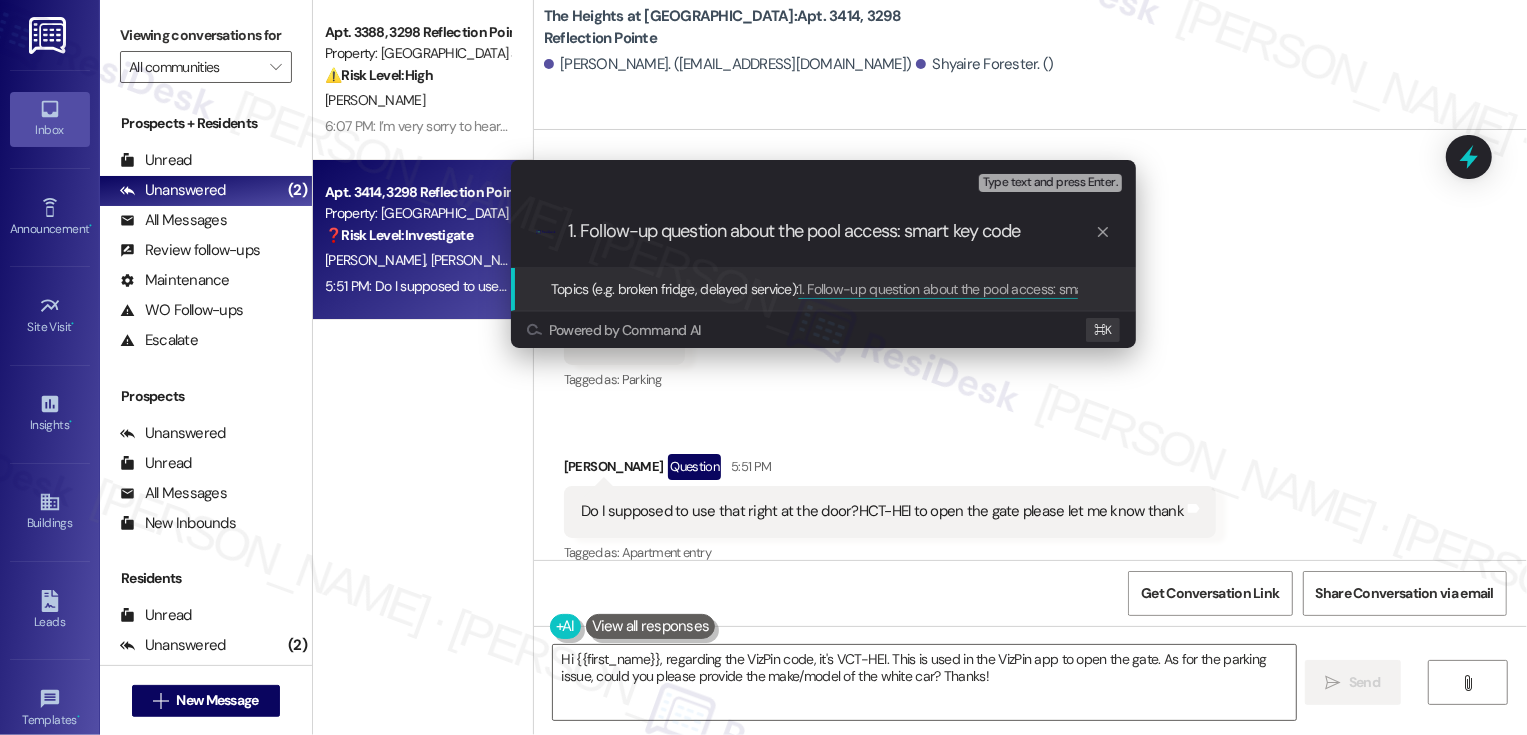 click on "1. Follow-up question about the pool access: smart key code" at bounding box center [831, 231] 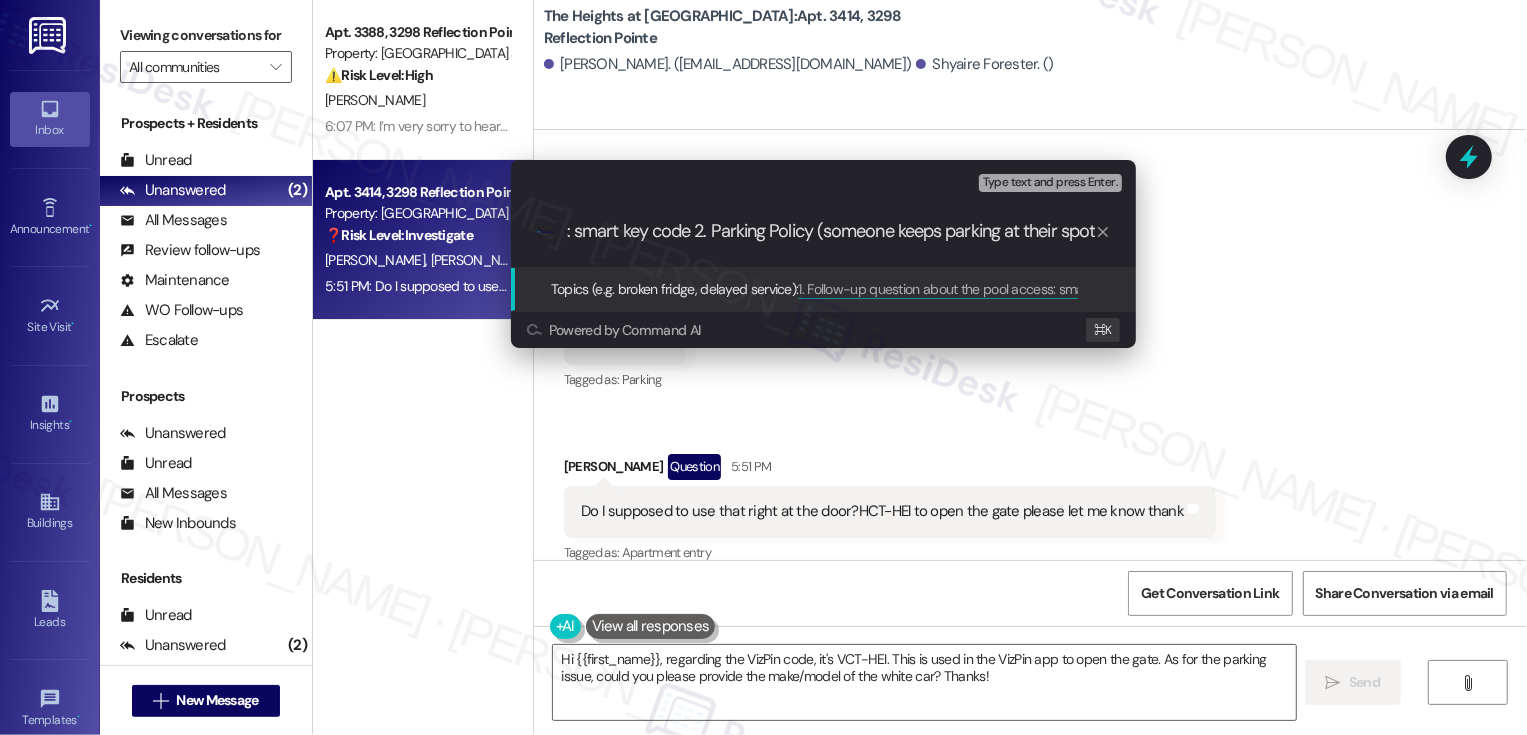 type on "1. Follow-up question about the pool access: smart key code 2. Parking Policy (someone keeps parking at their spot)" 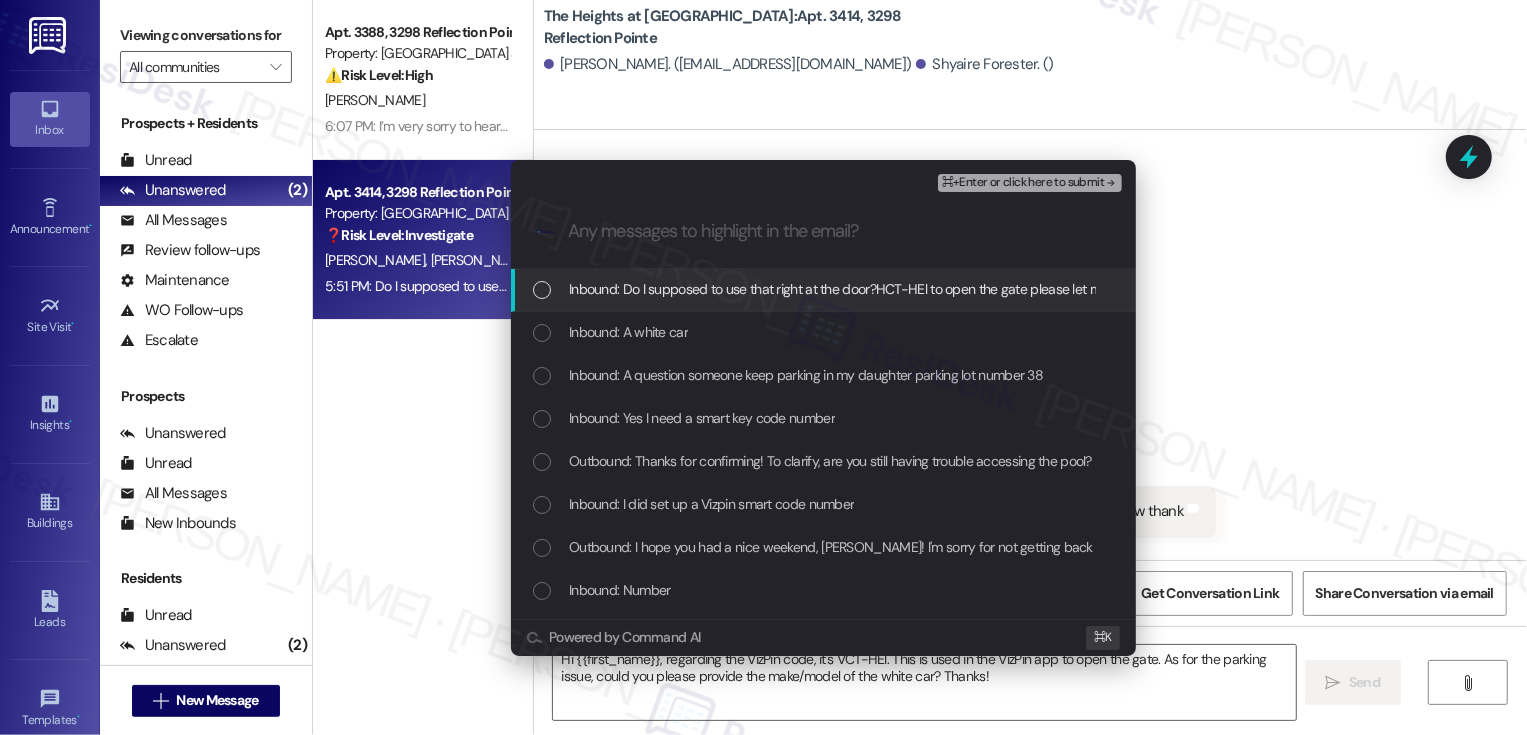 scroll, scrollTop: 0, scrollLeft: 0, axis: both 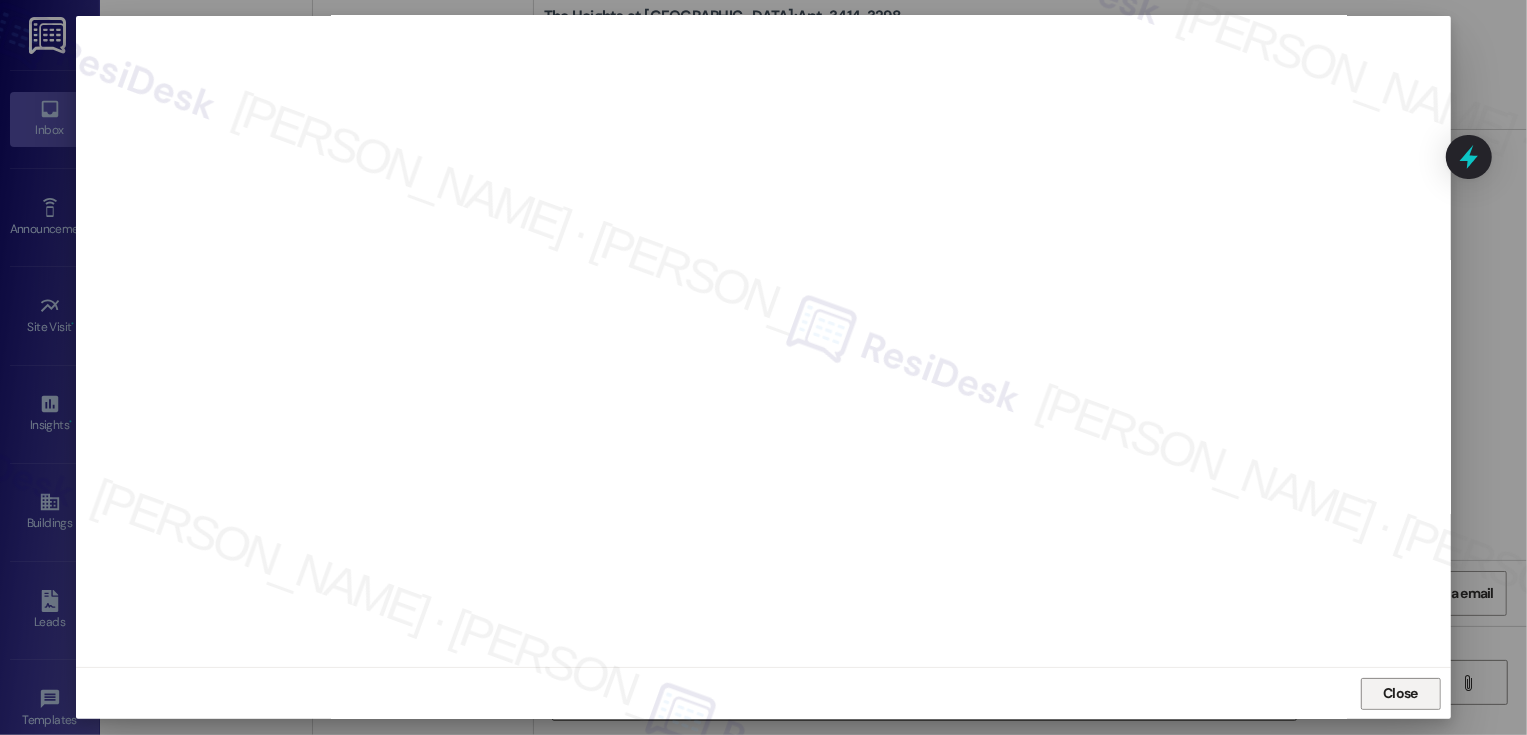 click on "Close" at bounding box center [1401, 694] 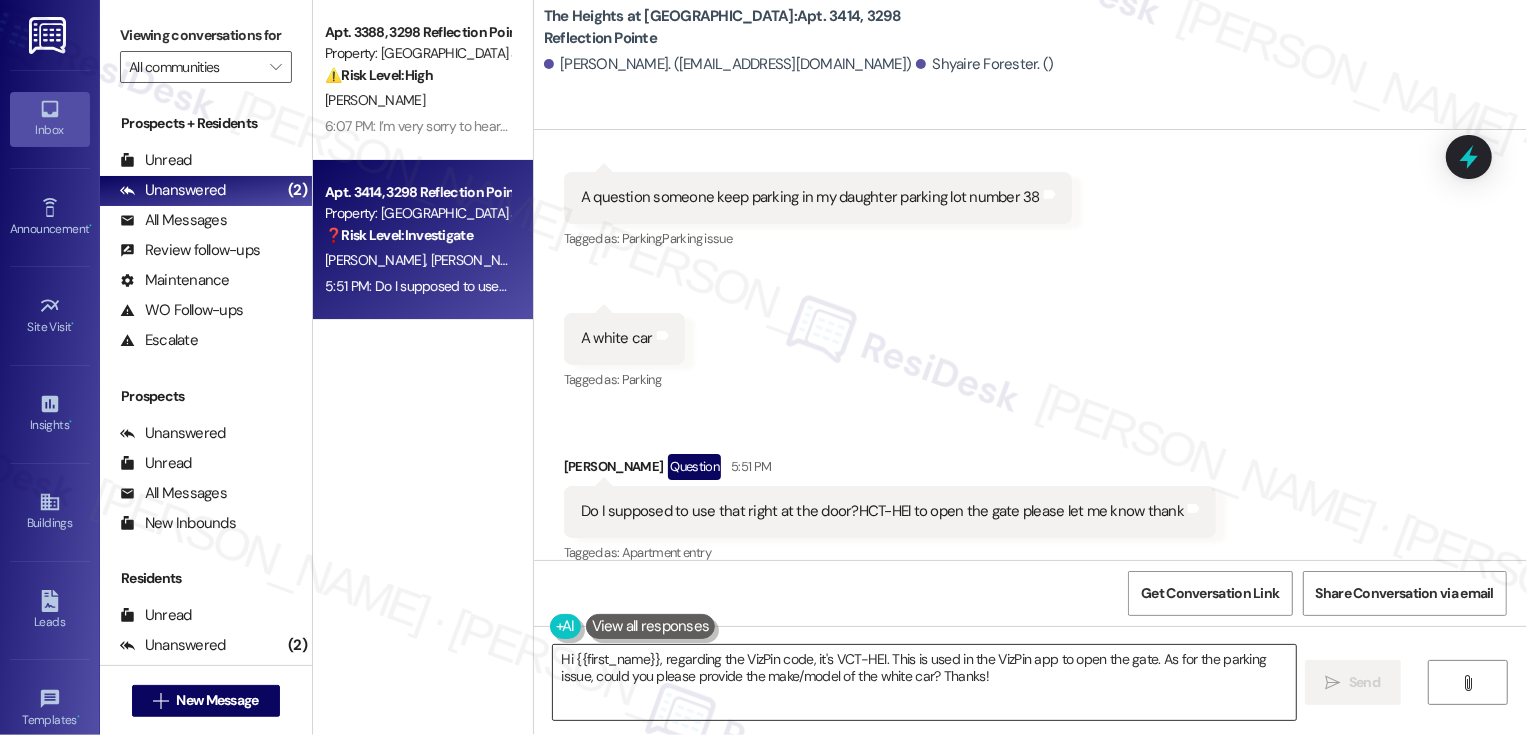 click on "Hi {{first_name}}, regarding the VizPin code, it's VCT-HEI. This is used in the VizPin app to open the gate. As for the parking issue, could you please provide the make/model of the white car? Thanks!" at bounding box center (924, 682) 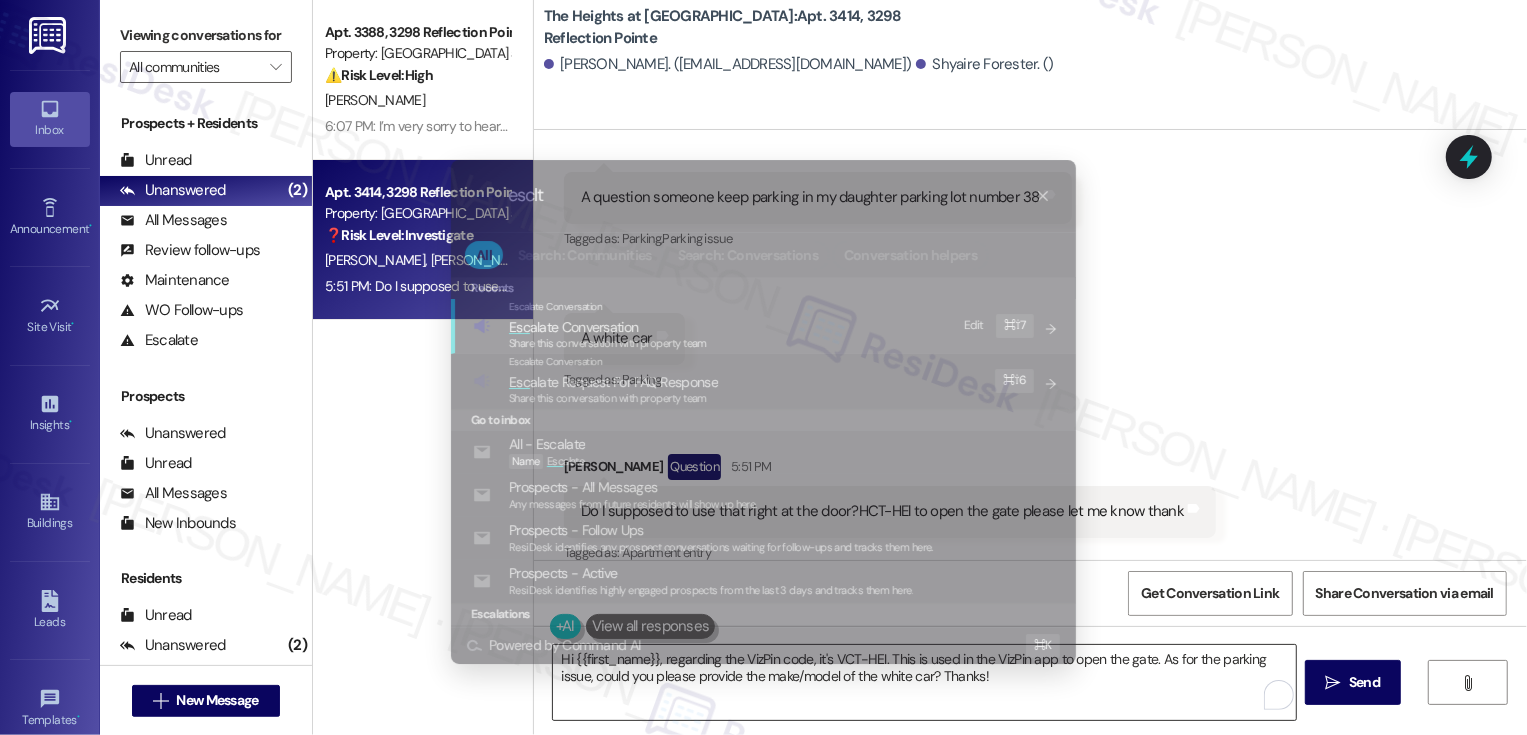 type on "esclte" 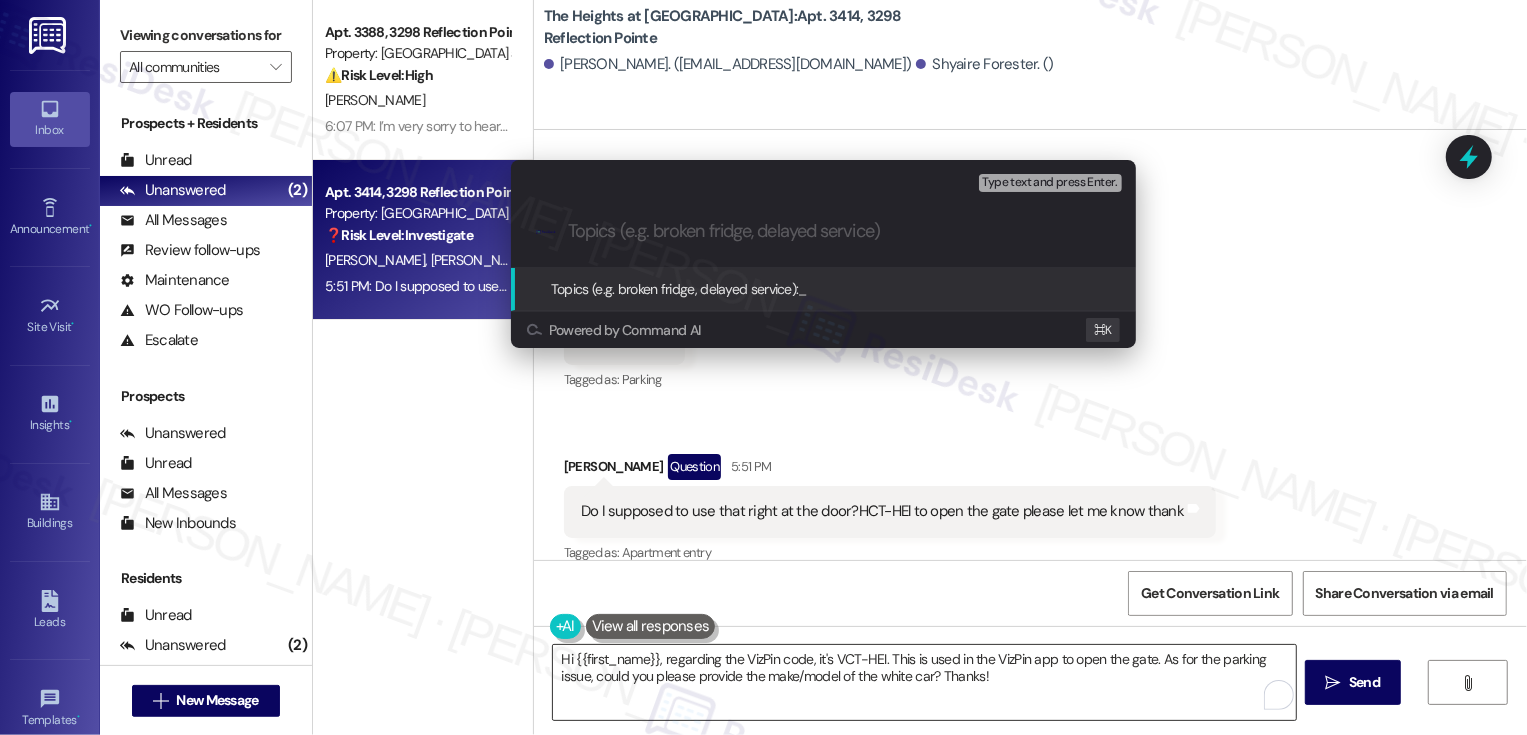 paste on "1. Follow-up question about the pool access: smart key code 2. Parking Policy (someone keeps parking at their spot)" 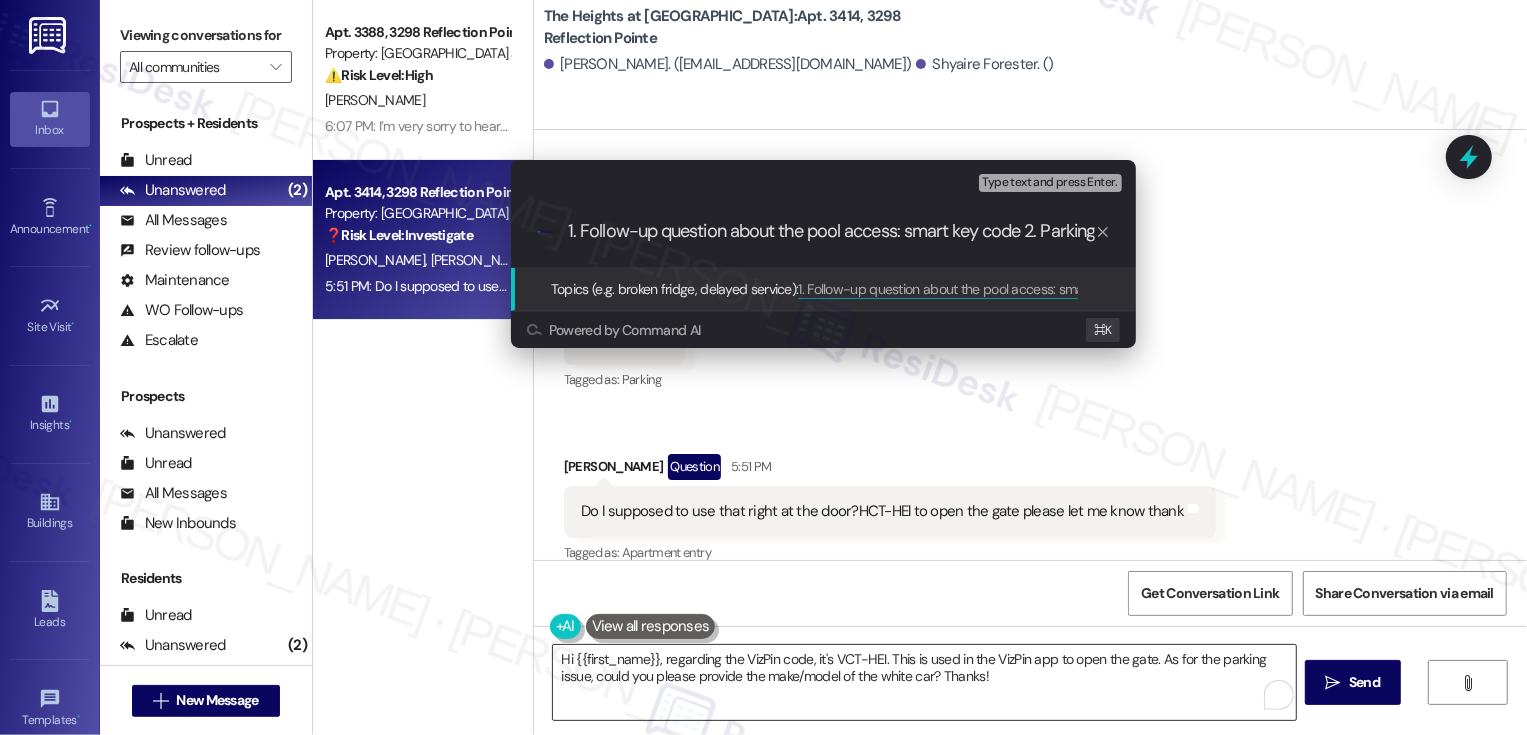 scroll, scrollTop: 0, scrollLeft: 342, axis: horizontal 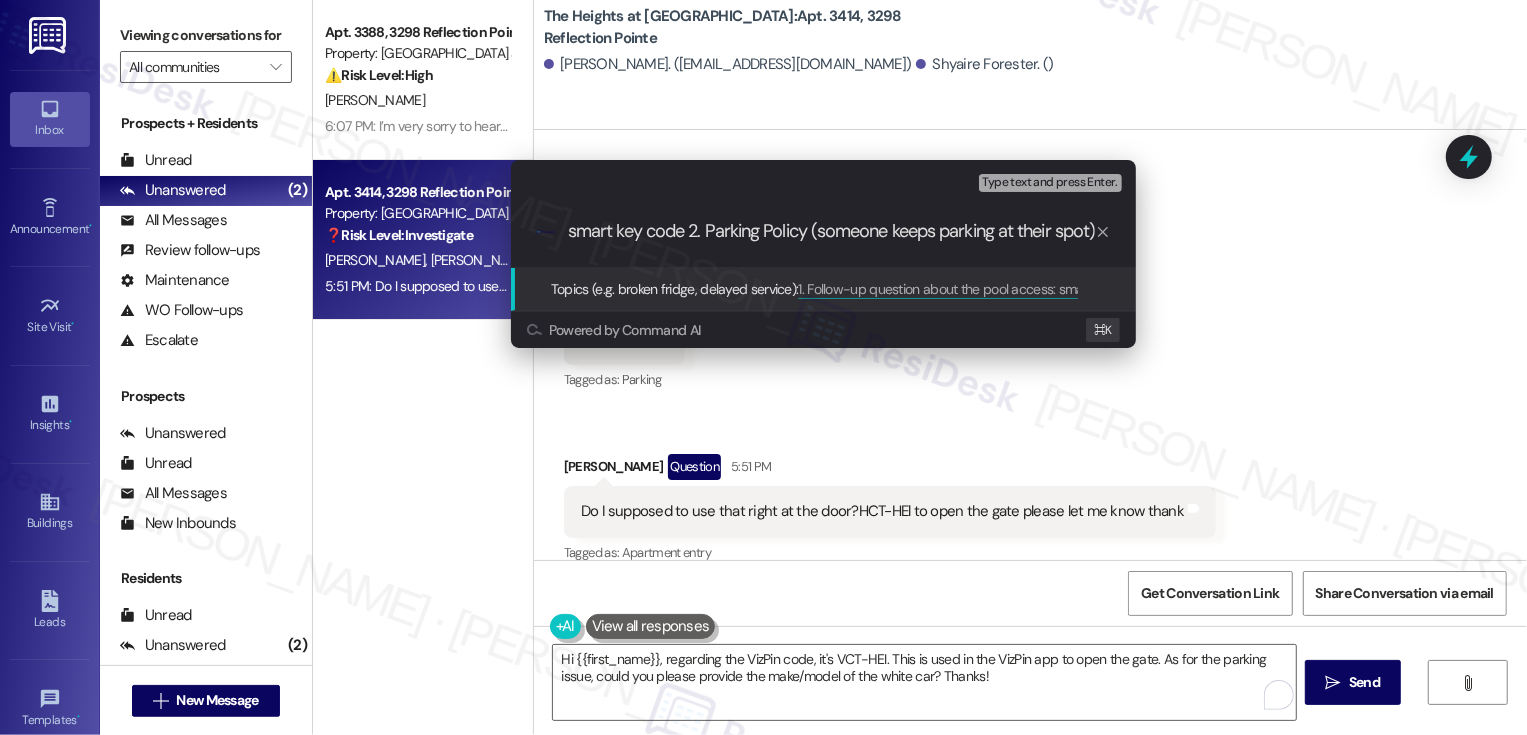 click on "1. Follow-up question about the pool access: smart key code 2. Parking Policy (someone keeps parking at their spot)" at bounding box center [831, 231] 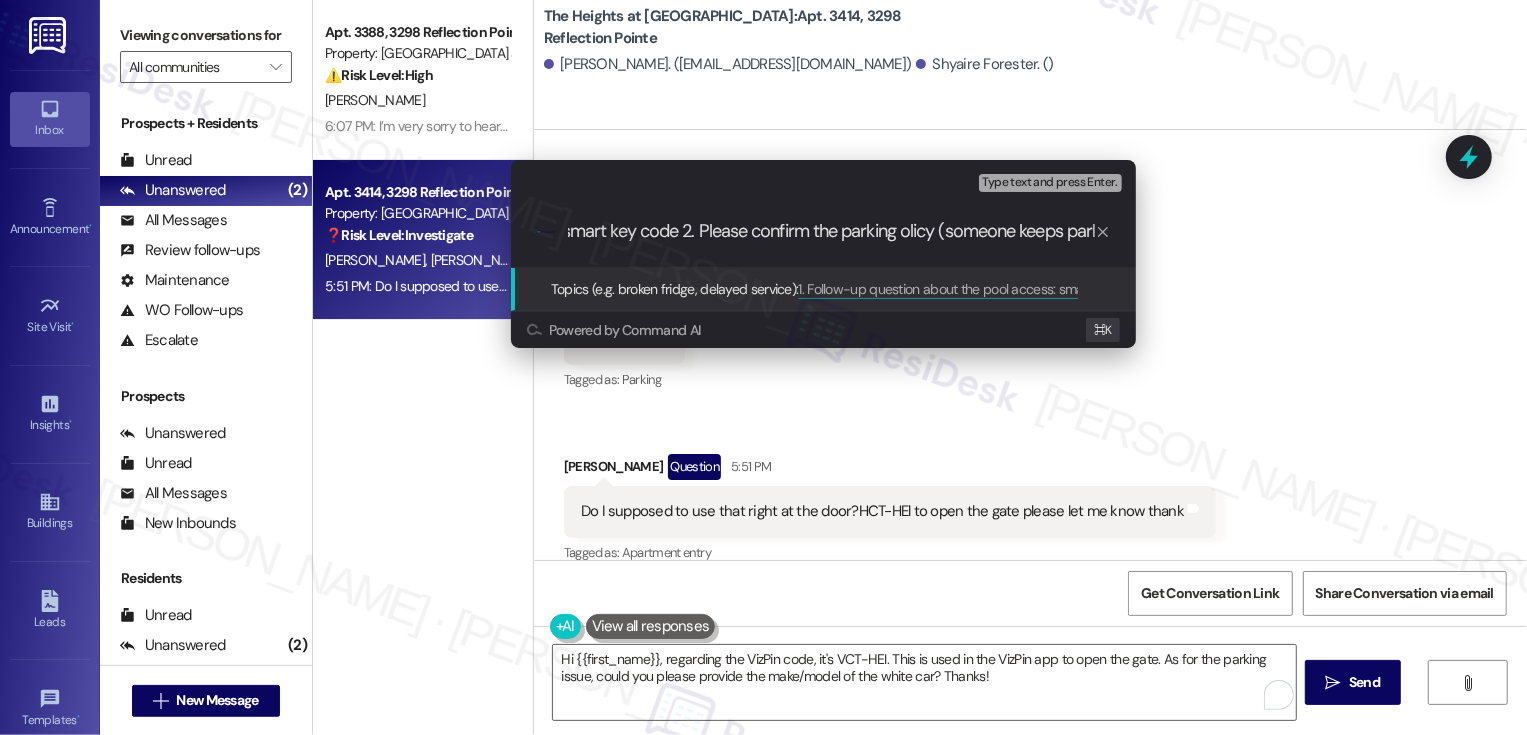 type on "1. Follow-up question about the pool access: smart key code 2. Please confirm the parking policy (someone keeps parking at their spot)" 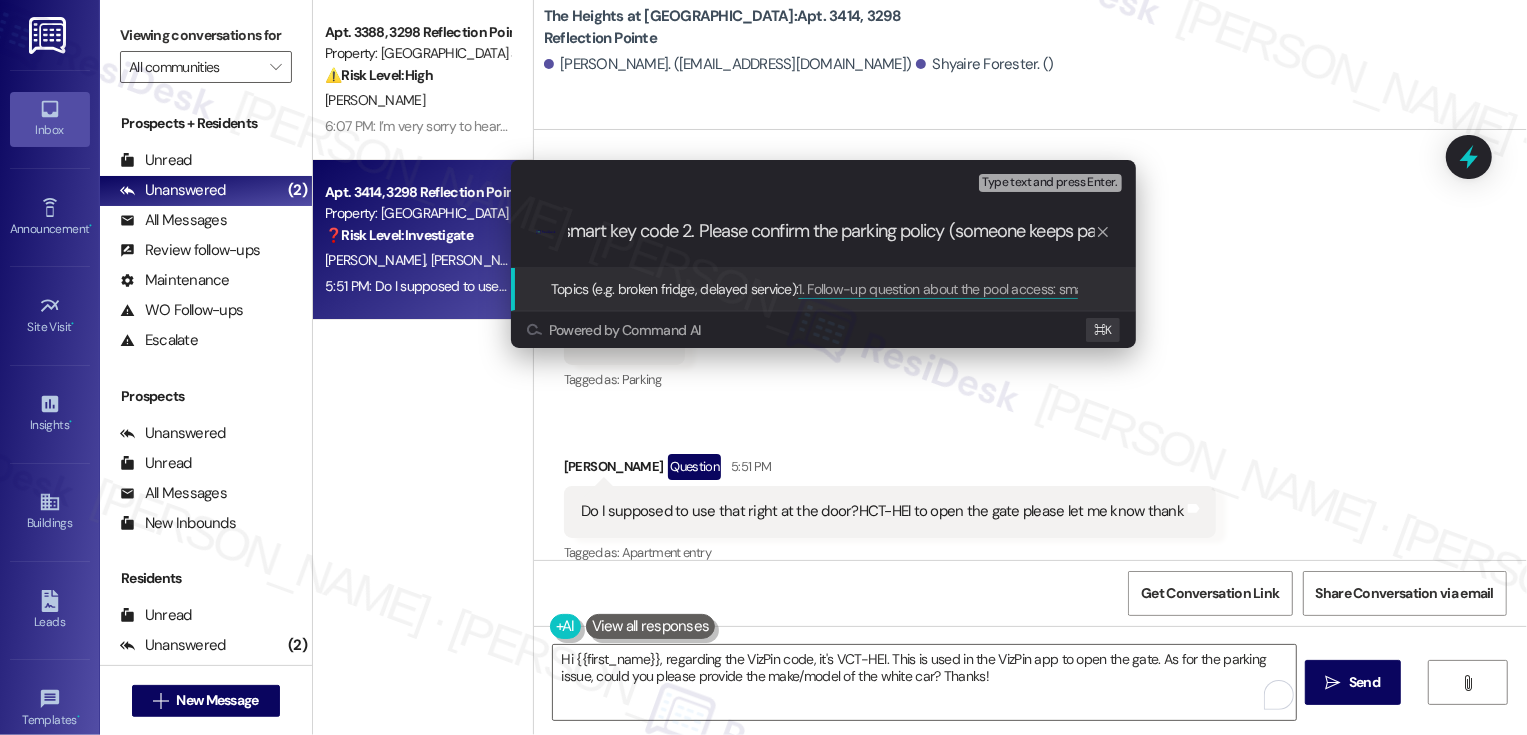 type 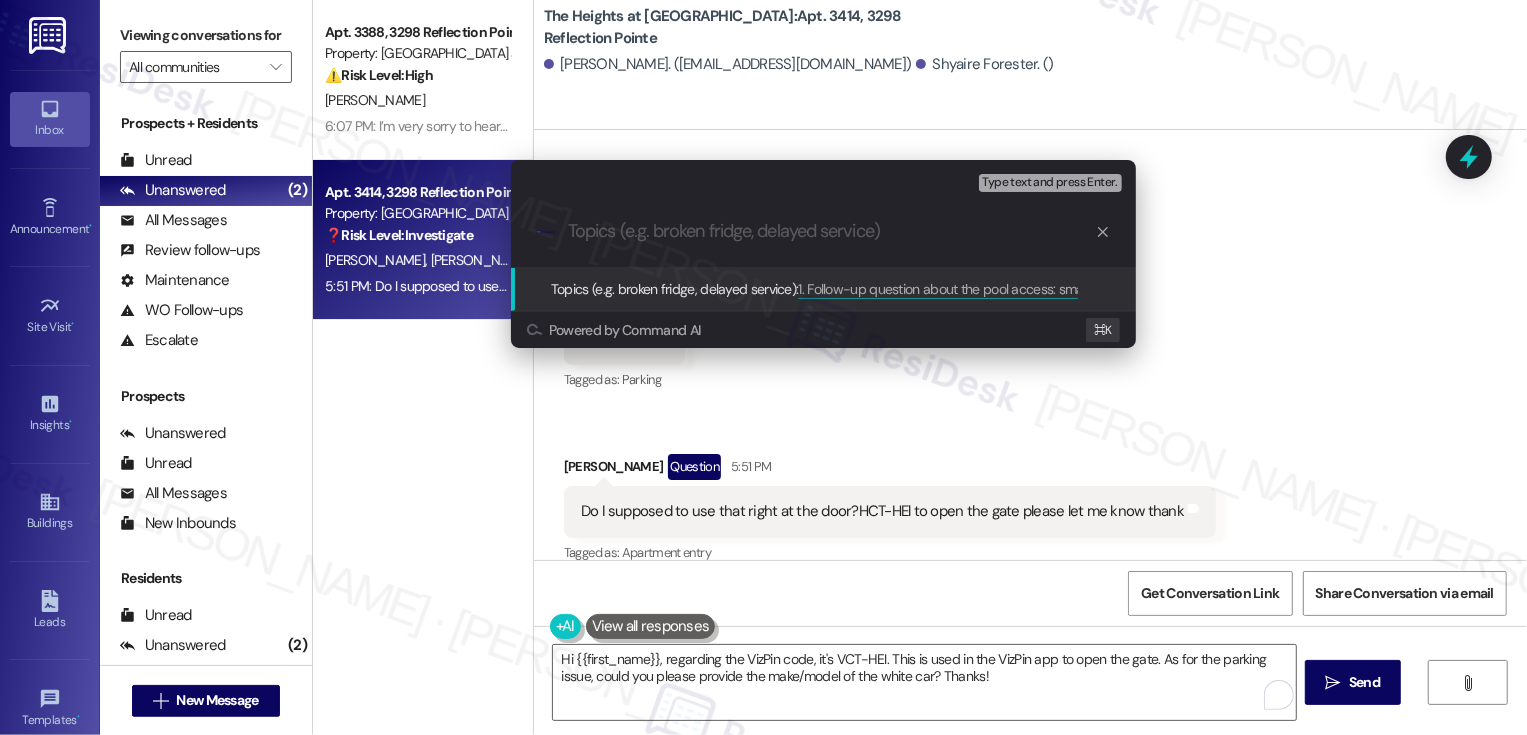scroll, scrollTop: 0, scrollLeft: 0, axis: both 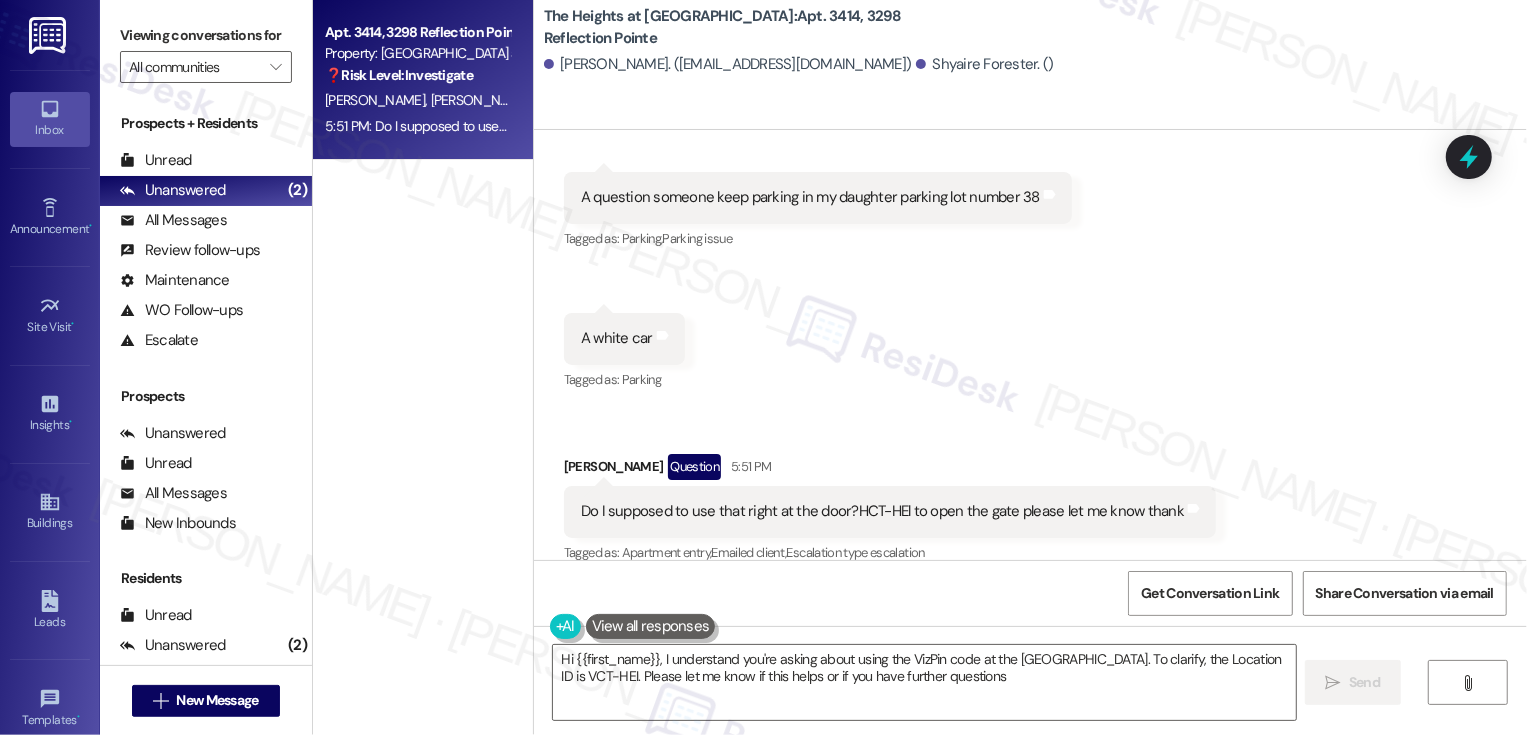 type on "Hi {{first_name}}, I understand you're asking about using the VizPin code at the pool gate. To clarify, the Location ID is VCT-HEI. Please let me know if this helps or if you have further questions!" 